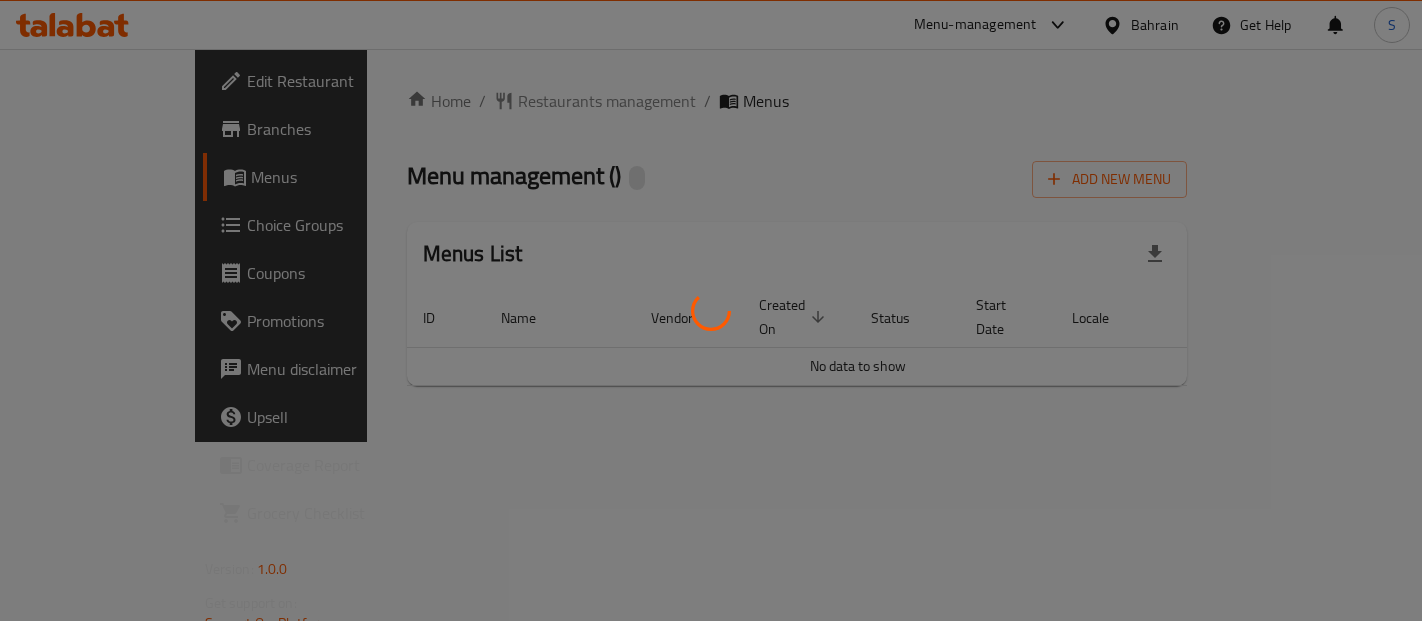scroll, scrollTop: 0, scrollLeft: 0, axis: both 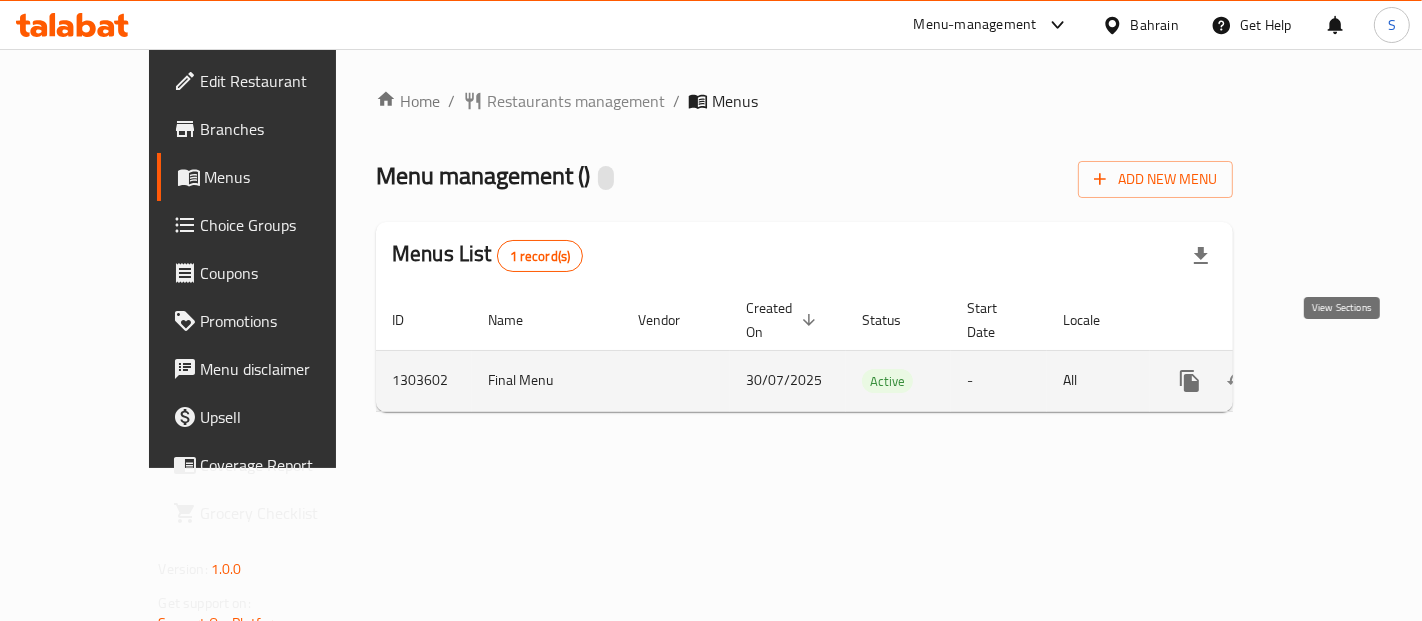 click 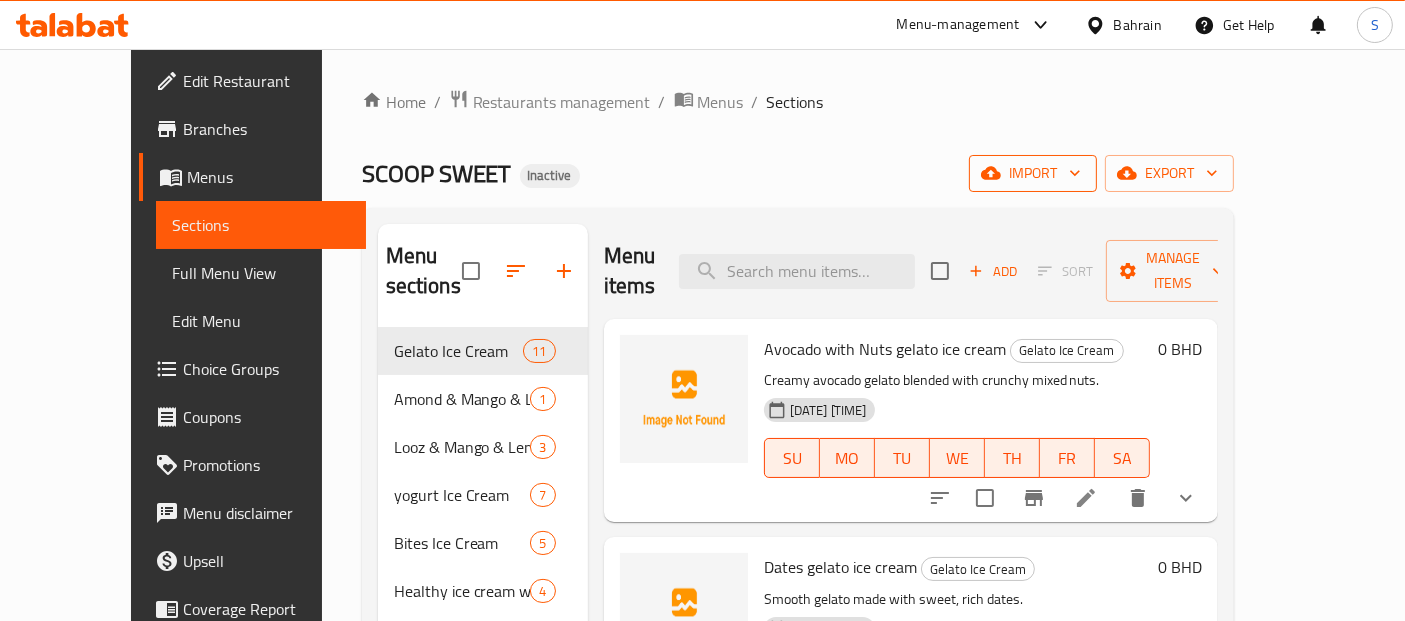click on "import" at bounding box center [1033, 173] 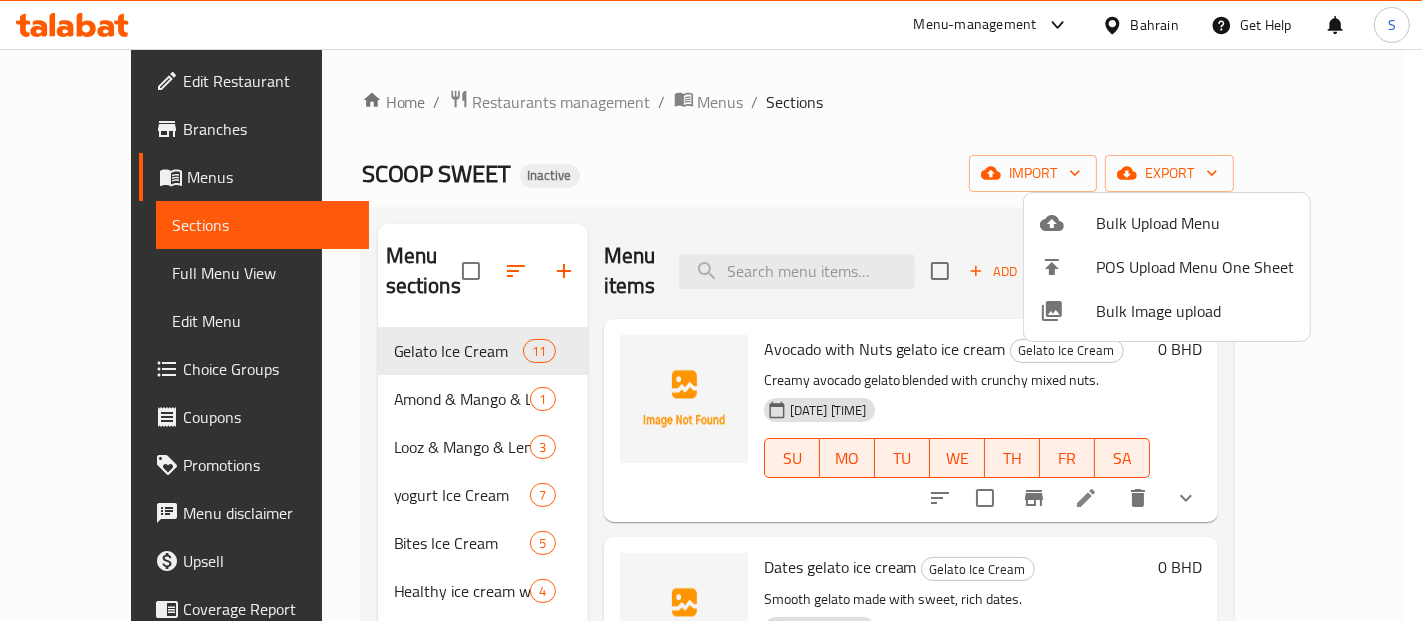click on "Bulk Image upload" at bounding box center (1167, 311) 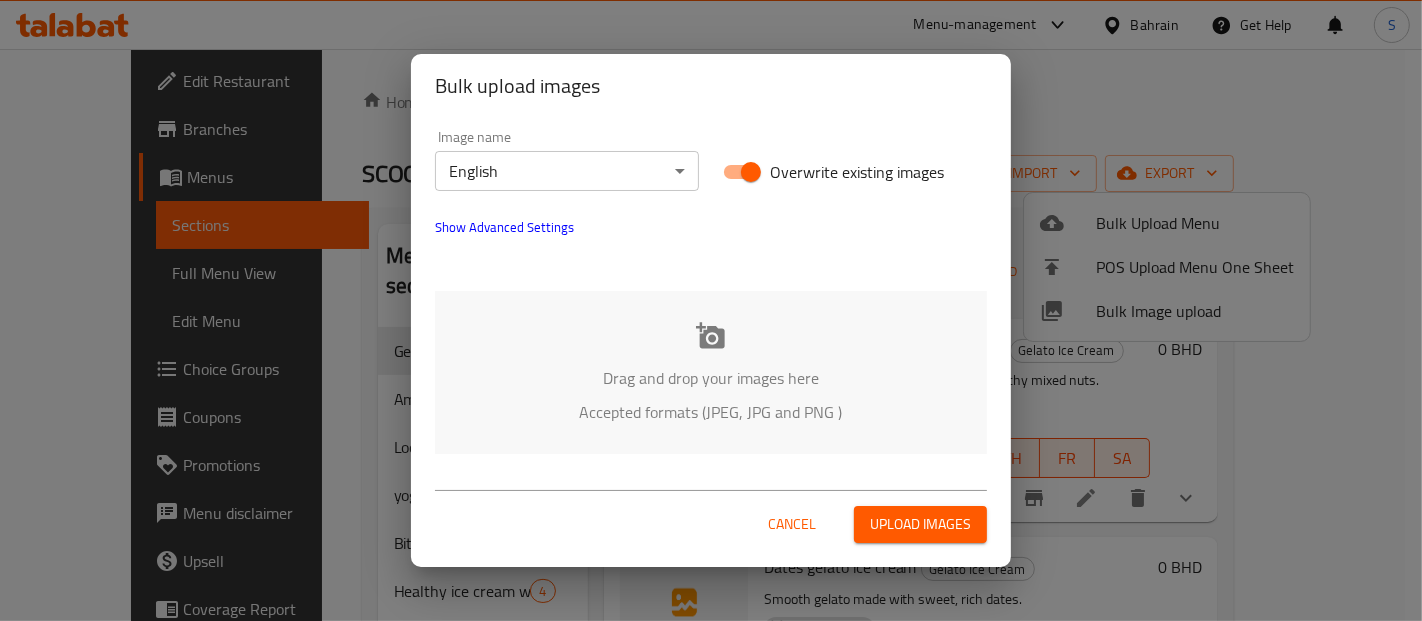 click on "Drag and drop your images here" at bounding box center [711, 378] 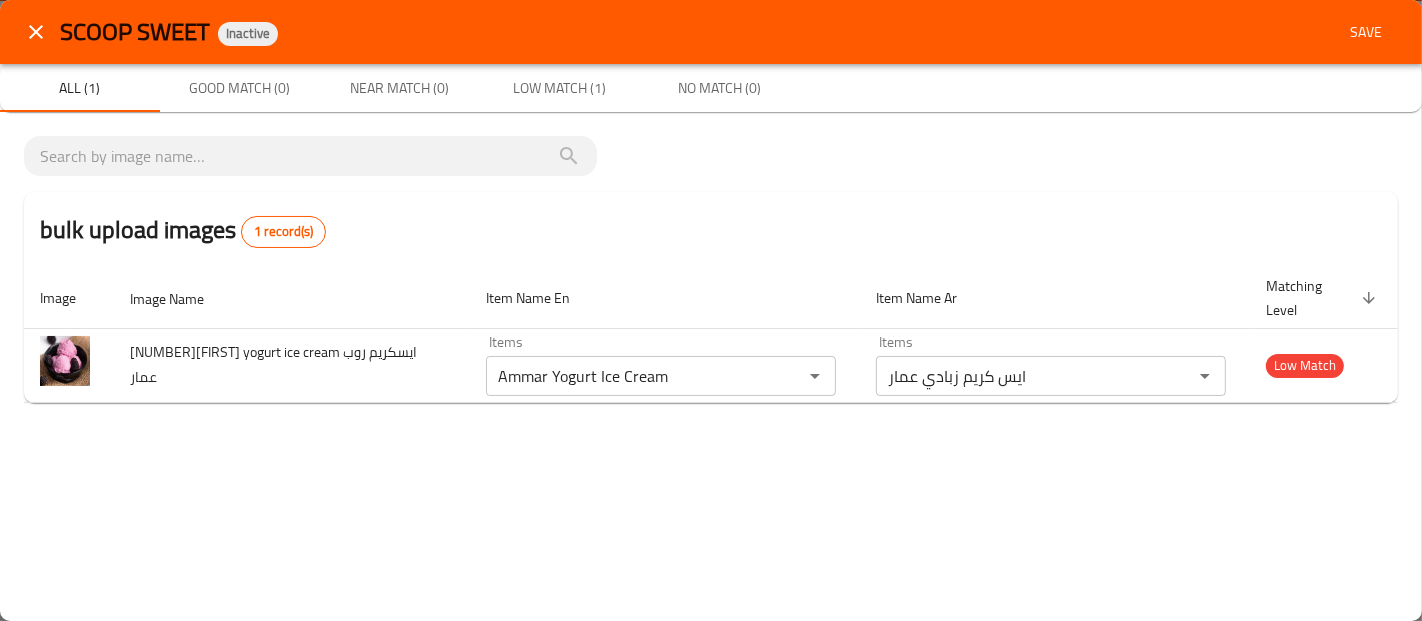 click 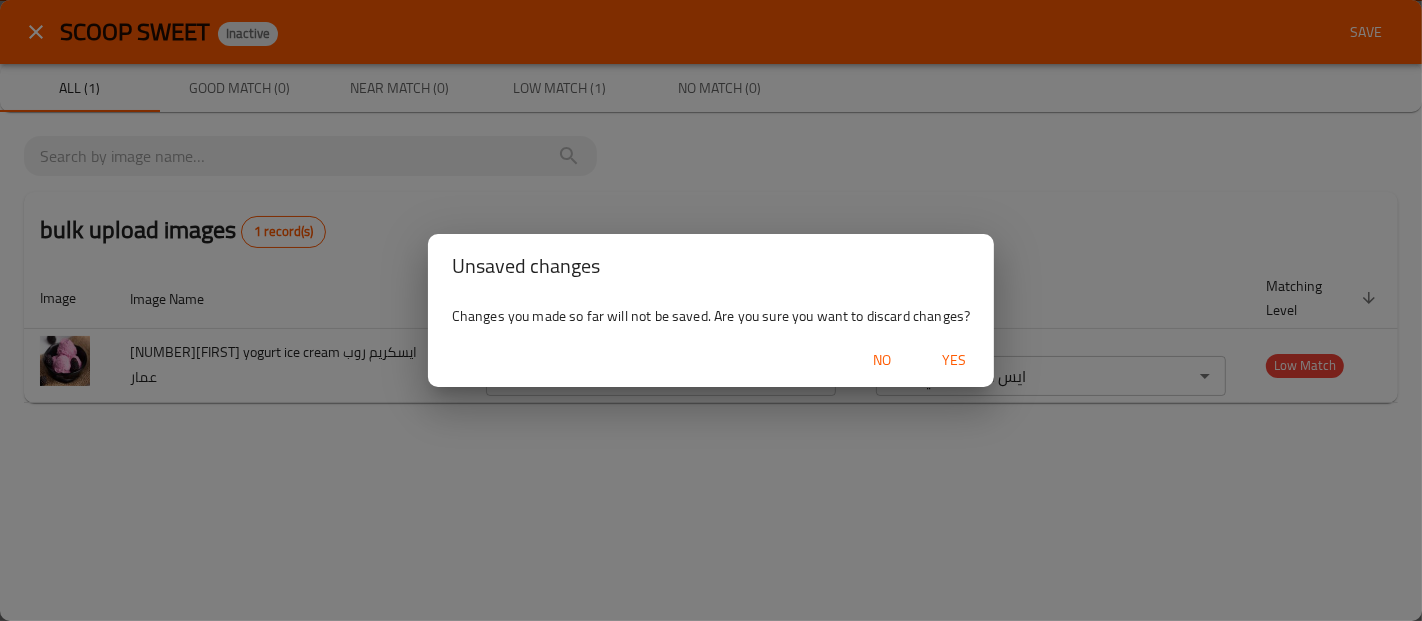 click on "No" at bounding box center (882, 360) 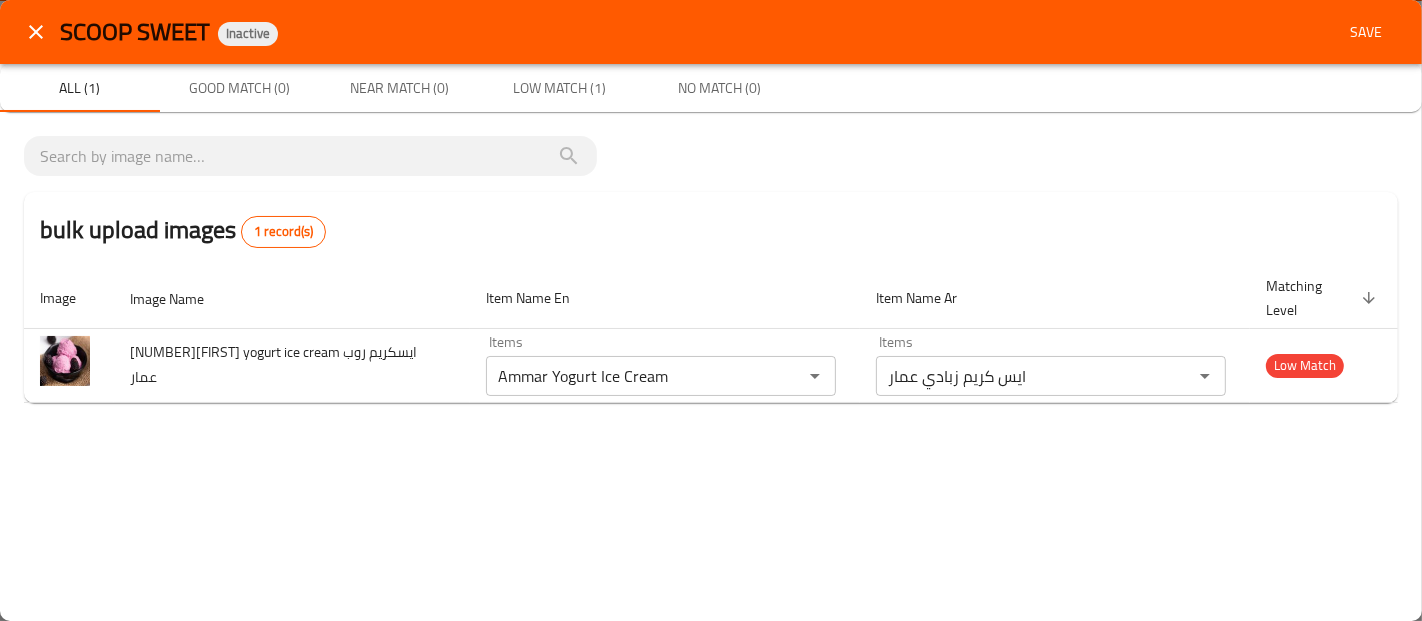 click 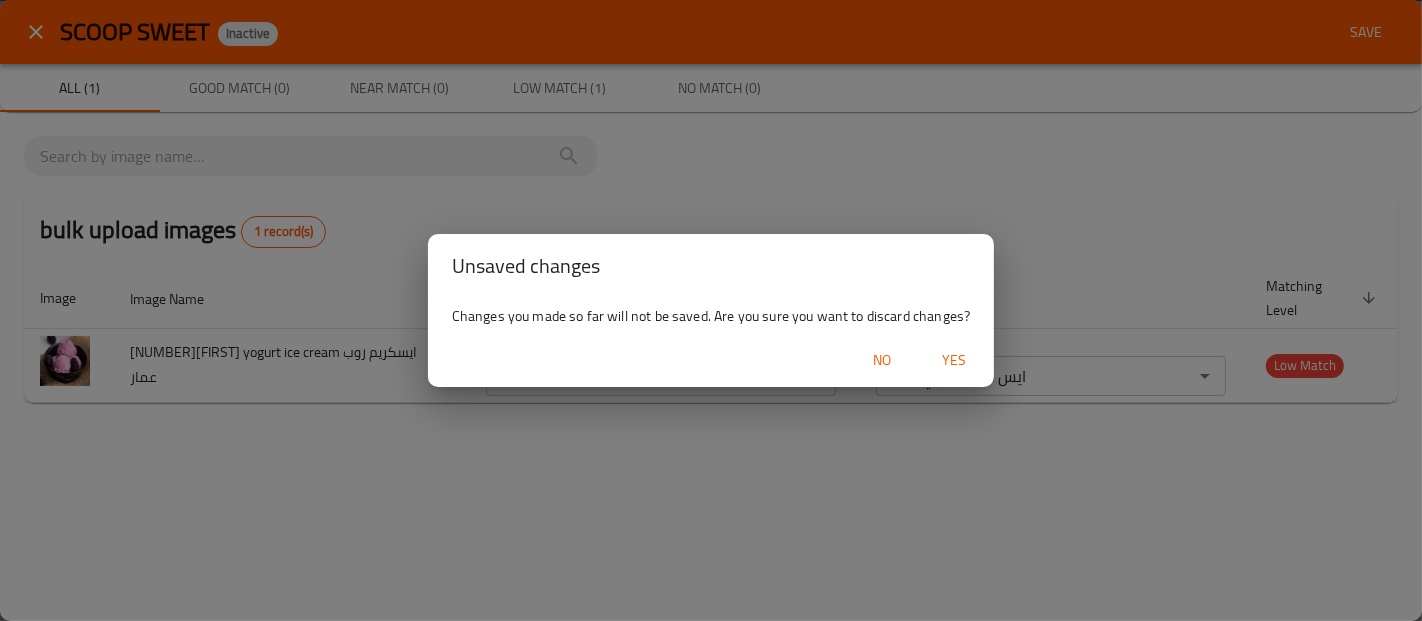 click on "Yes" at bounding box center (954, 360) 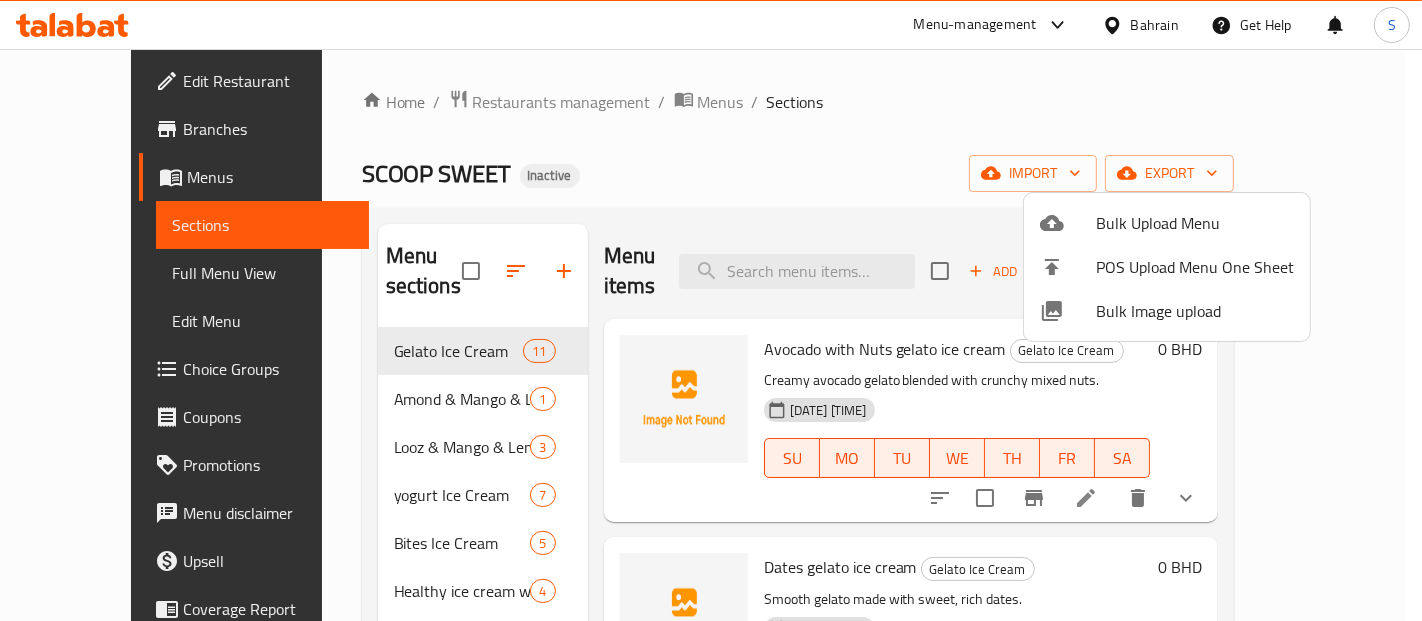 click at bounding box center (1068, 311) 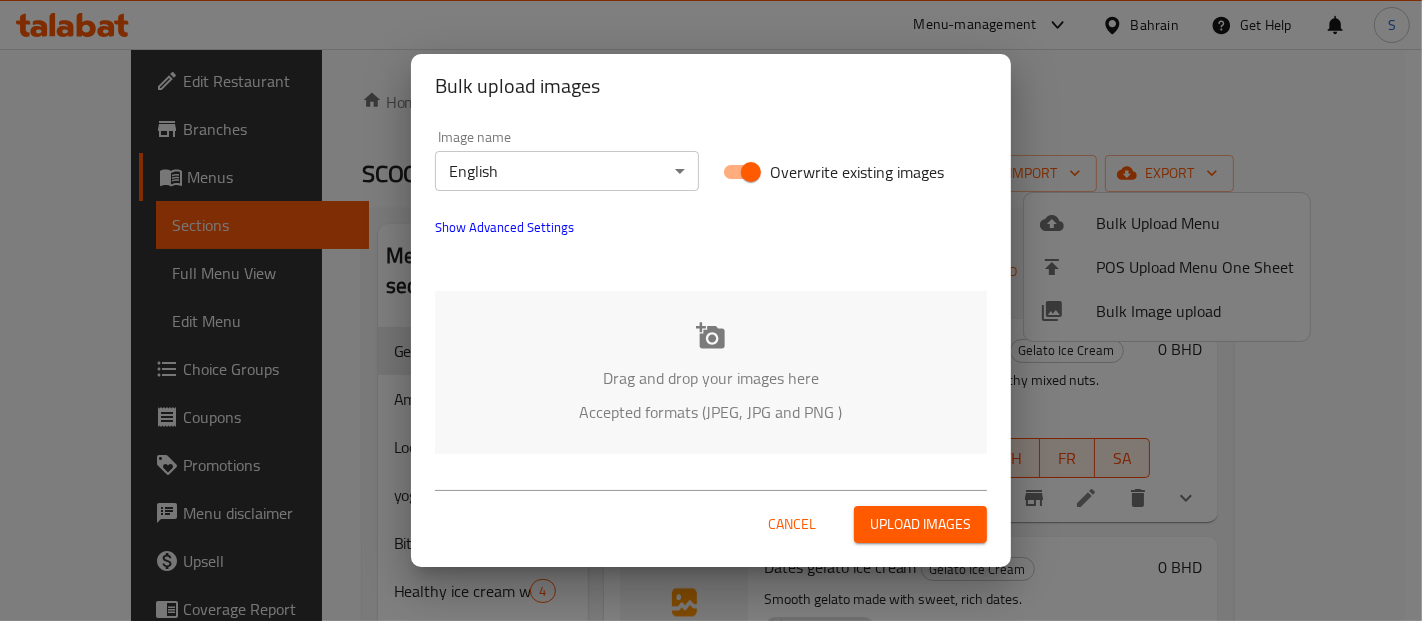 click on "​ Menu-management Bahrain Get Help S   Edit Restaurant   Branches   Menus   Sections   Full Menu View   Edit Menu   Choice Groups   Coupons   Promotions   Menu disclaimer   Upsell   Coverage Report   Grocery Checklist  Version:    1.0.0  Get support on:    Support.OpsPlatform Home / Restaurants management / Menus / Sections SCOOP SWEET Inactive import export Menu sections Gelato Ice Cream 11 Amond & Mango & Lemon Ice Cream 1 Looz & Mango & Lemon Ice Cream 3 yogurt Ice Cream 7 Bites Ice Cream 5 Healthy ice cream without sugar (Stevia) 4 Stick Ice Cream 5 Scoop Family box 1 milkshake 4 Mojito drinks 2 sweets & cake 2 Menu items Add Sort Manage items Avocado with Nuts gelato ice cream   Gelato Ice Cream Creamy avocado gelato blended with crunchy mixed nuts. 30-07-2025 04:21 PM SU MO TU WE TH FR SA 0   BHD Dates gelato ice cream   Gelato Ice Cream Smooth gelato made with sweet, rich dates. 30-07-2025 04:21 PM SU MO TU WE TH FR SA 0   BHD Kinder gelato ice cream   Gelato Ice Cream 30-07-2025 04:21 PM SU MO TU WE" at bounding box center (711, 335) 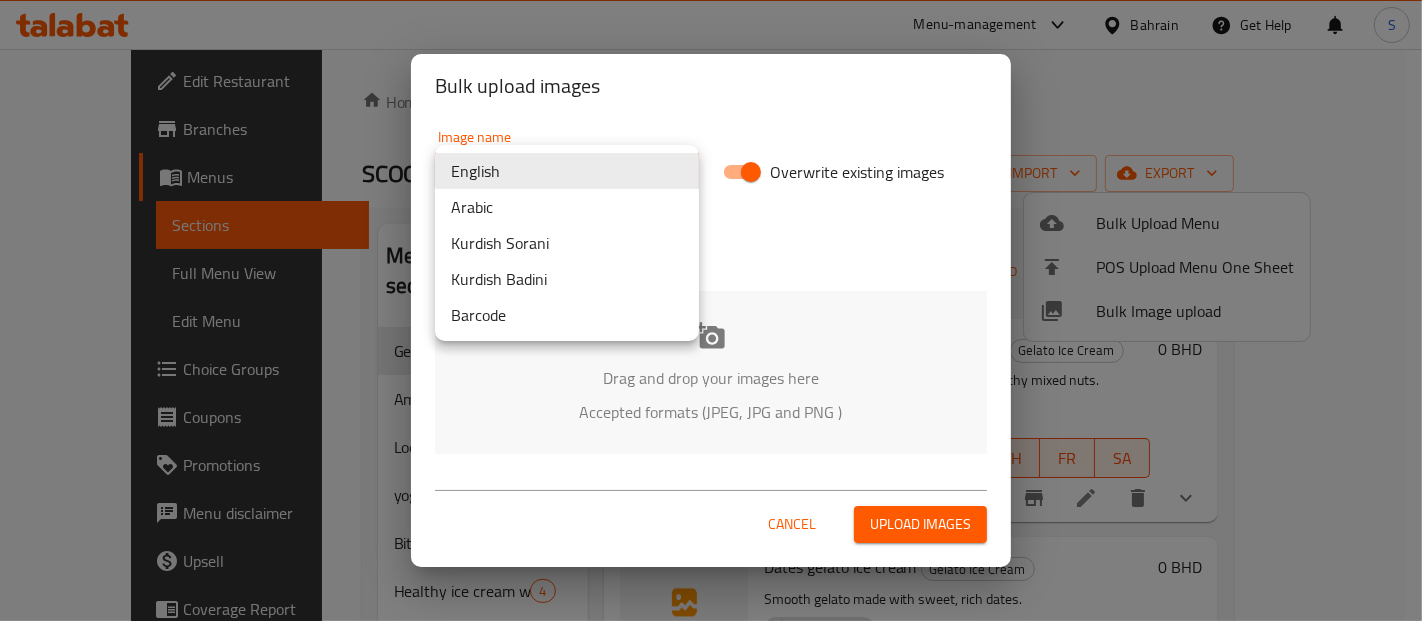 click on "Arabic" at bounding box center (567, 207) 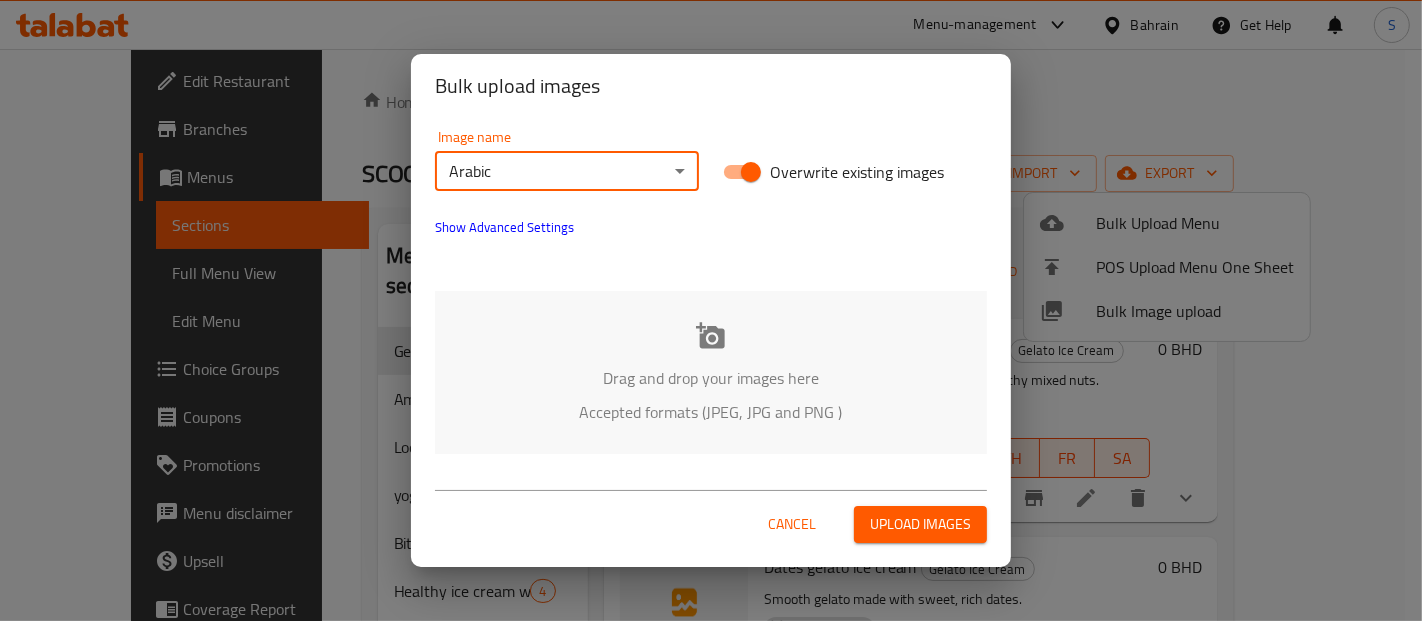 click on "Accepted formats (JPEG, JPG and PNG )" at bounding box center (711, 412) 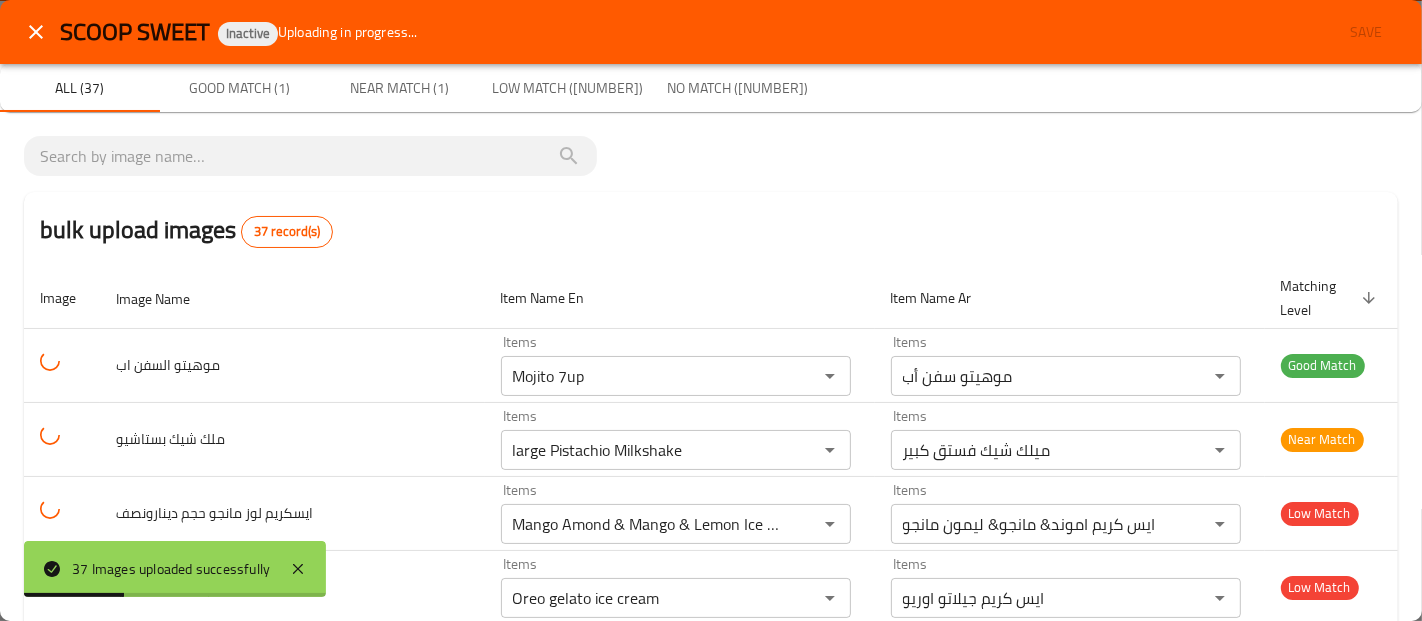 click on "bulk upload images   37 record(s) Image Image Name Item Name En Item Name Ar Matching Level sorted descending موهيتو السفن اب Items Mojito 7up Items Items موهيتو سفن أب Items Good Match ملك شيك بستاشيو Items large Pistachio Milkshake Items Items ميلك شيك فستق كبير Items Near Match ايسكريم لوز مانجو حجم دينارونصف Items Mango Amond & Mango & Lemon Ice Cream Items Items ايس كريم اموند& مانجو& ليمون مانجو Items Low Match ايسكريم الرطب البحريني Items Oreo gelato ice cream Items Items ايس كريم جيلاتو اوريو Items Low Match ملك شيك سنيكرز Items Snickers gelato ice cream Items Items ايس كريم جيلاتو سنيكرز Items Low Match ملك شيك نوتيلا (1) Items Nutella gelato ice cream Items Items ايس كريم جيلاتو نوتيلا Items Low Match فلين لتر ونصف لوز مانجو Items Bahraini Looz Mix Mango Items Items Items Items" at bounding box center [711, 1601] 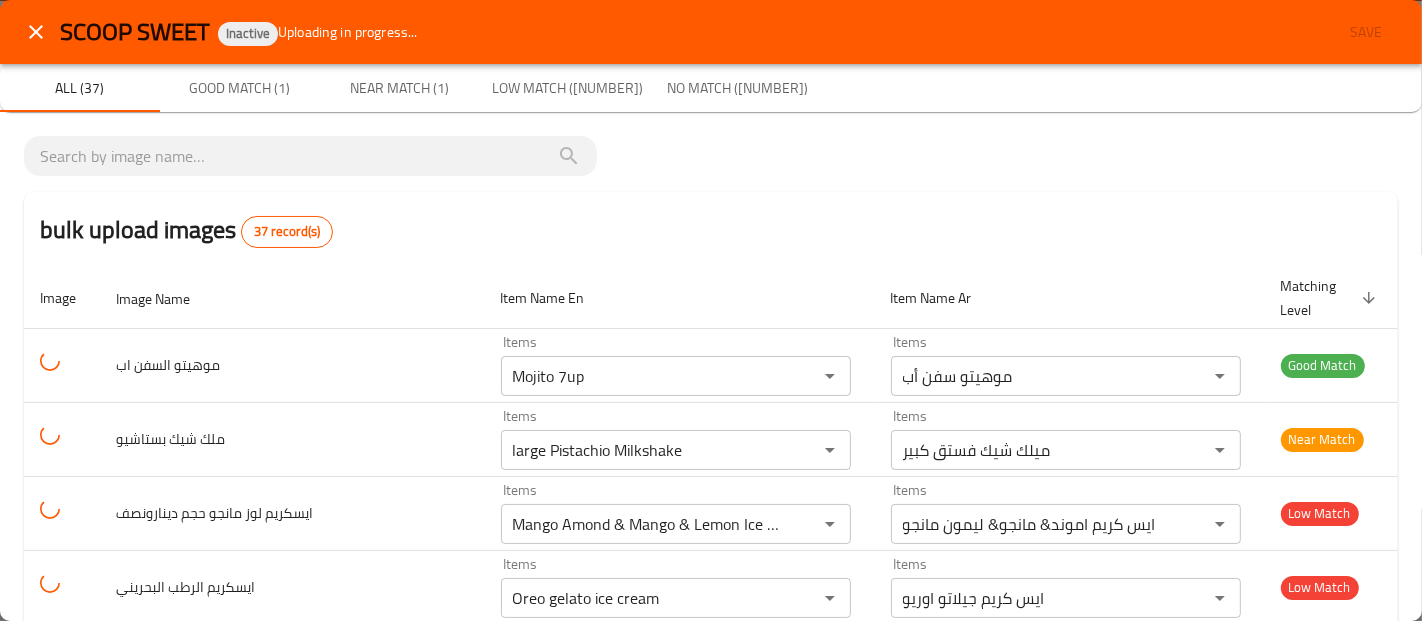 click on "bulk upload images   37 record(s) Image Image Name Item Name En Item Name Ar Matching Level sorted descending موهيتو السفن اب Items Mojito 7up Items Items موهيتو سفن أب Items Good Match ملك شيك بستاشيو Items large Pistachio Milkshake Items Items ميلك شيك فستق كبير Items Near Match ايسكريم لوز مانجو حجم دينارونصف Items Mango Amond & Mango & Lemon Ice Cream Items Items ايس كريم اموند& مانجو& ليمون مانجو Items Low Match ايسكريم الرطب البحريني Items Oreo gelato ice cream Items Items ايس كريم جيلاتو اوريو Items Low Match ملك شيك سنيكرز Items Snickers gelato ice cream Items Items ايس كريم جيلاتو سنيكرز Items Low Match ملك شيك نوتيلا (1) Items Nutella gelato ice cream Items Items ايس كريم جيلاتو نوتيلا Items Low Match فلين لتر ونصف لوز مانجو Items Bahraini Looz Mix Mango Items Items Items Items" at bounding box center [711, 1601] 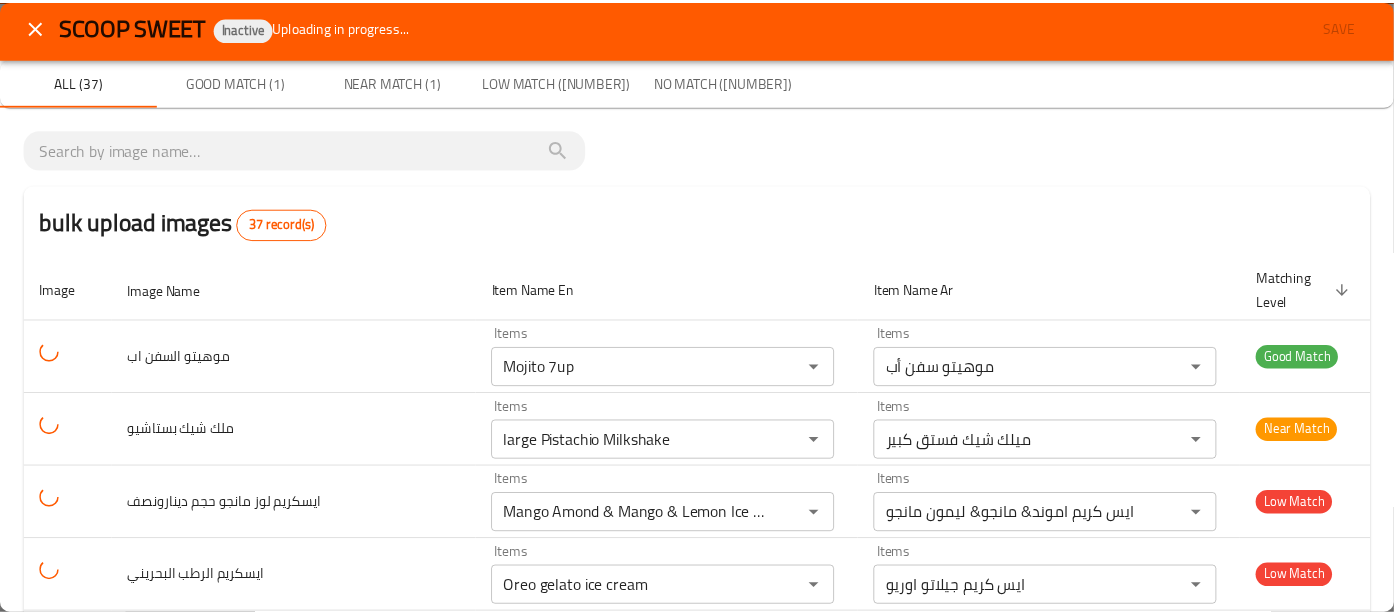scroll, scrollTop: 0, scrollLeft: 0, axis: both 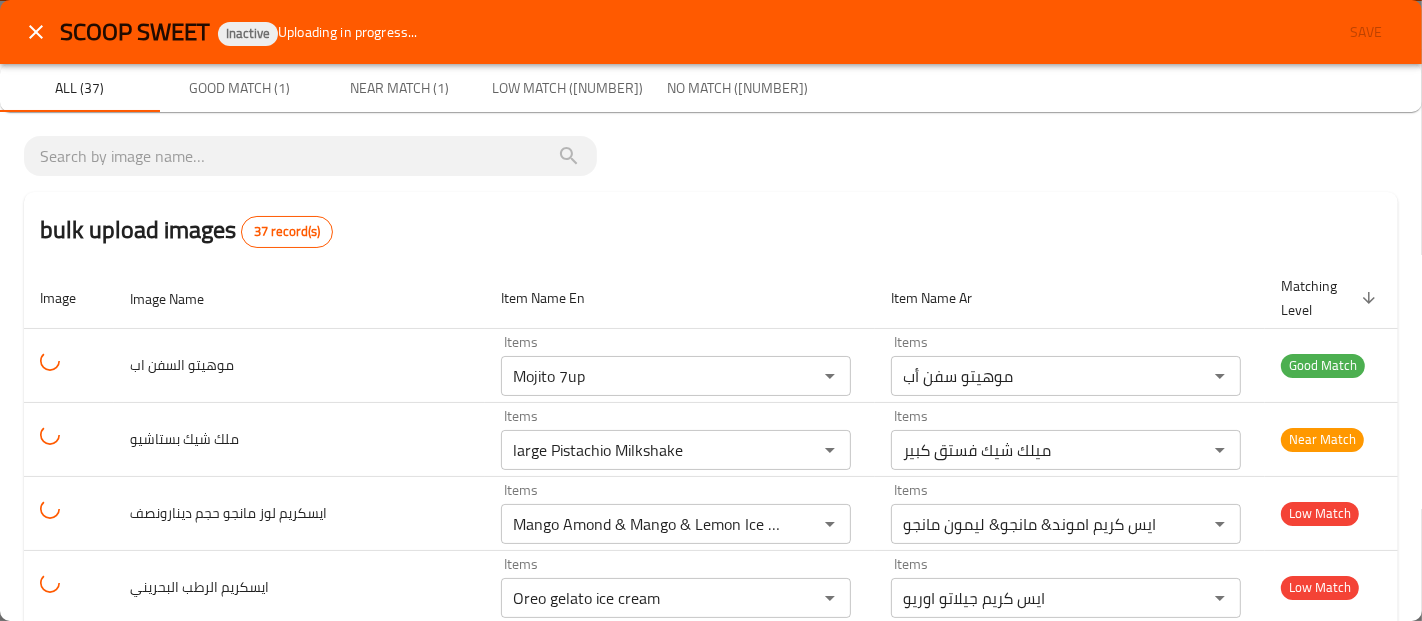 click 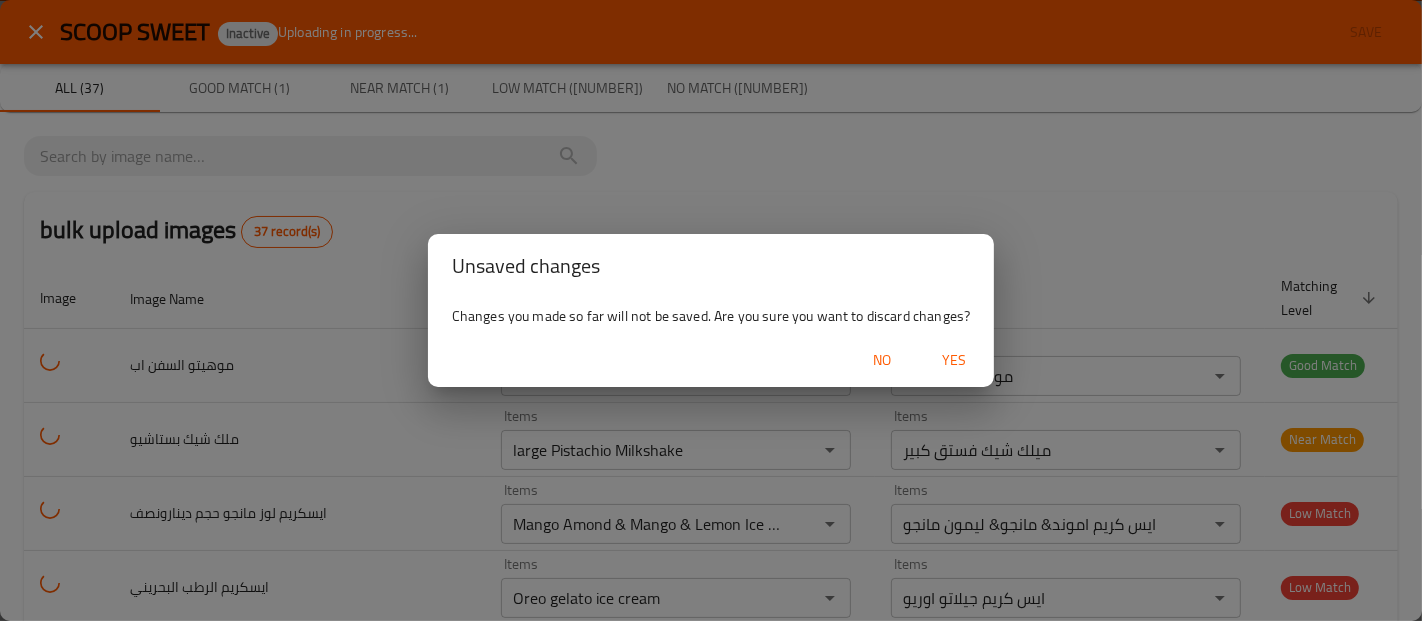 click on "Yes" at bounding box center [954, 360] 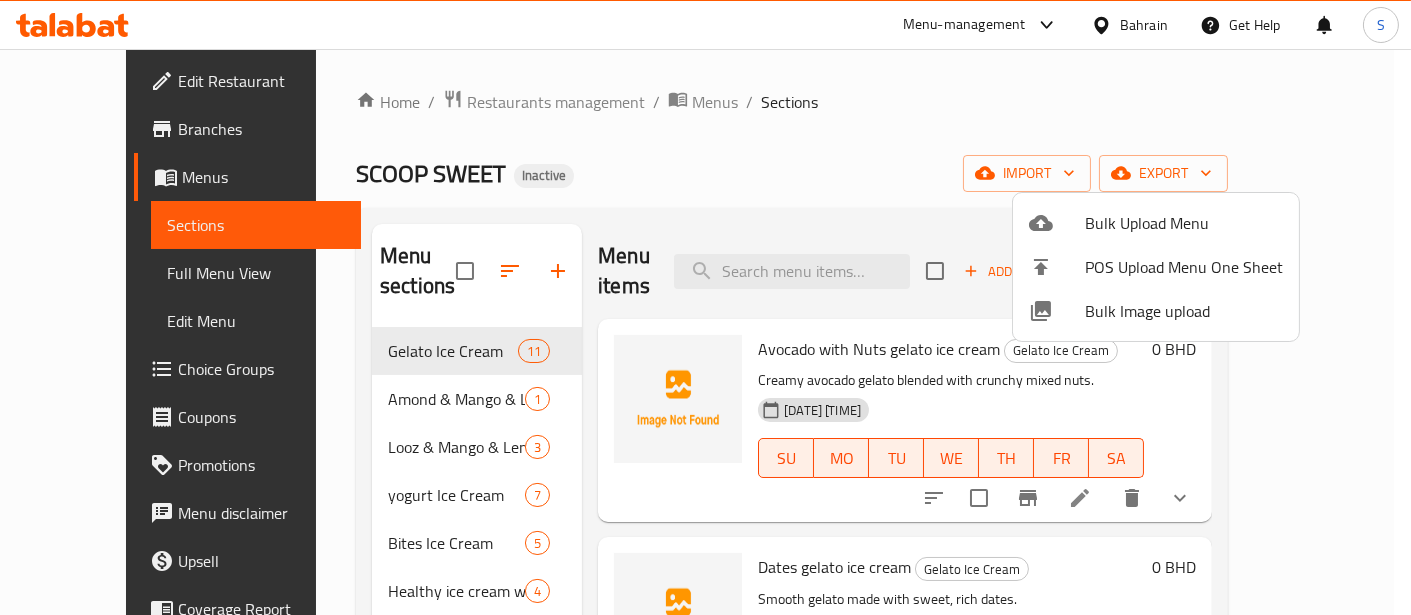 click at bounding box center (705, 307) 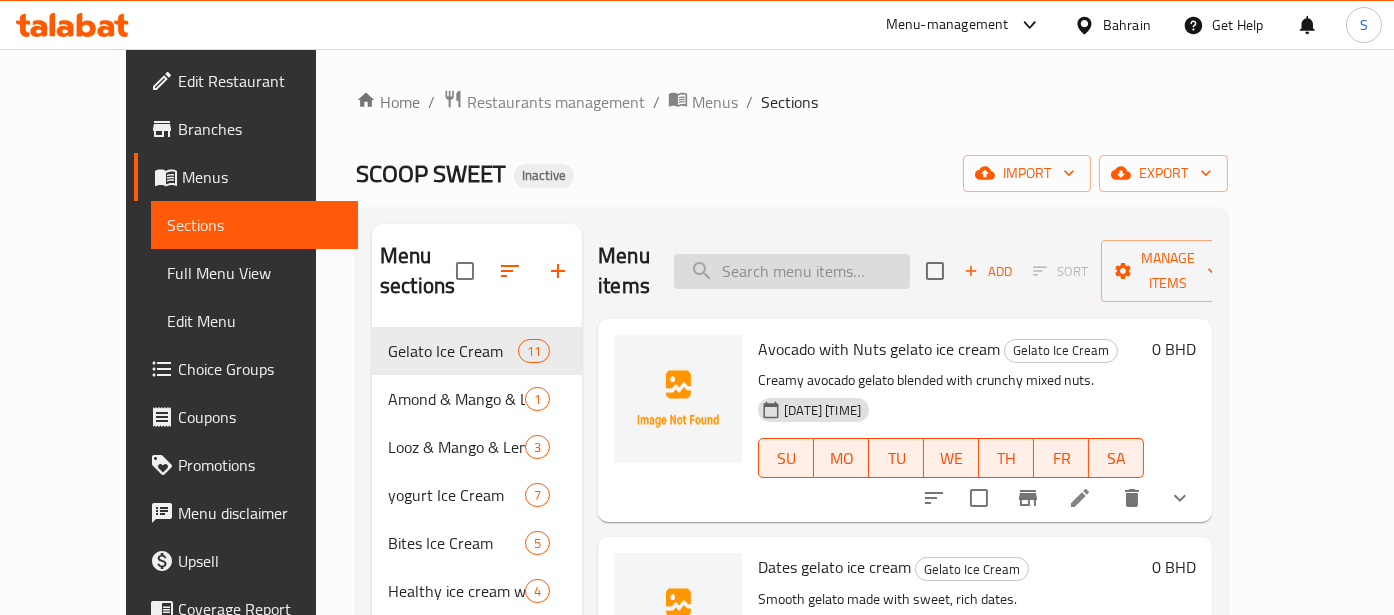 type 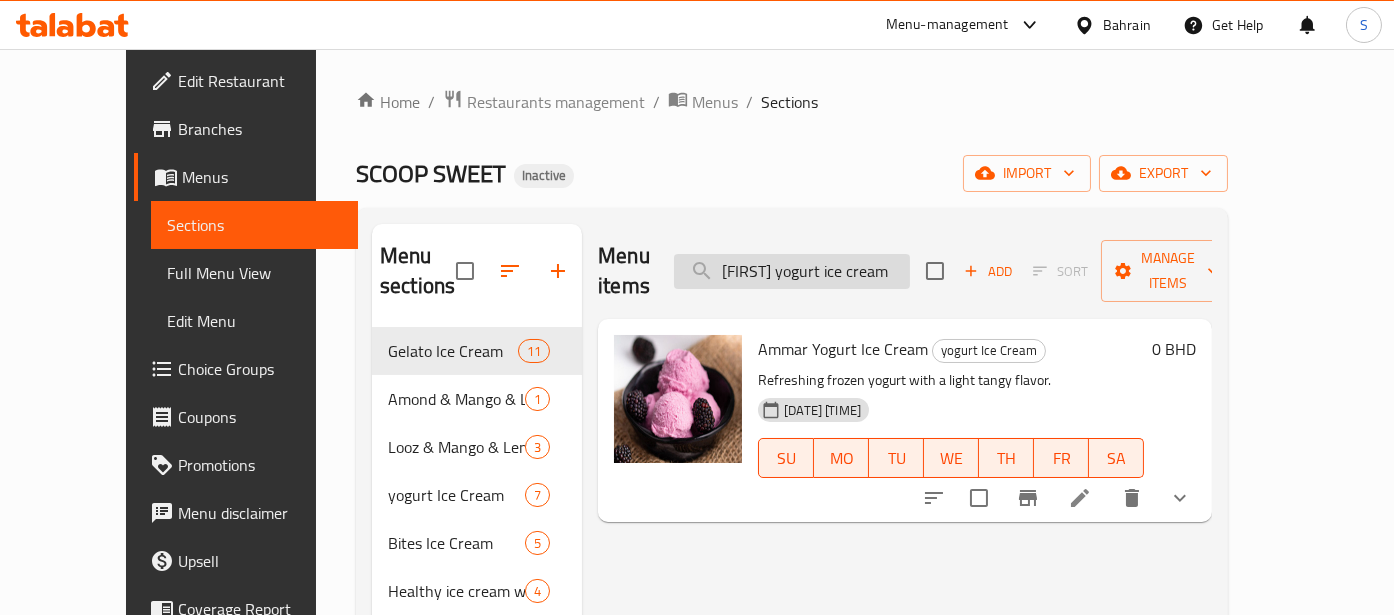 click on "Ammar yogurt ice cream" at bounding box center (792, 271) 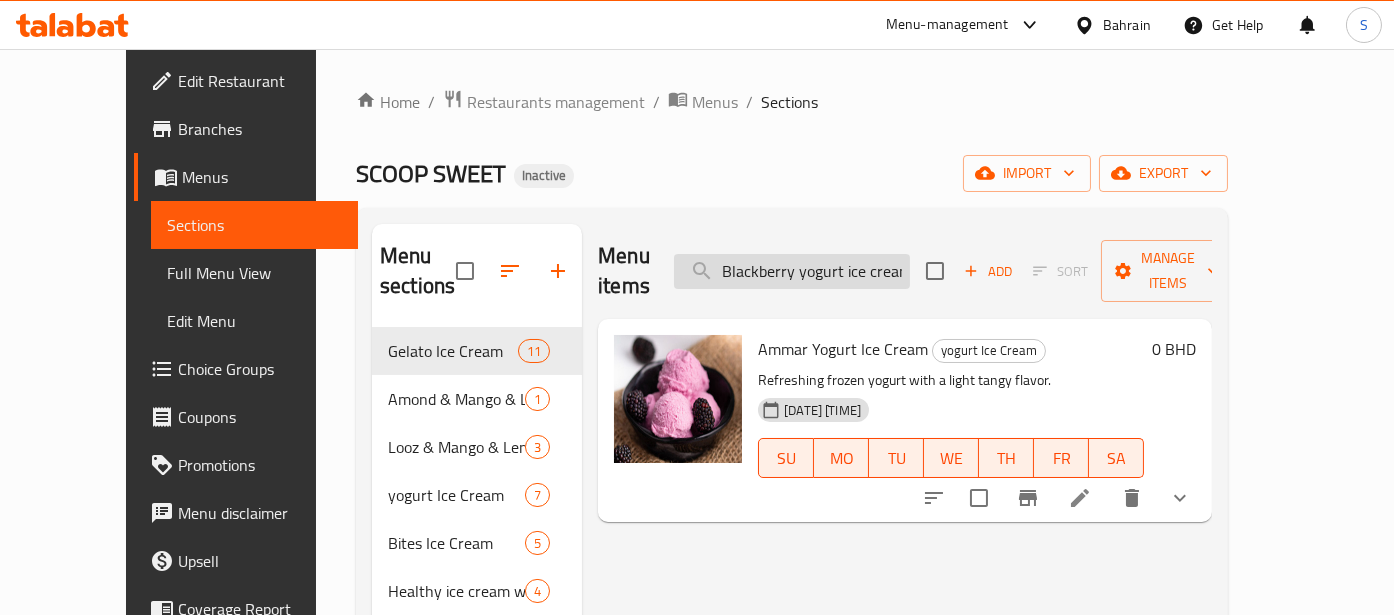 scroll, scrollTop: 0, scrollLeft: 10, axis: horizontal 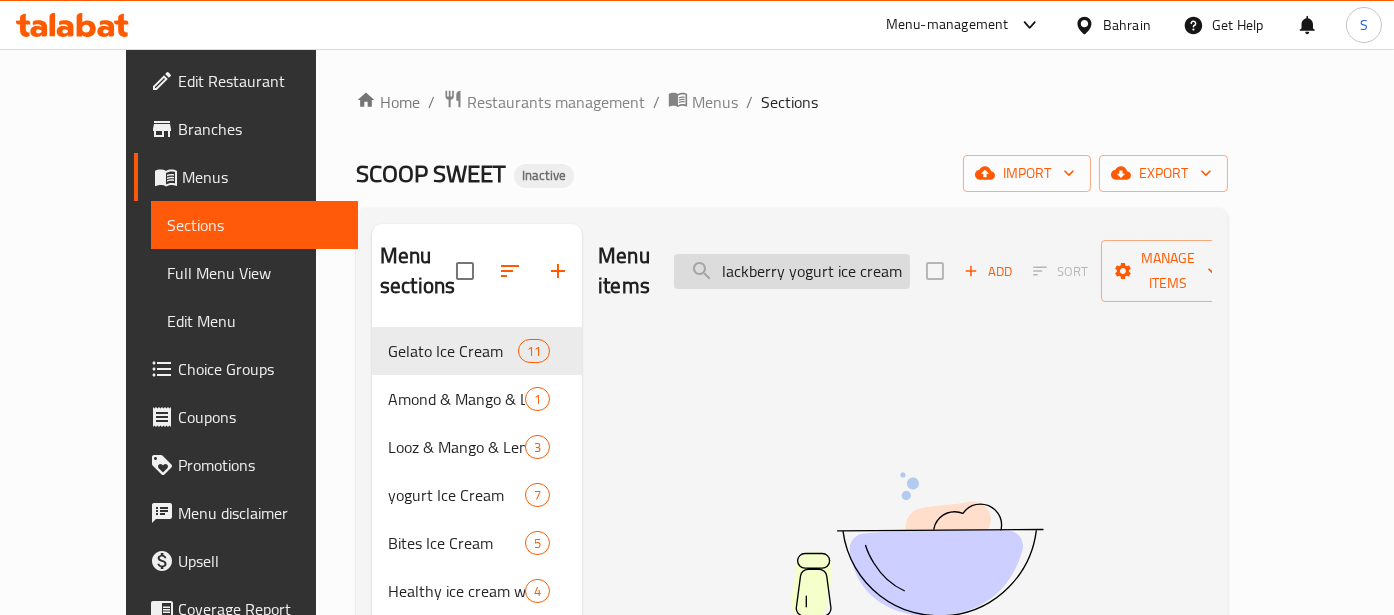 click on "Blackberry yogurt ice cream" at bounding box center (792, 271) 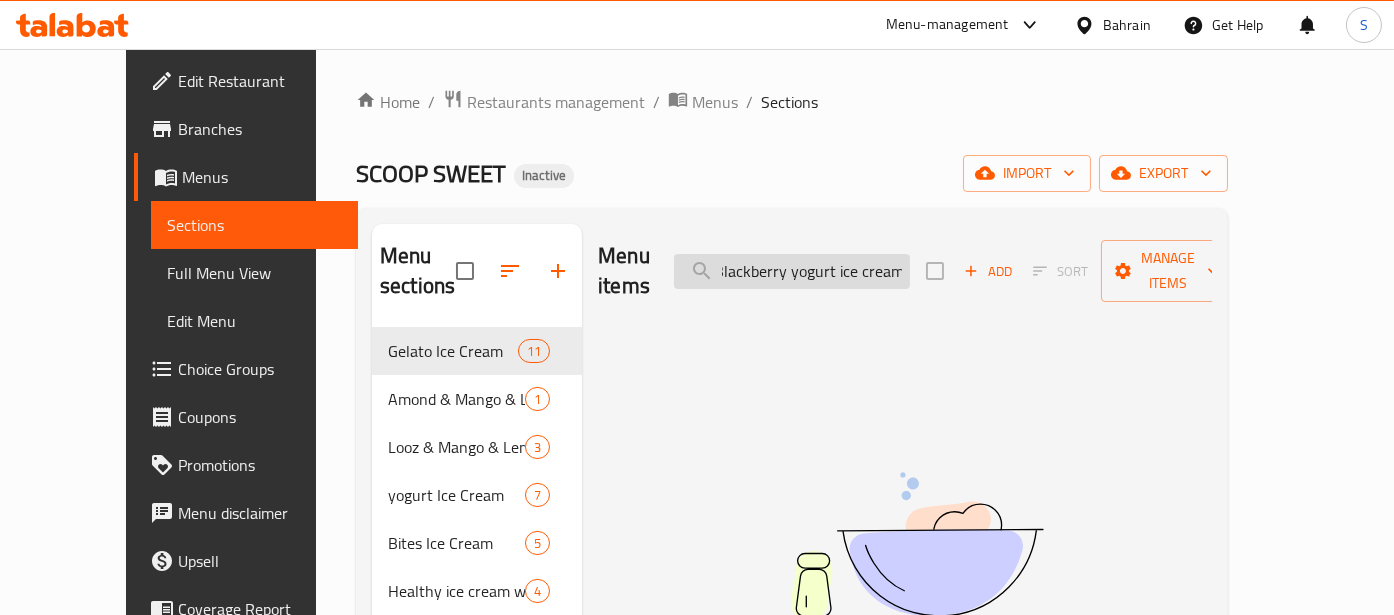 scroll, scrollTop: 0, scrollLeft: 0, axis: both 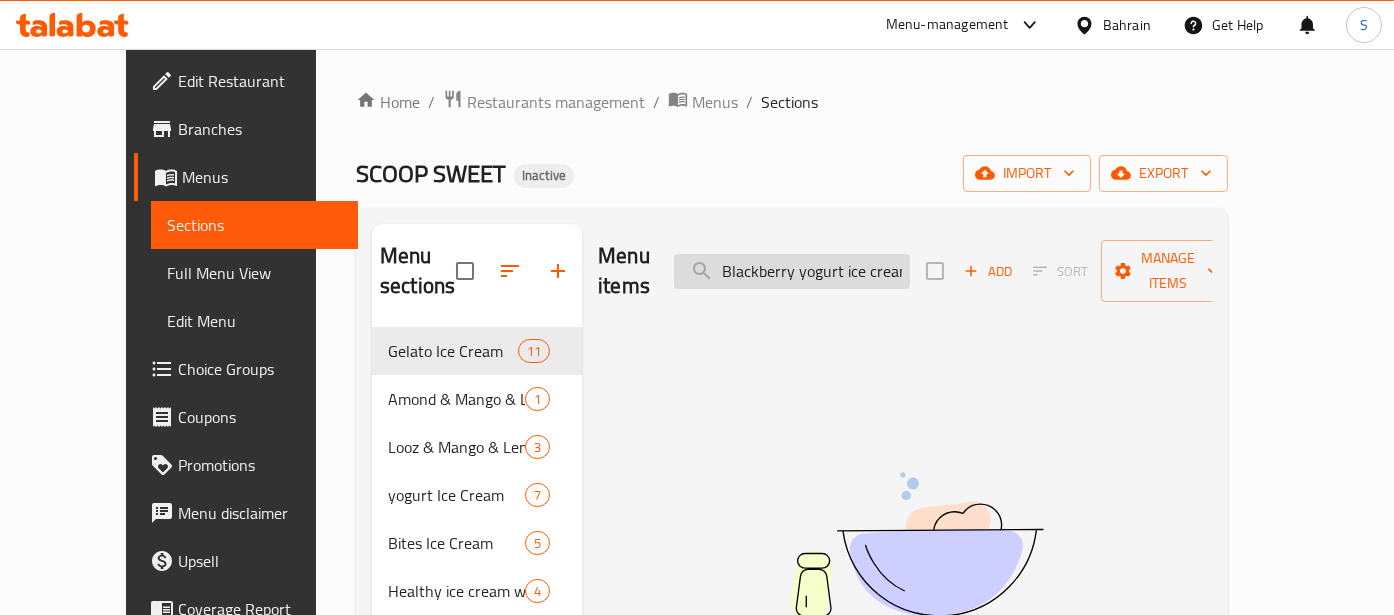 click on "Blackberry yogurt ice cream" at bounding box center [792, 271] 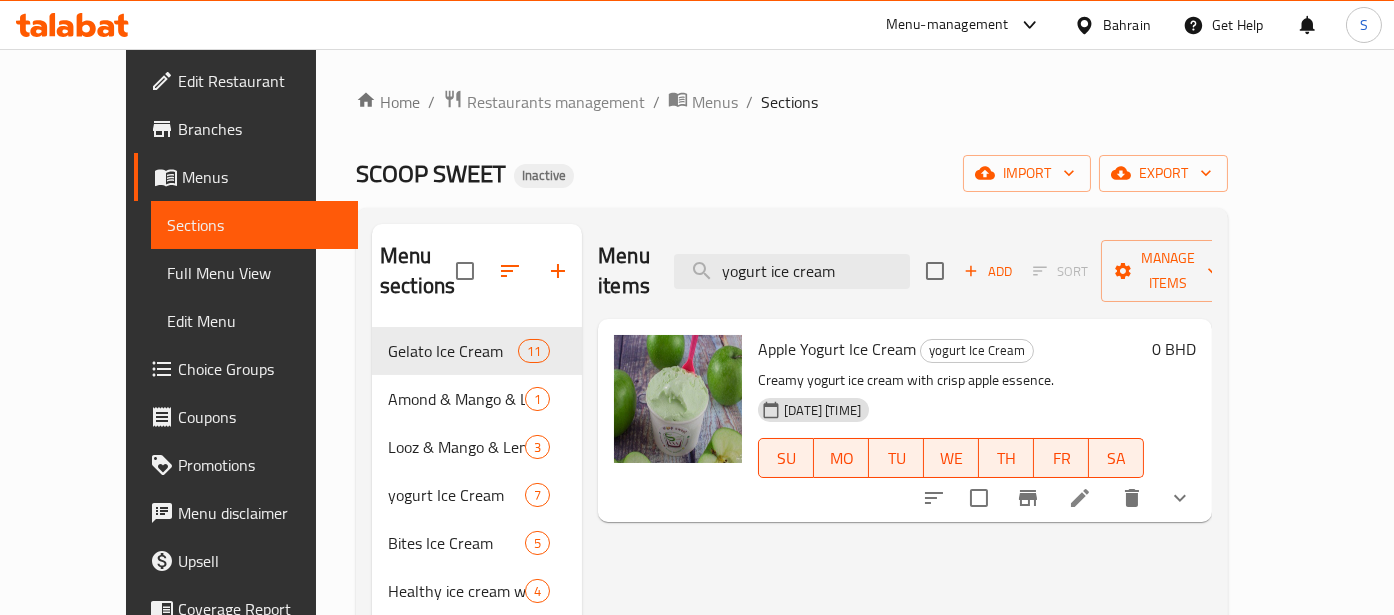 type on "yogurt ice cream" 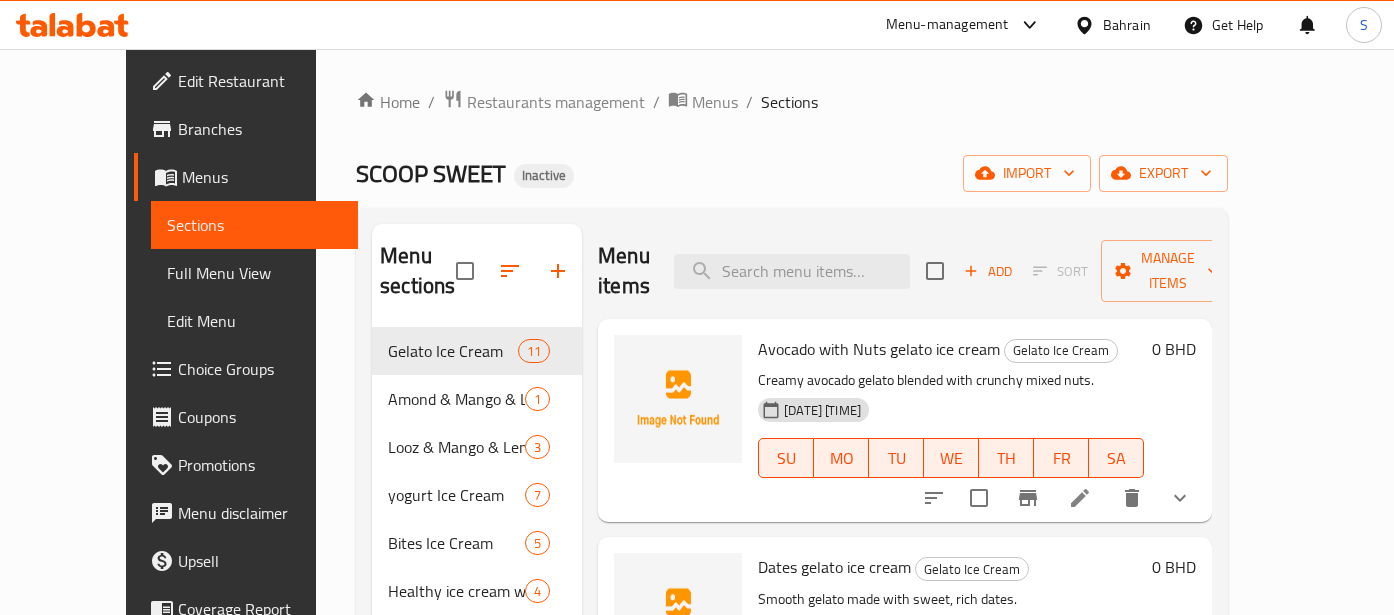 scroll, scrollTop: 0, scrollLeft: 0, axis: both 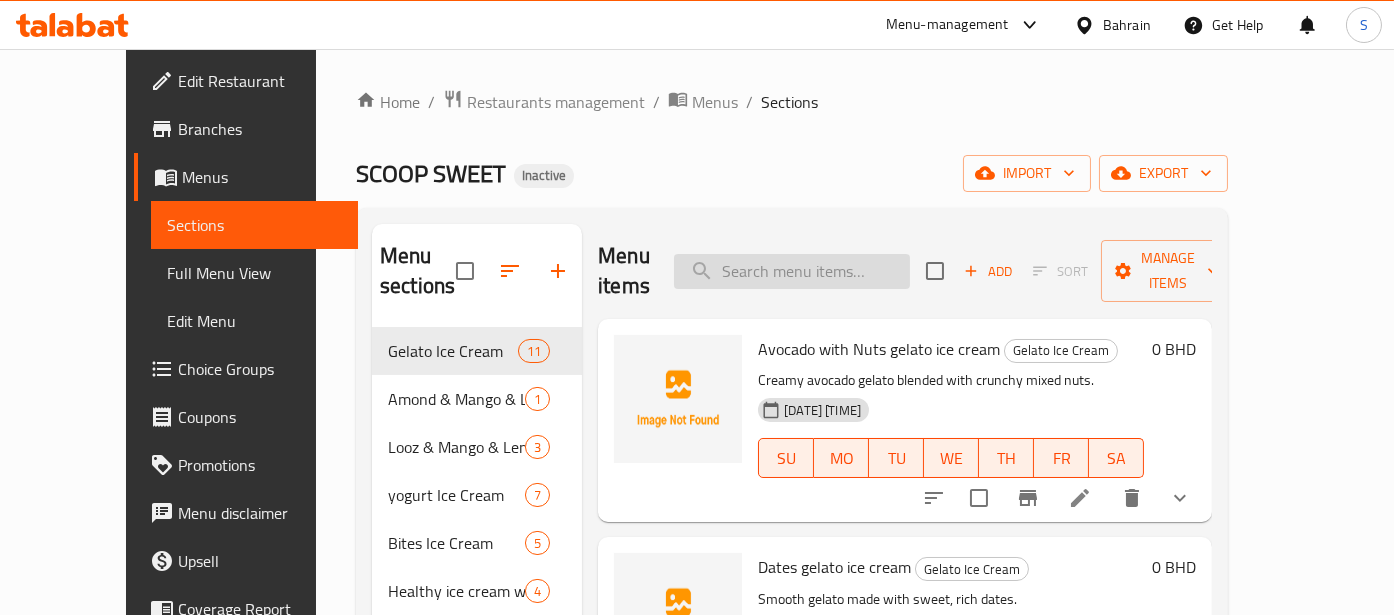click at bounding box center (792, 271) 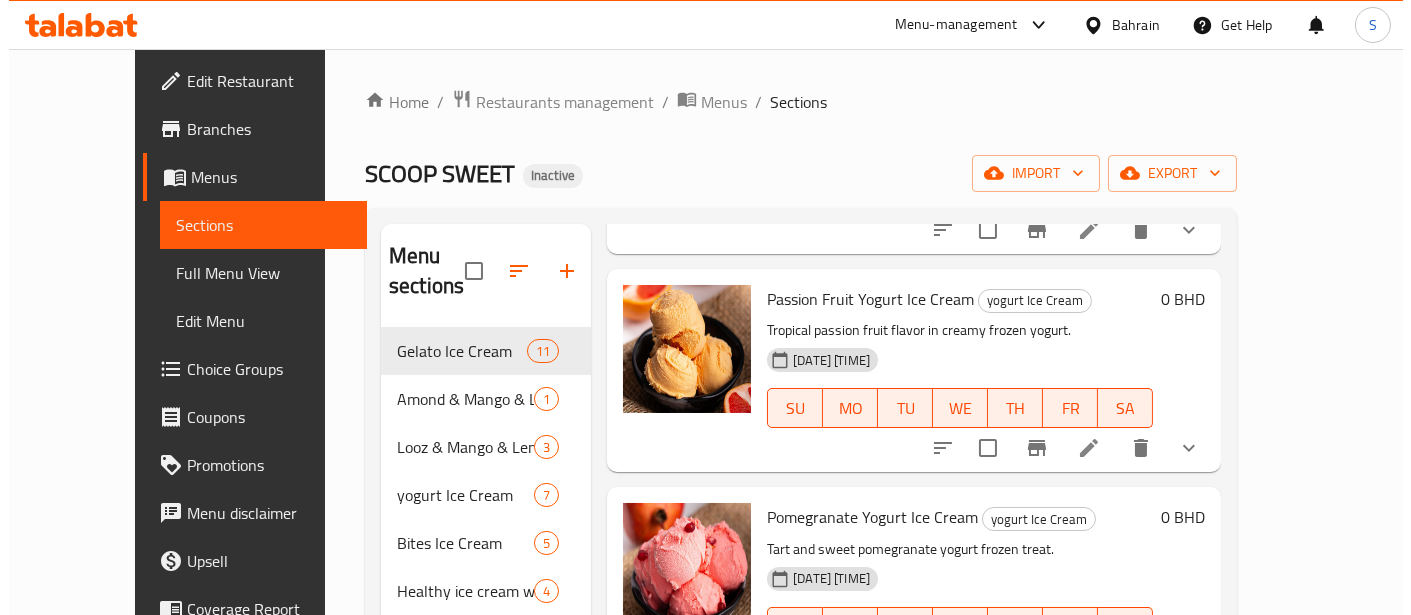 scroll, scrollTop: 940, scrollLeft: 0, axis: vertical 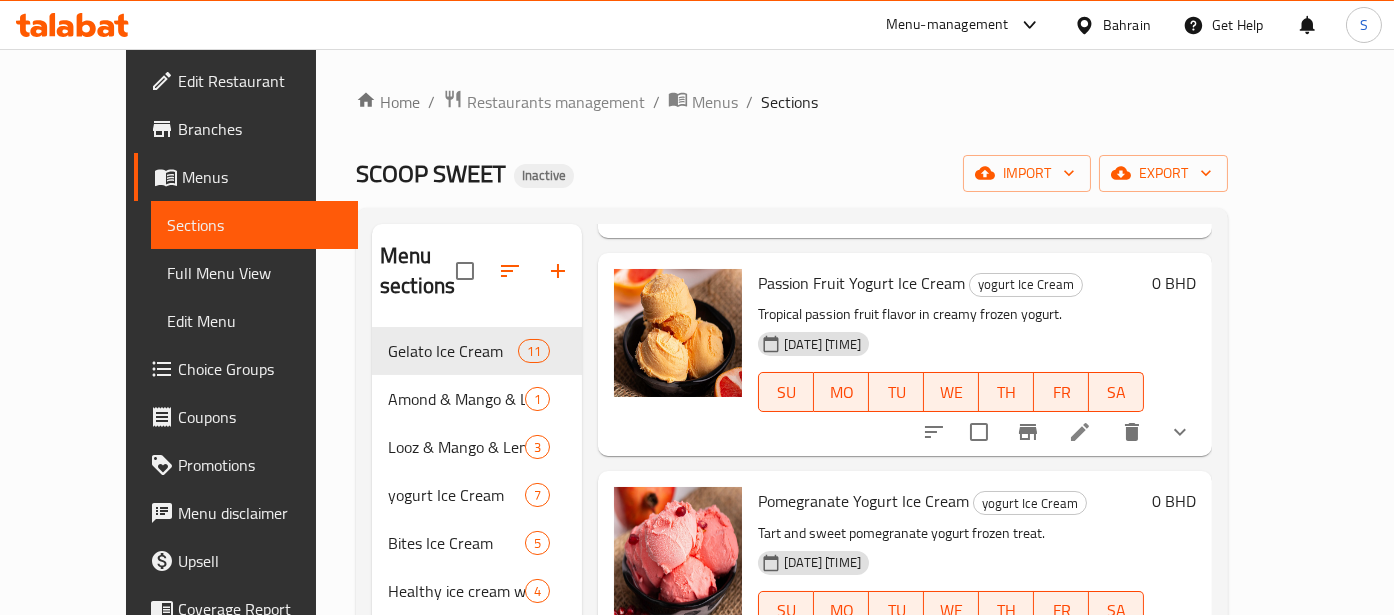 type on "yogurt ice cream" 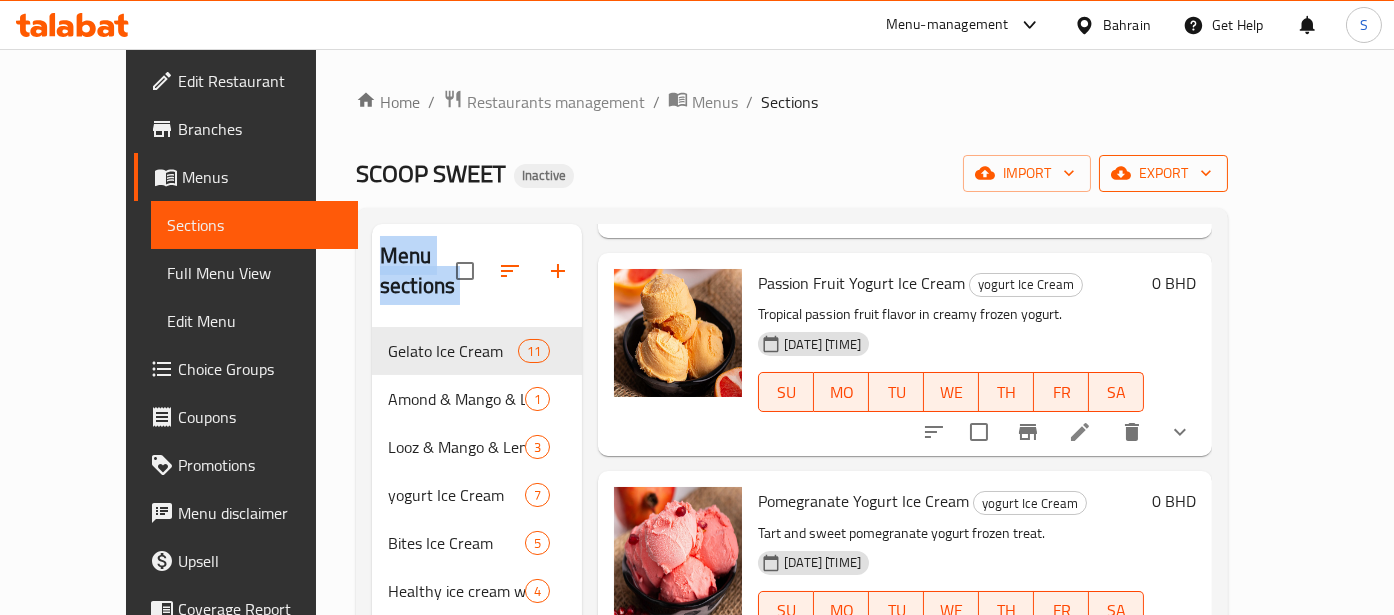 drag, startPoint x: 1291, startPoint y: 204, endPoint x: 1304, endPoint y: 184, distance: 23.853722 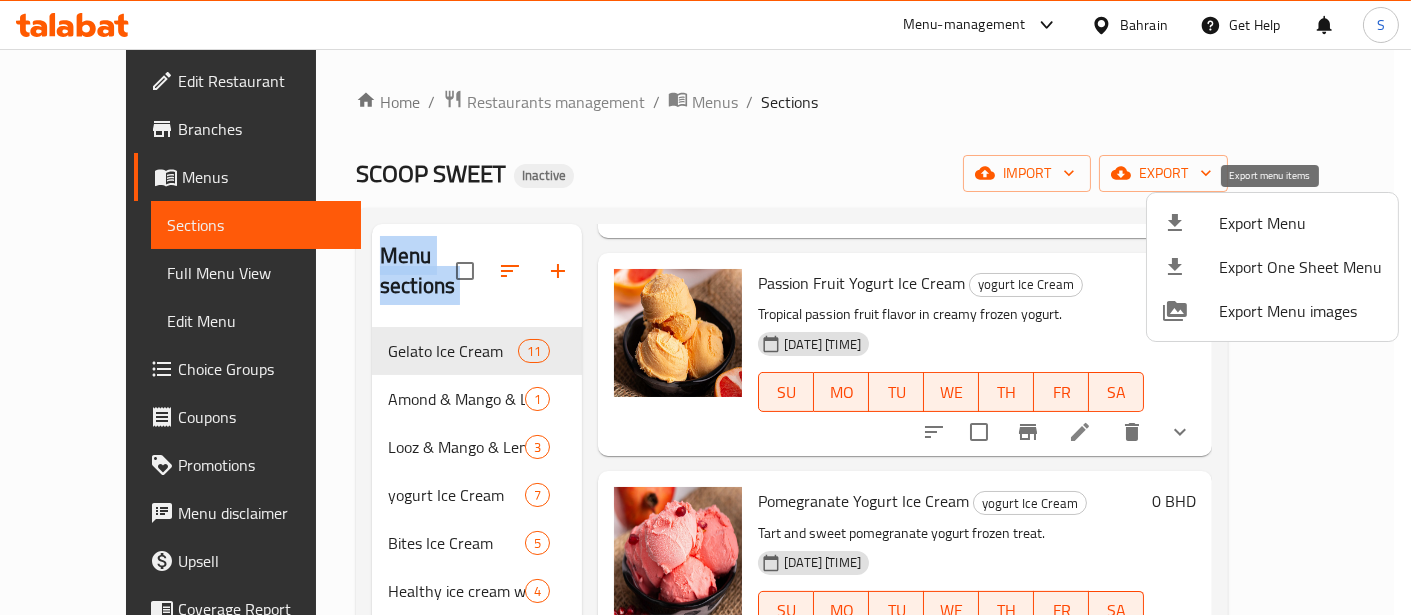 click on "Export Menu" at bounding box center (1300, 223) 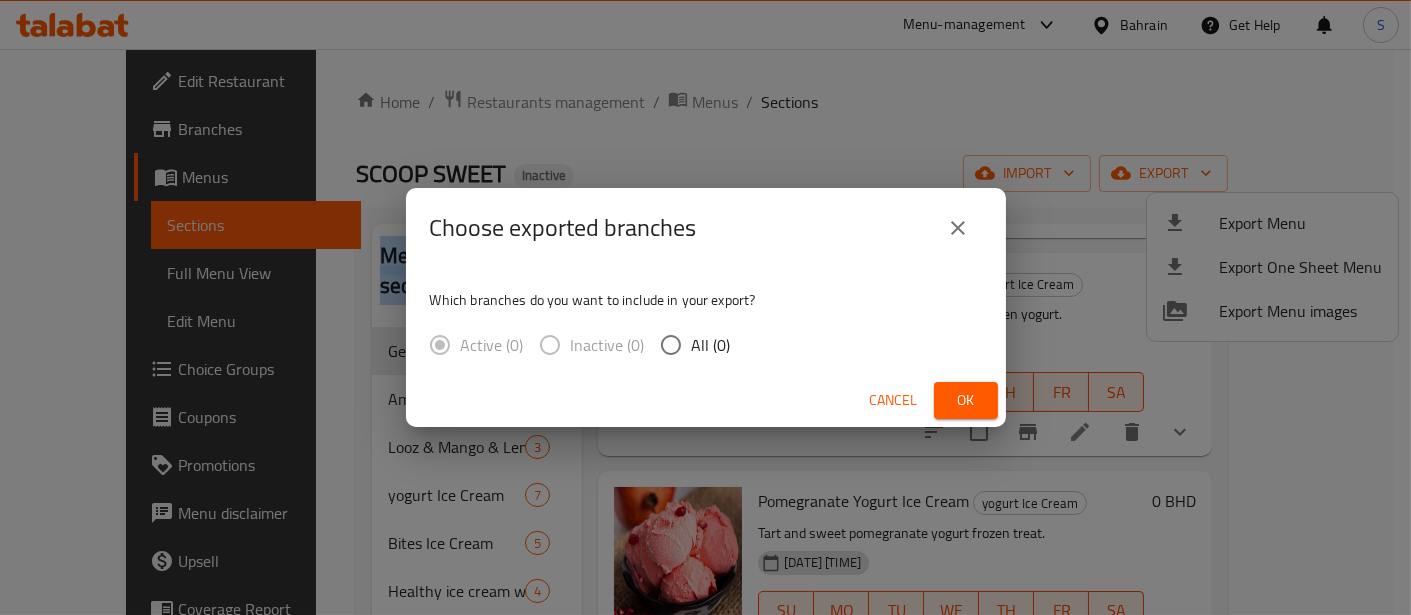 click on "All (0)" at bounding box center [711, 345] 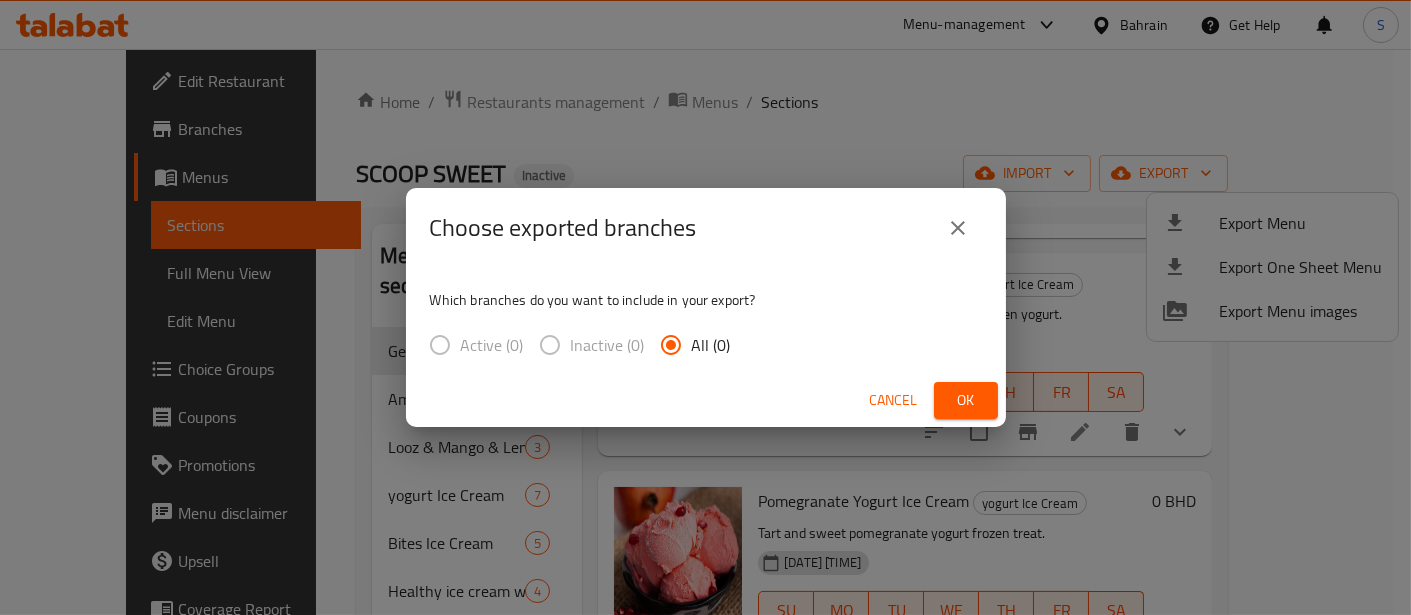 click on "Ok" at bounding box center [966, 400] 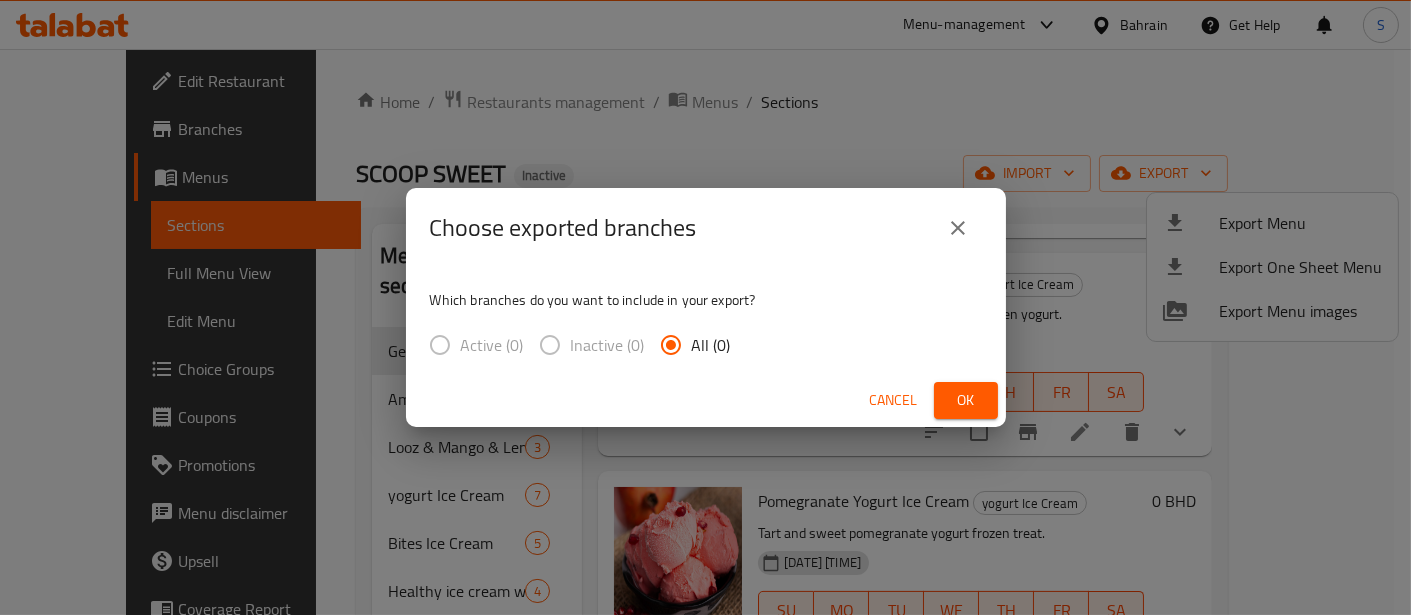 click on "Ok" at bounding box center (966, 400) 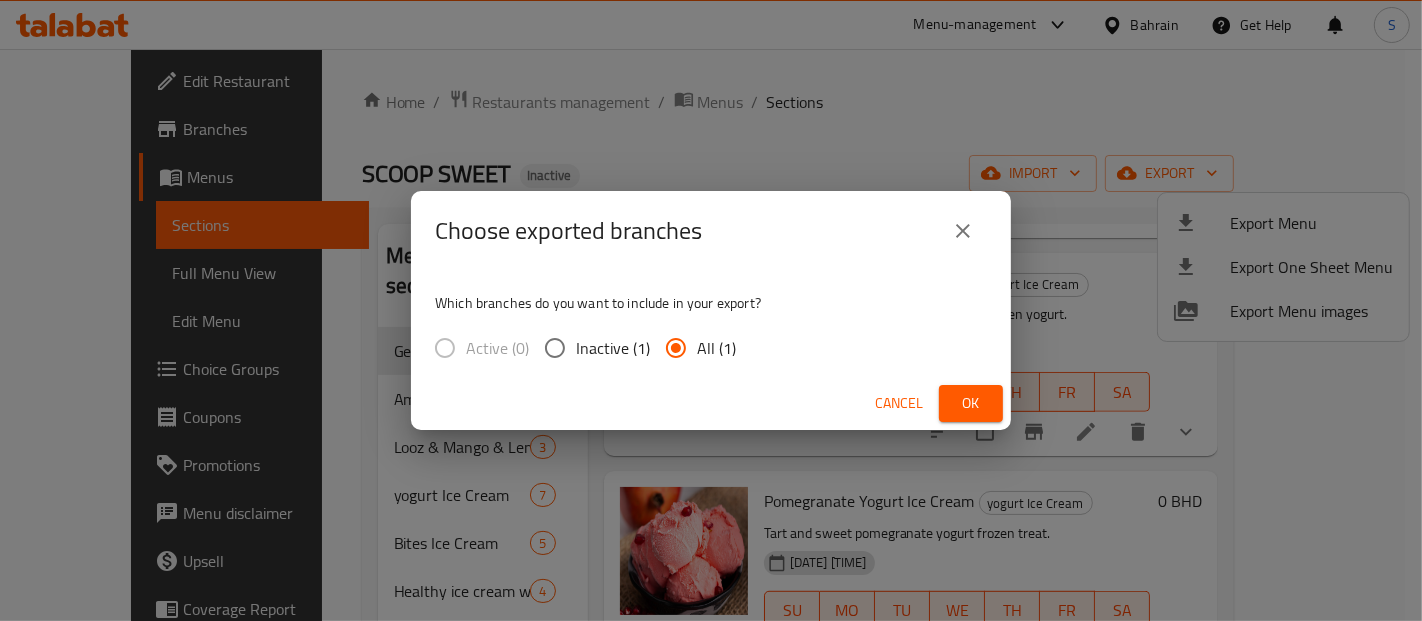 click on "Ok" at bounding box center [971, 403] 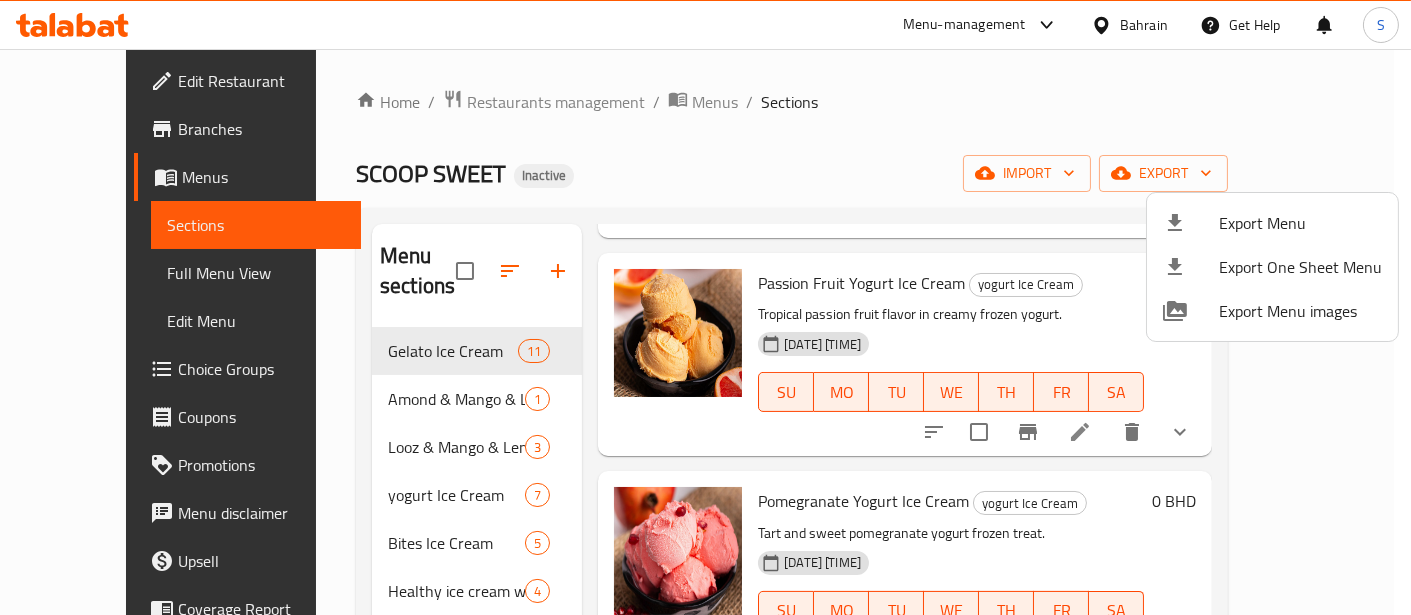 click at bounding box center (705, 307) 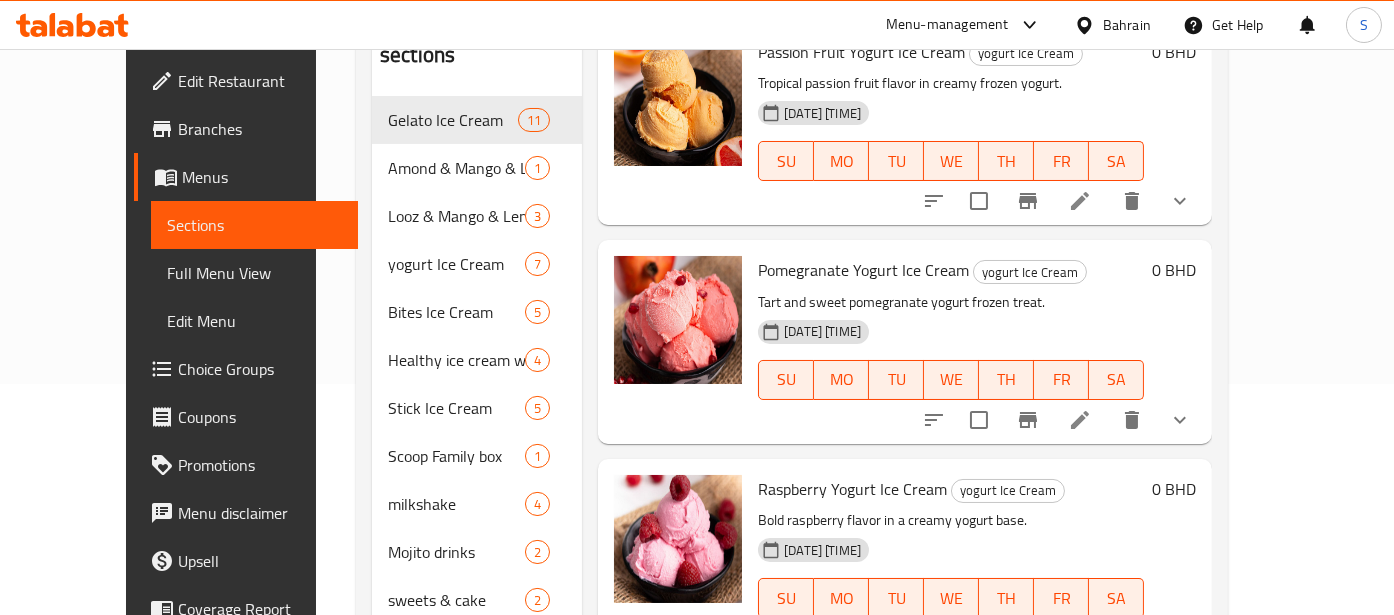 scroll, scrollTop: 302, scrollLeft: 0, axis: vertical 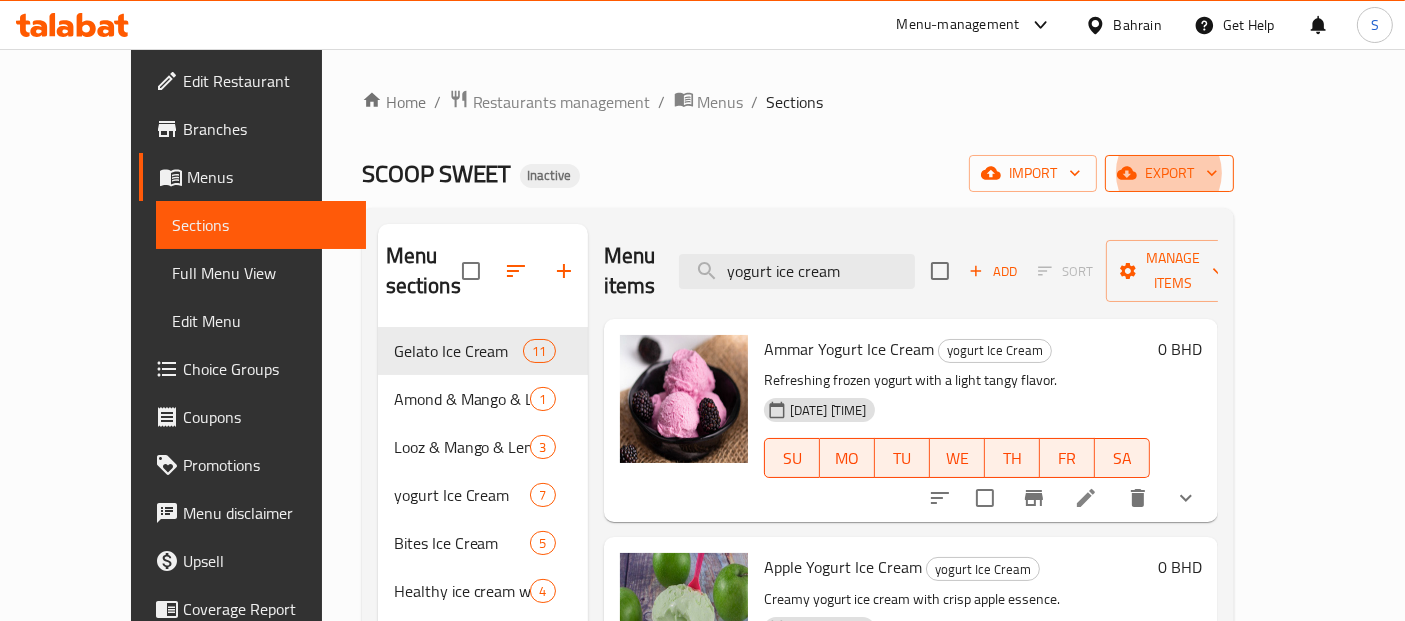 click 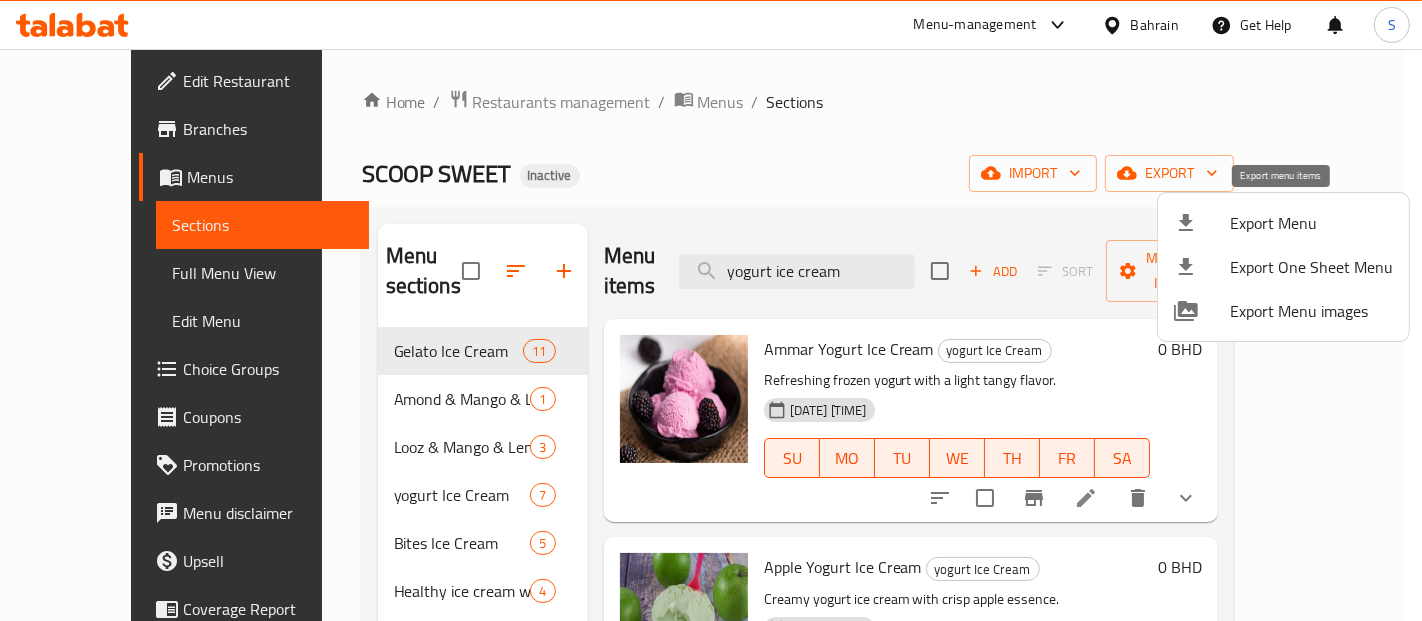 click on "Export Menu" at bounding box center (1311, 223) 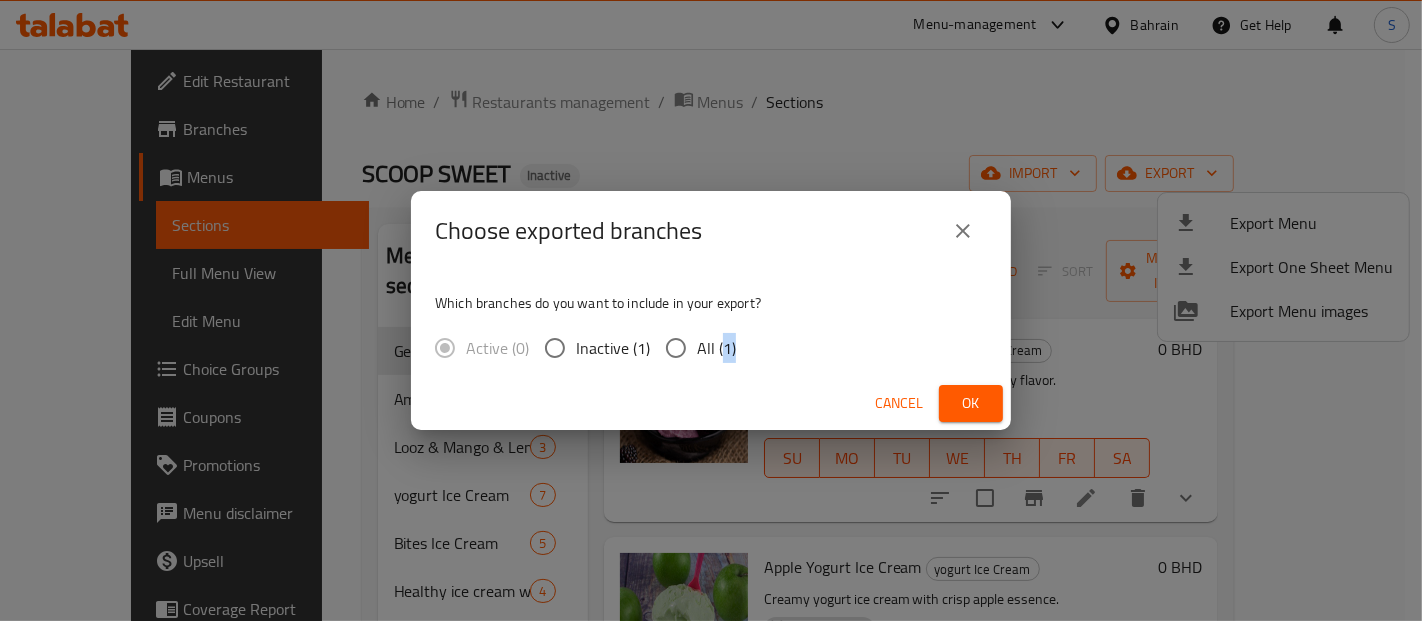 drag, startPoint x: 720, startPoint y: 330, endPoint x: 711, endPoint y: 373, distance: 43.931767 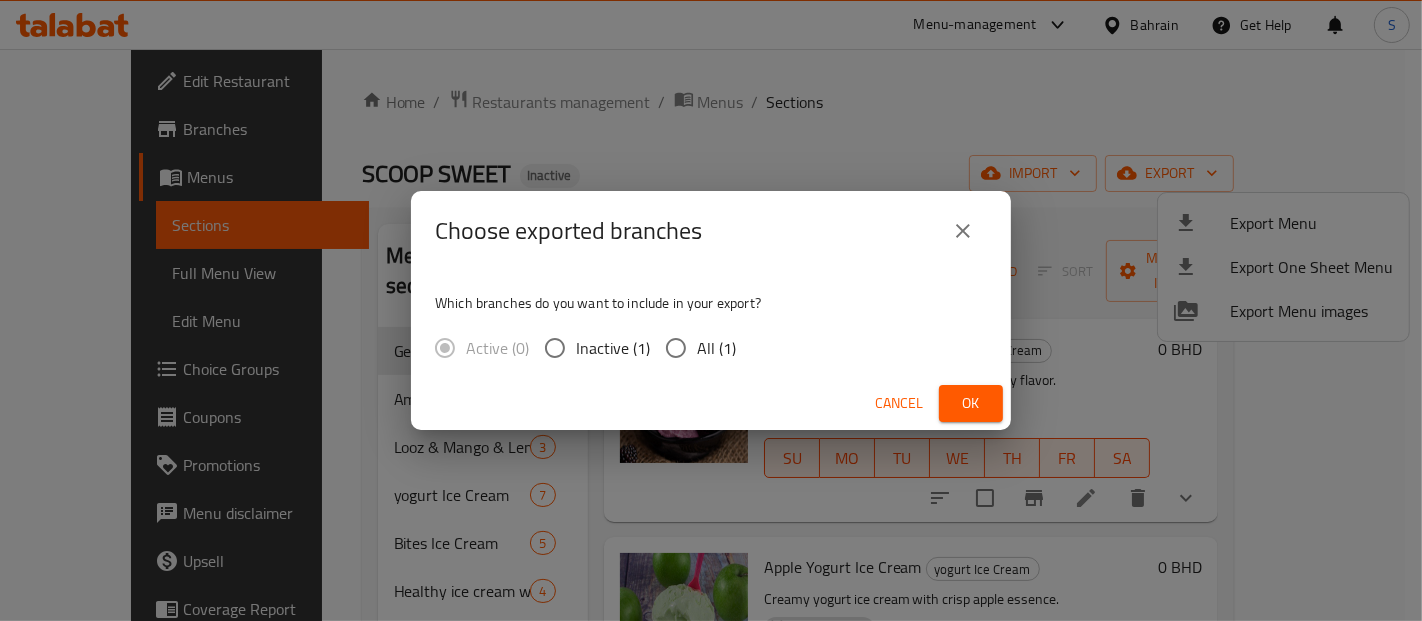 click on "All (1)" at bounding box center (716, 348) 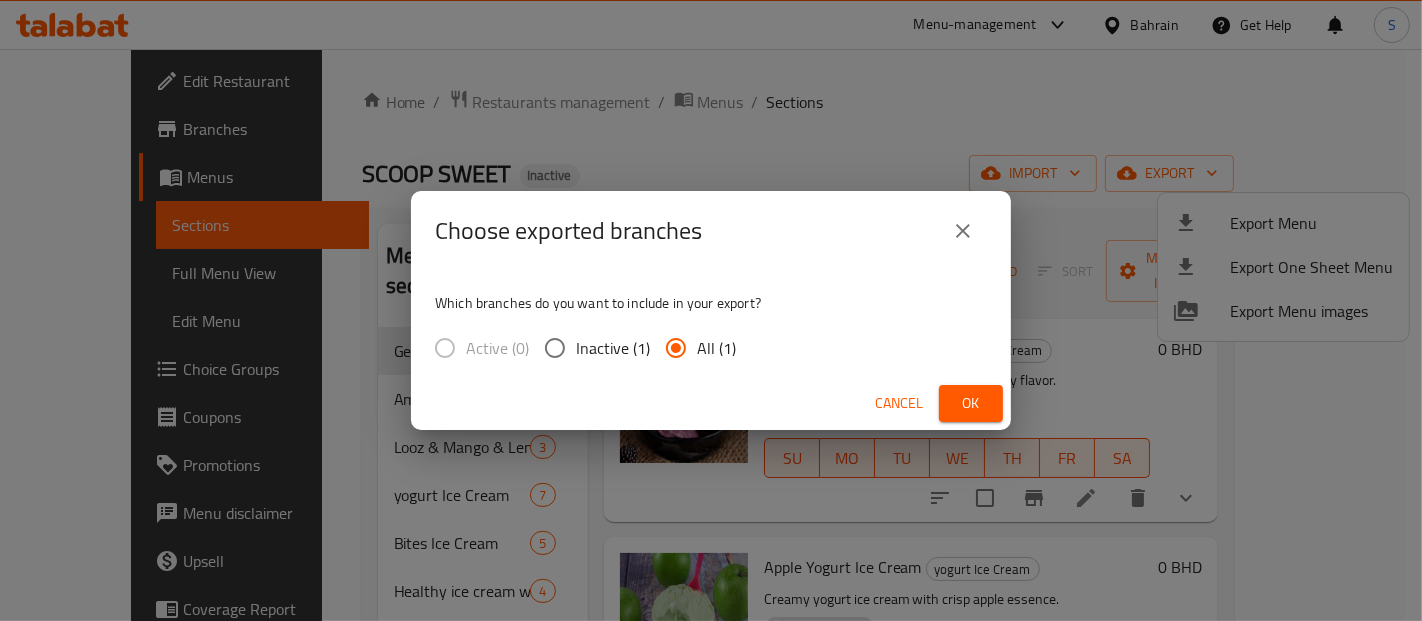 click on "Ok" at bounding box center [971, 403] 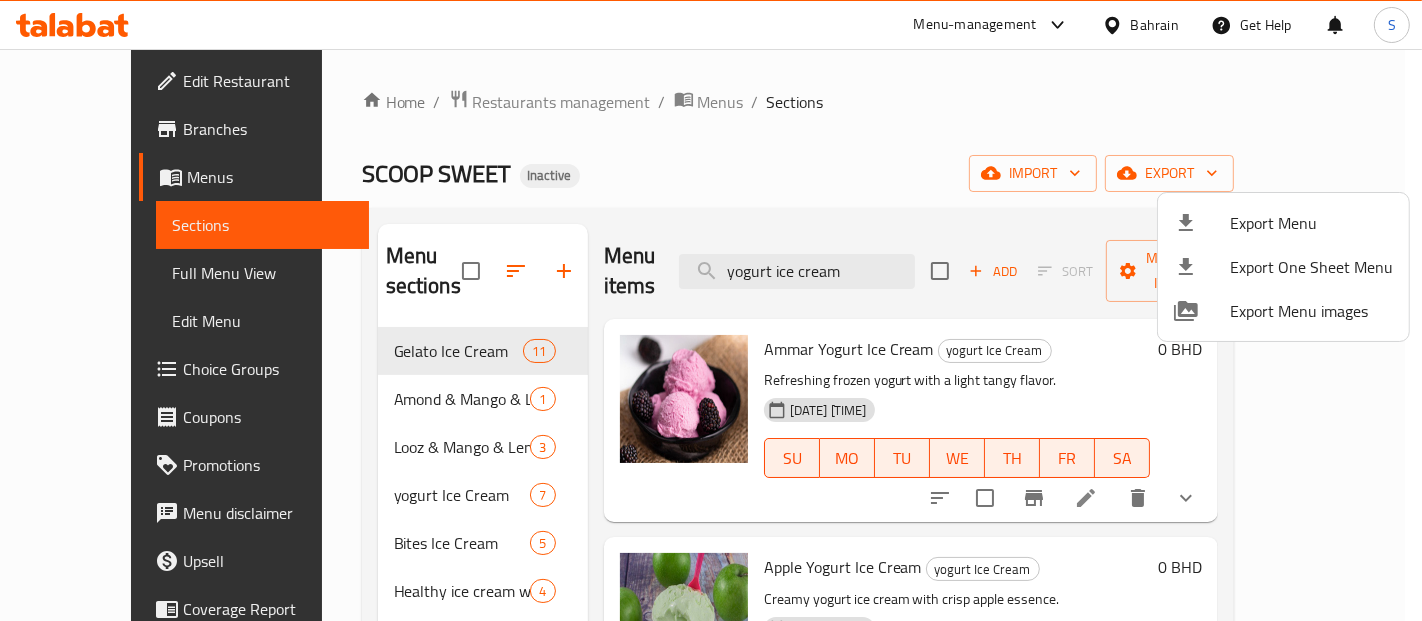 click at bounding box center [711, 310] 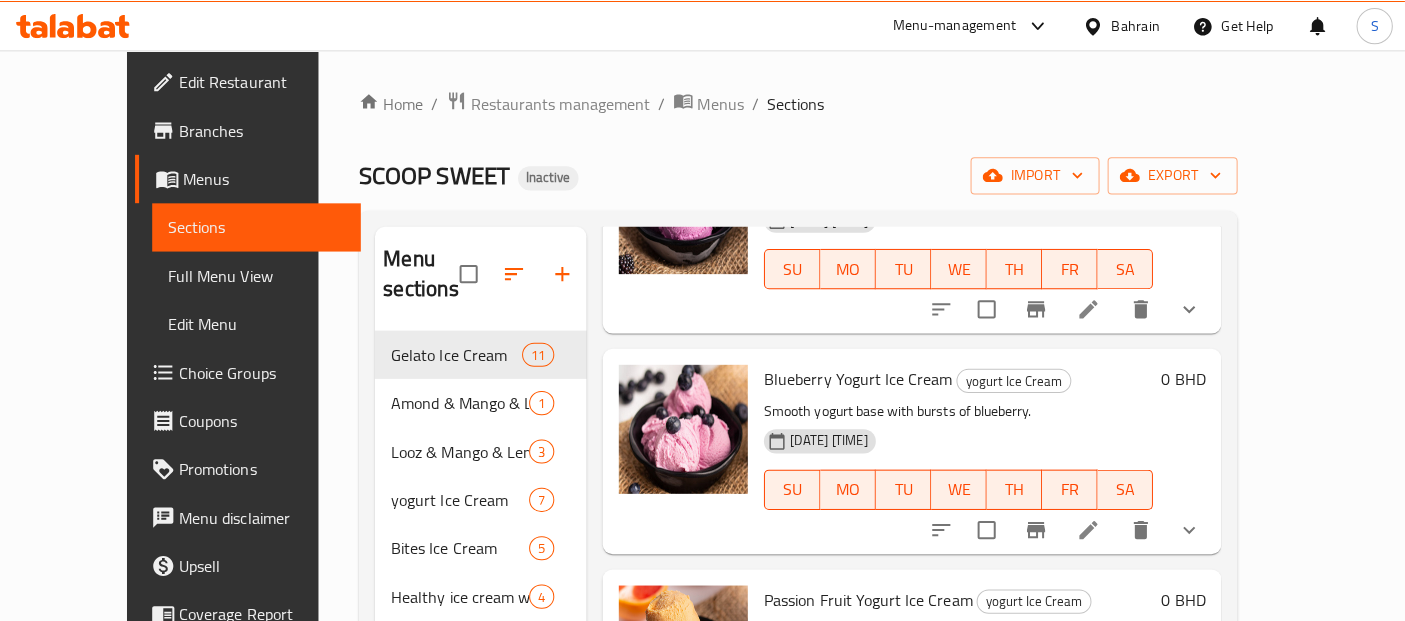 scroll, scrollTop: 940, scrollLeft: 0, axis: vertical 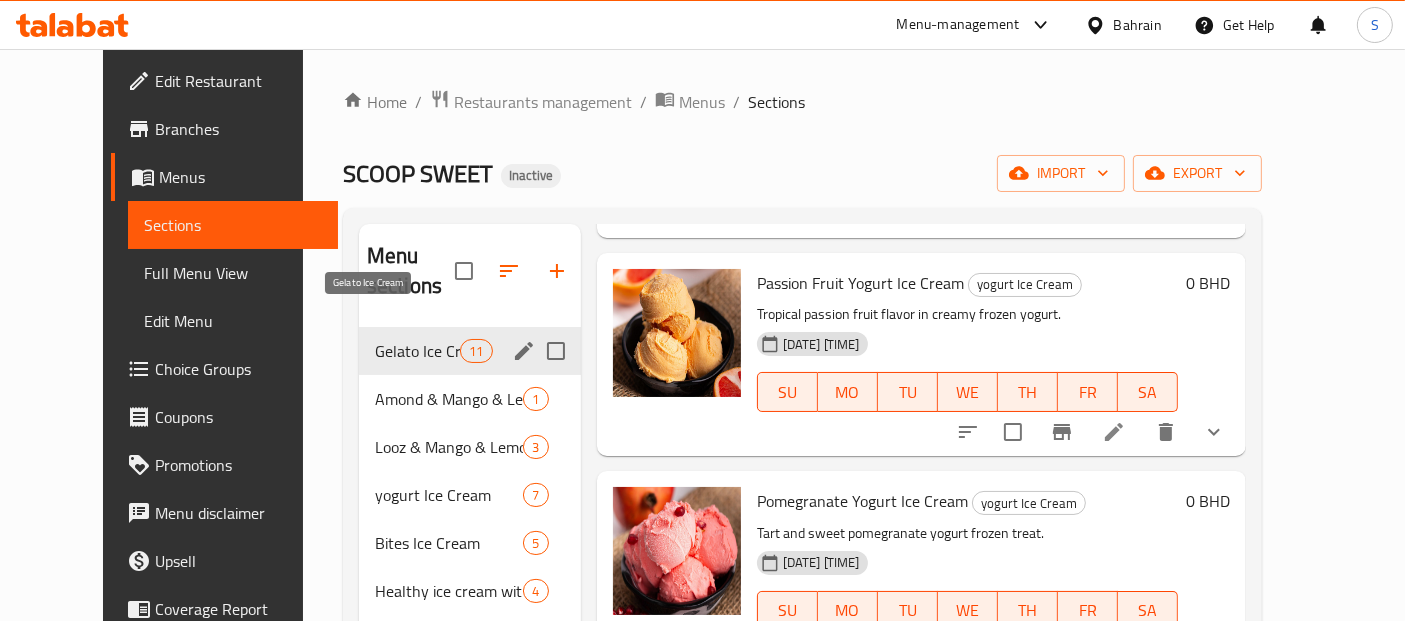 click on "Gelato Ice Cream" at bounding box center [417, 351] 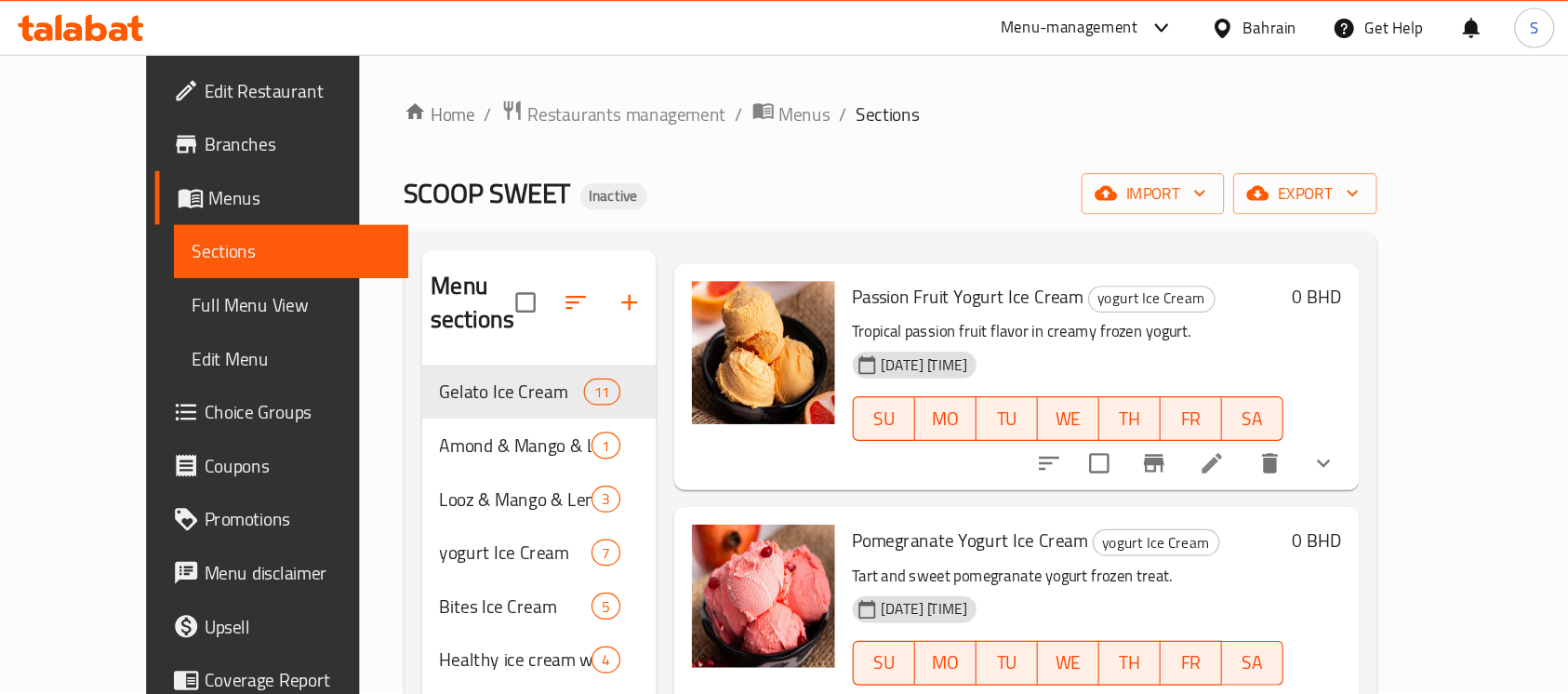 scroll, scrollTop: 775, scrollLeft: 0, axis: vertical 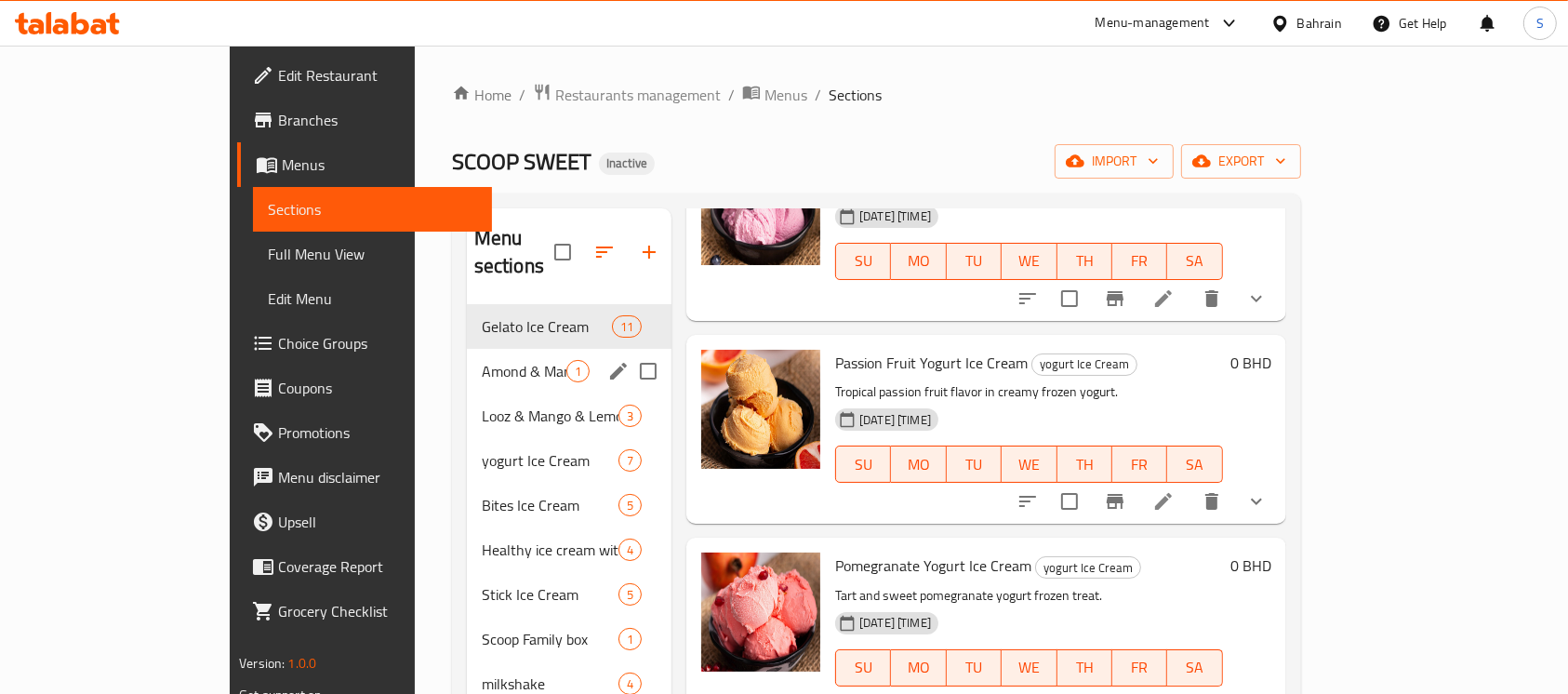click on "Amond & Mango & Lemon Ice Cream 1" at bounding box center [569, 371] 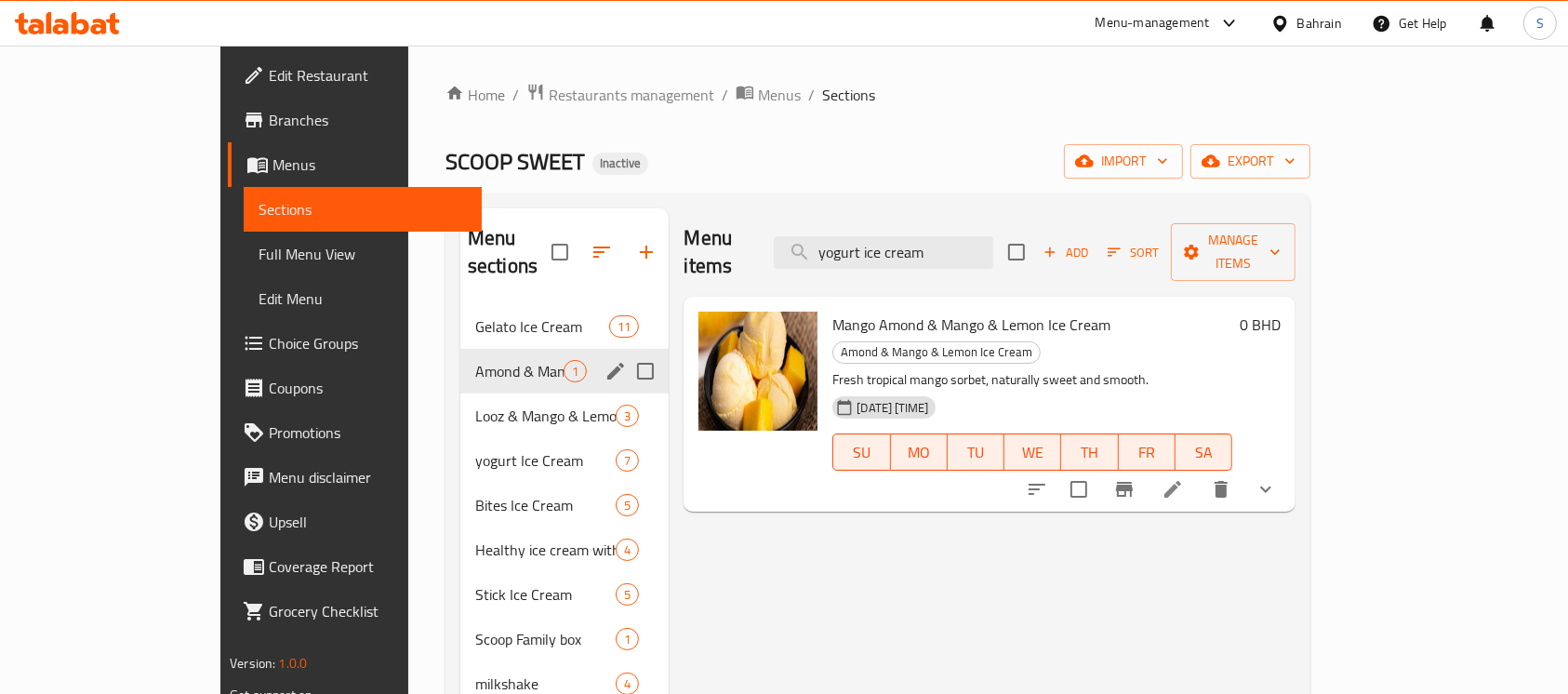 scroll, scrollTop: 0, scrollLeft: 0, axis: both 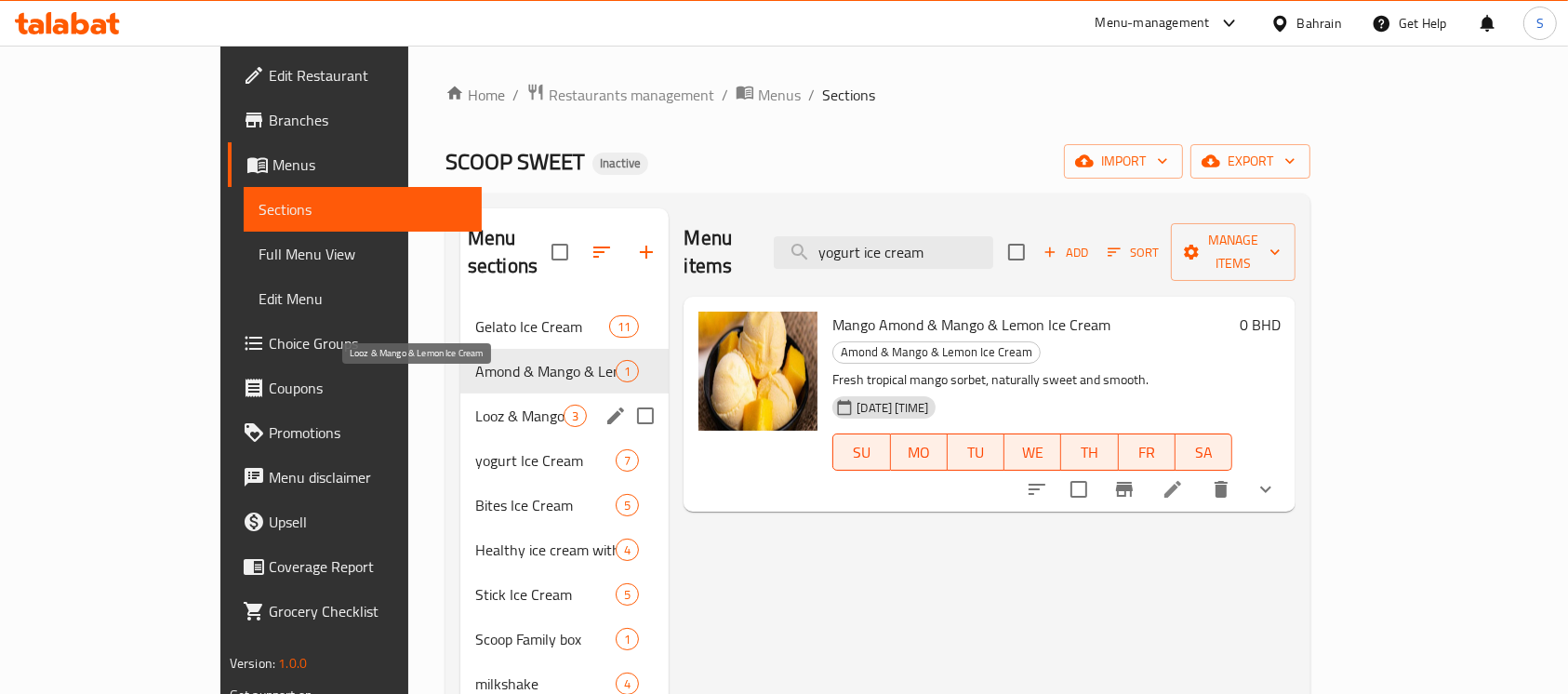 click on "Looz & Mango & Lemon Ice Cream" at bounding box center (519, 416) 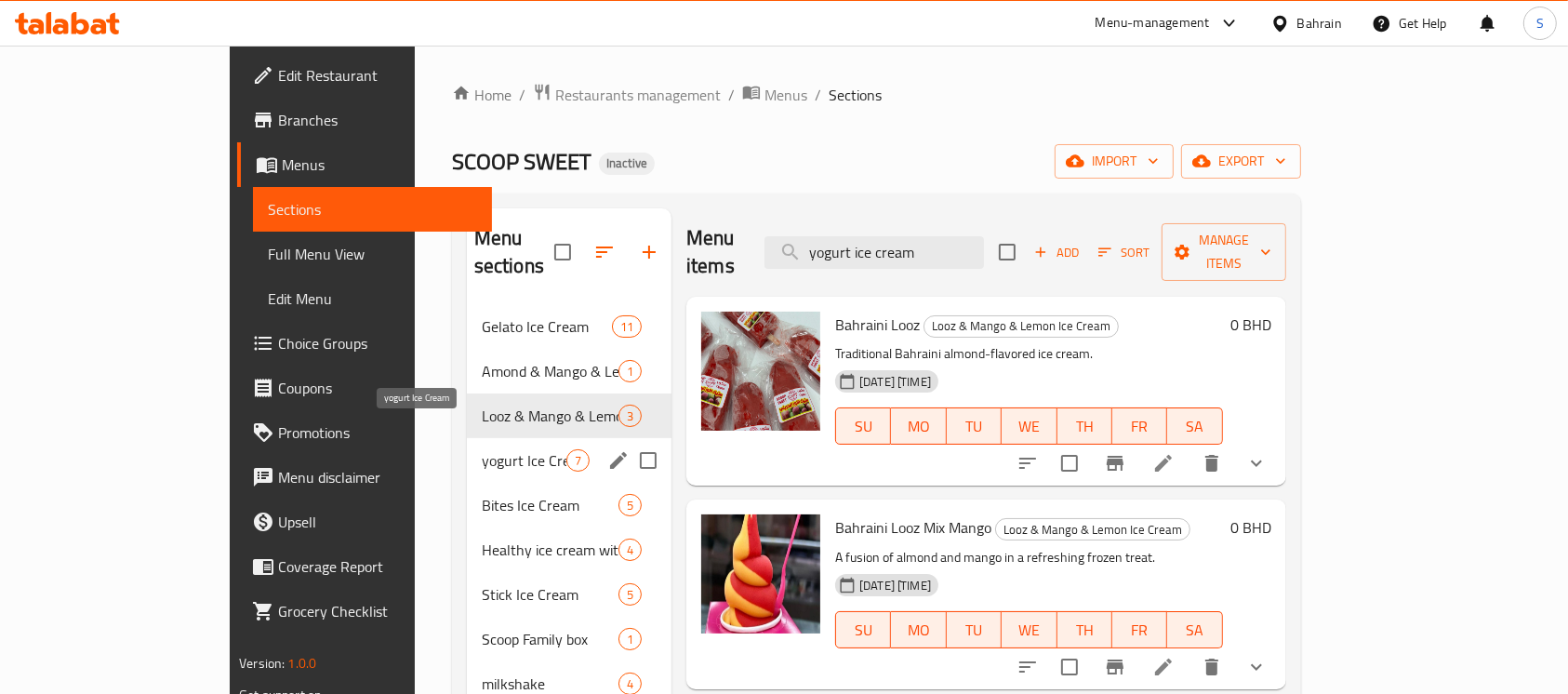 click on "yogurt Ice Cream" at bounding box center (524, 460) 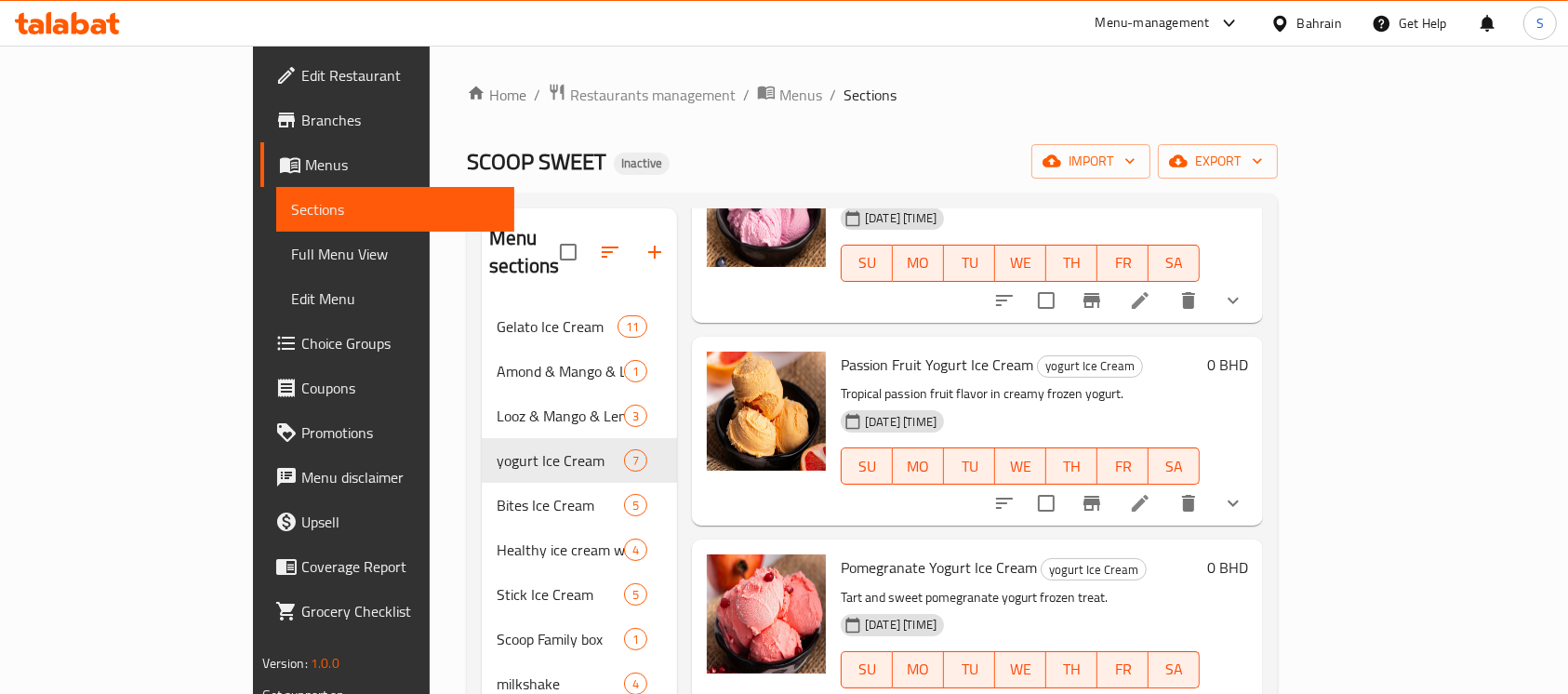 scroll, scrollTop: 775, scrollLeft: 0, axis: vertical 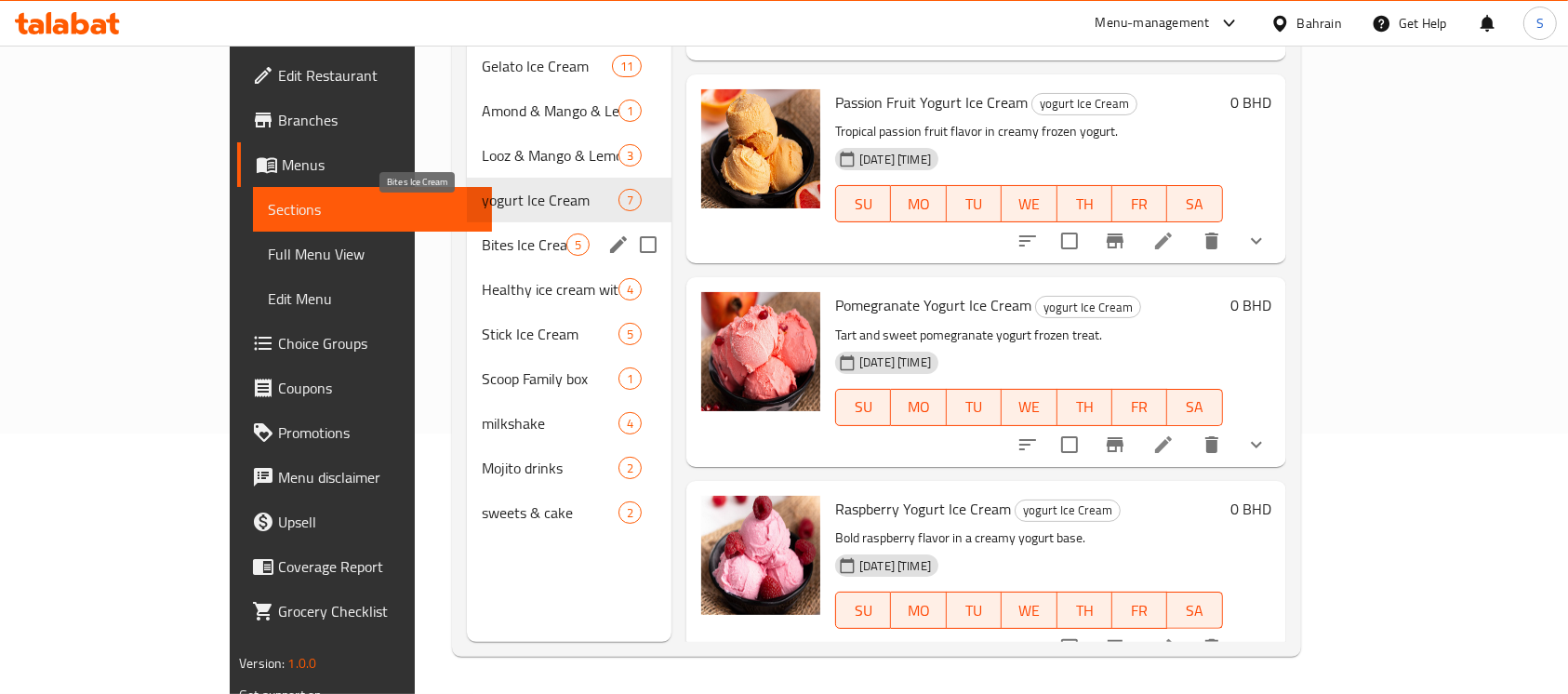 click on "Bites Ice Cream" at bounding box center (524, 245) 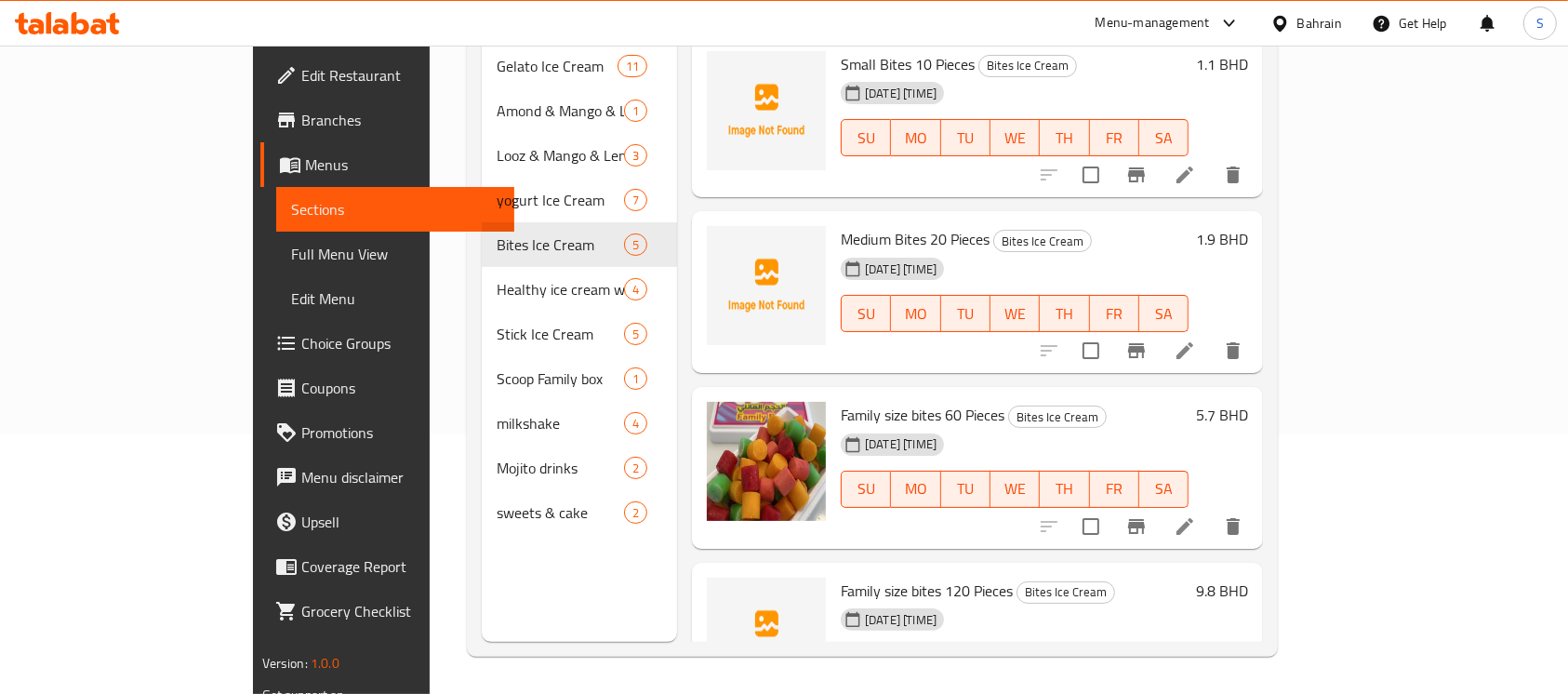 scroll, scrollTop: 0, scrollLeft: 0, axis: both 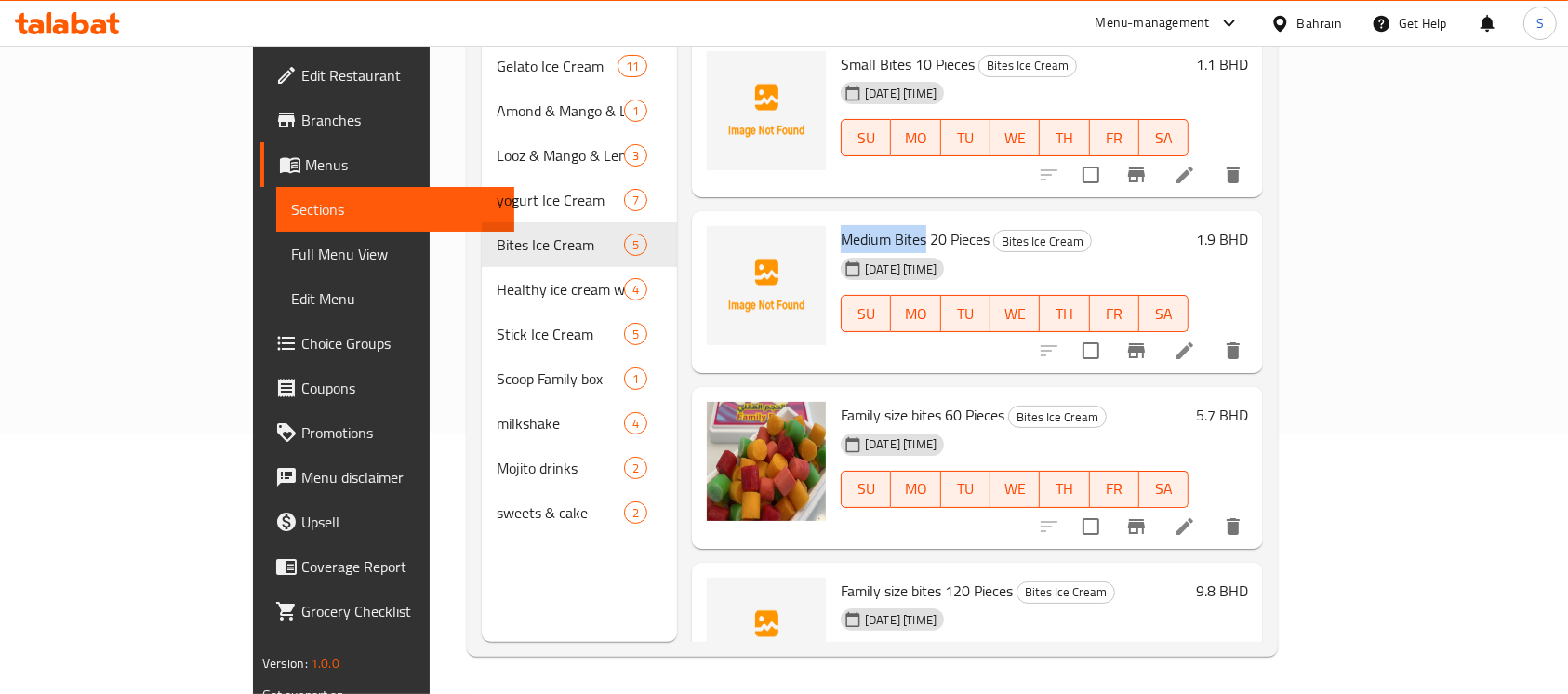 drag, startPoint x: 863, startPoint y: 210, endPoint x: 776, endPoint y: 209, distance: 87.00575 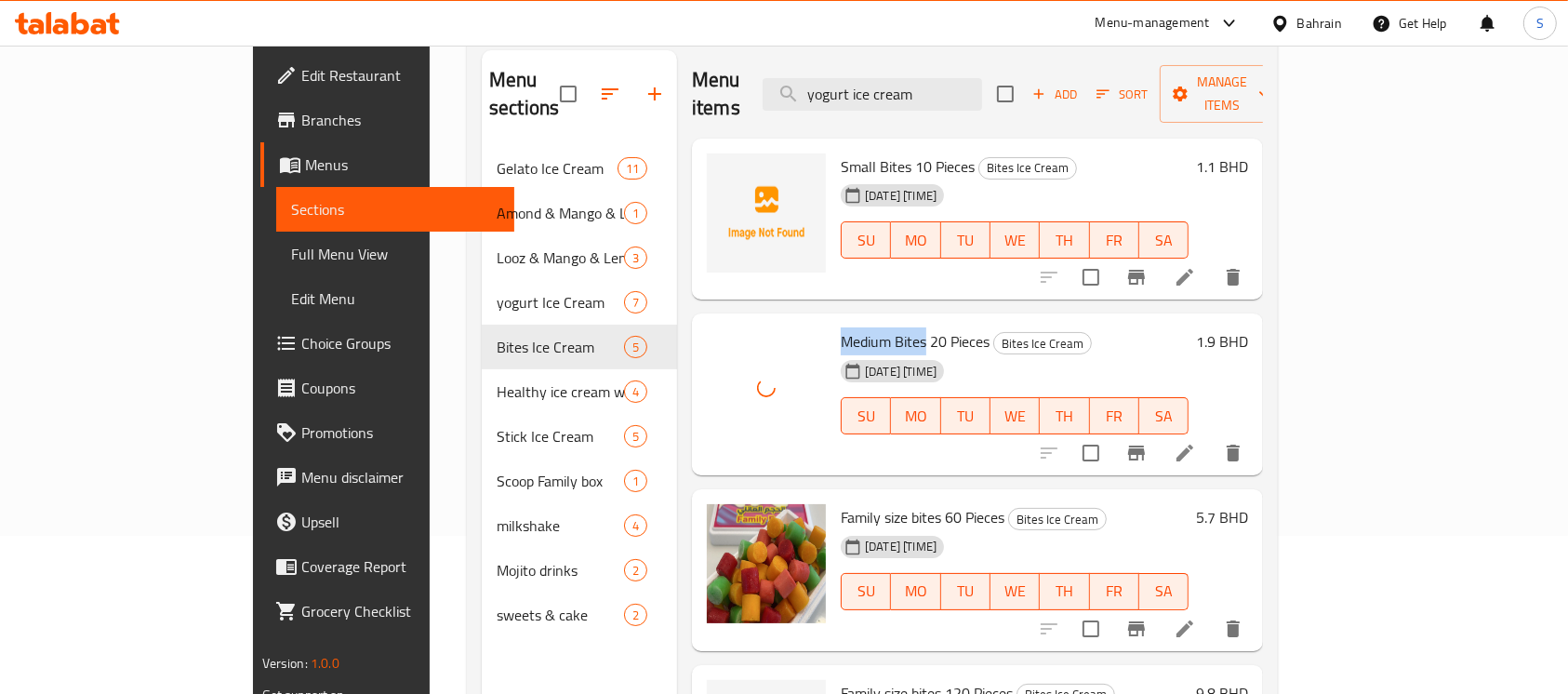 scroll, scrollTop: 156, scrollLeft: 0, axis: vertical 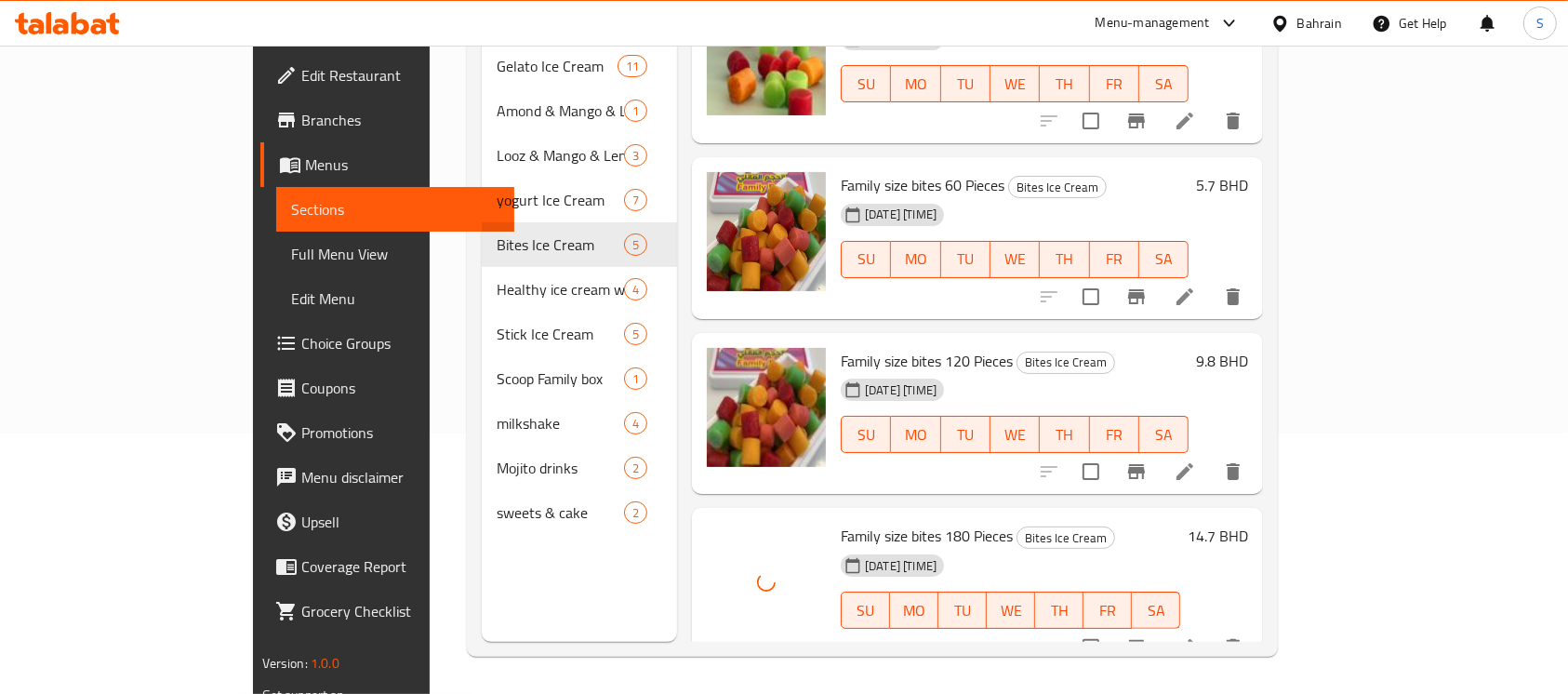 click on "Menu items yogurt ice cream Add Sort Manage items Small Bites 10 Pieces   Bites Ice Cream 30-07-2025 04:21 PM SU MO TU WE TH FR SA 1.1   BHD Medium Bites 20 Pieces   Bites Ice Cream 30-07-2025 04:21 PM SU MO TU WE TH FR SA 1.9   BHD Family size bites 60 Pieces   Bites Ice Cream 30-07-2025 04:21 PM SU MO TU WE TH FR SA 5.7   BHD Family size bites 120 Pieces   Bites Ice Cream 30-07-2025 04:21 PM SU MO TU WE TH FR SA 9.8   BHD Family size bites 180 Pieces   Bites Ice Cream 30-07-2025 04:21 PM SU MO TU WE TH FR SA 14.7   BHD" at bounding box center (970, 295) 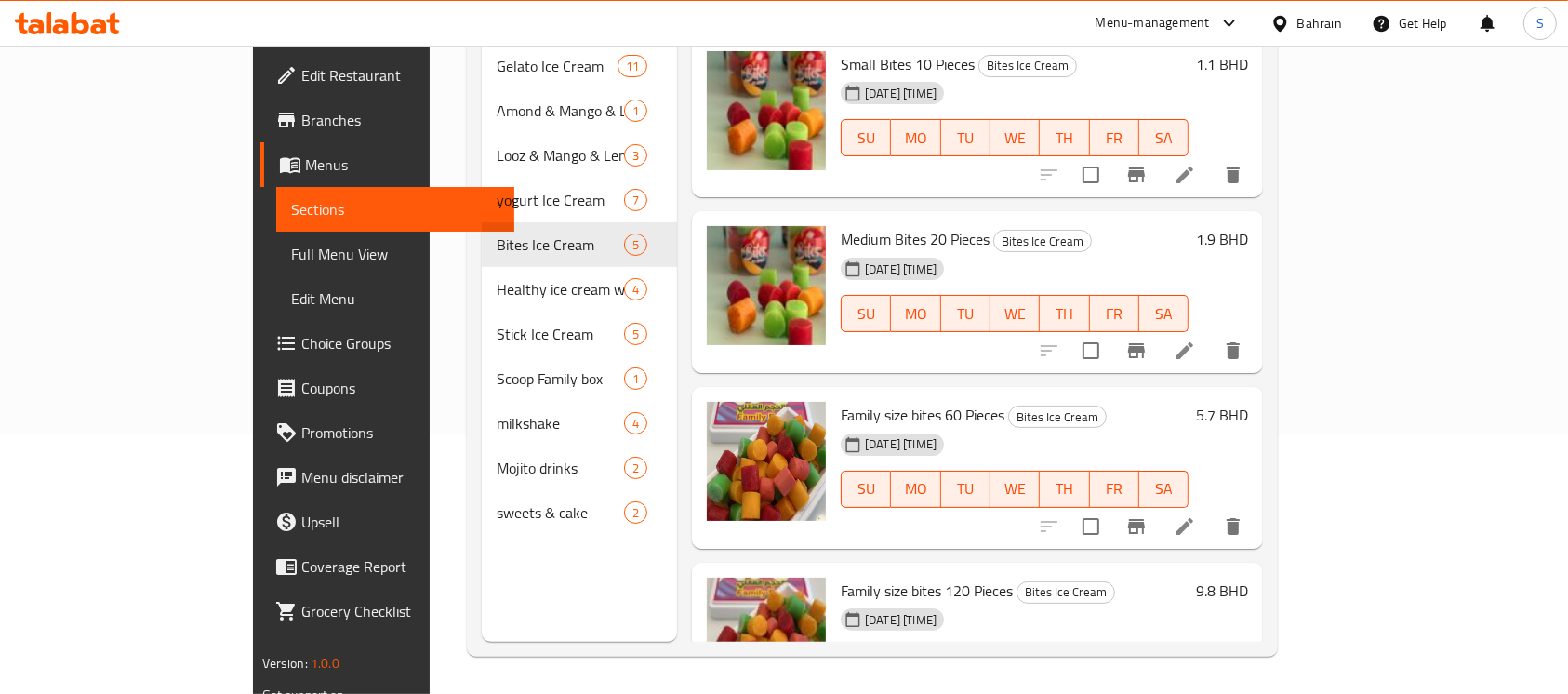 scroll, scrollTop: 230, scrollLeft: 0, axis: vertical 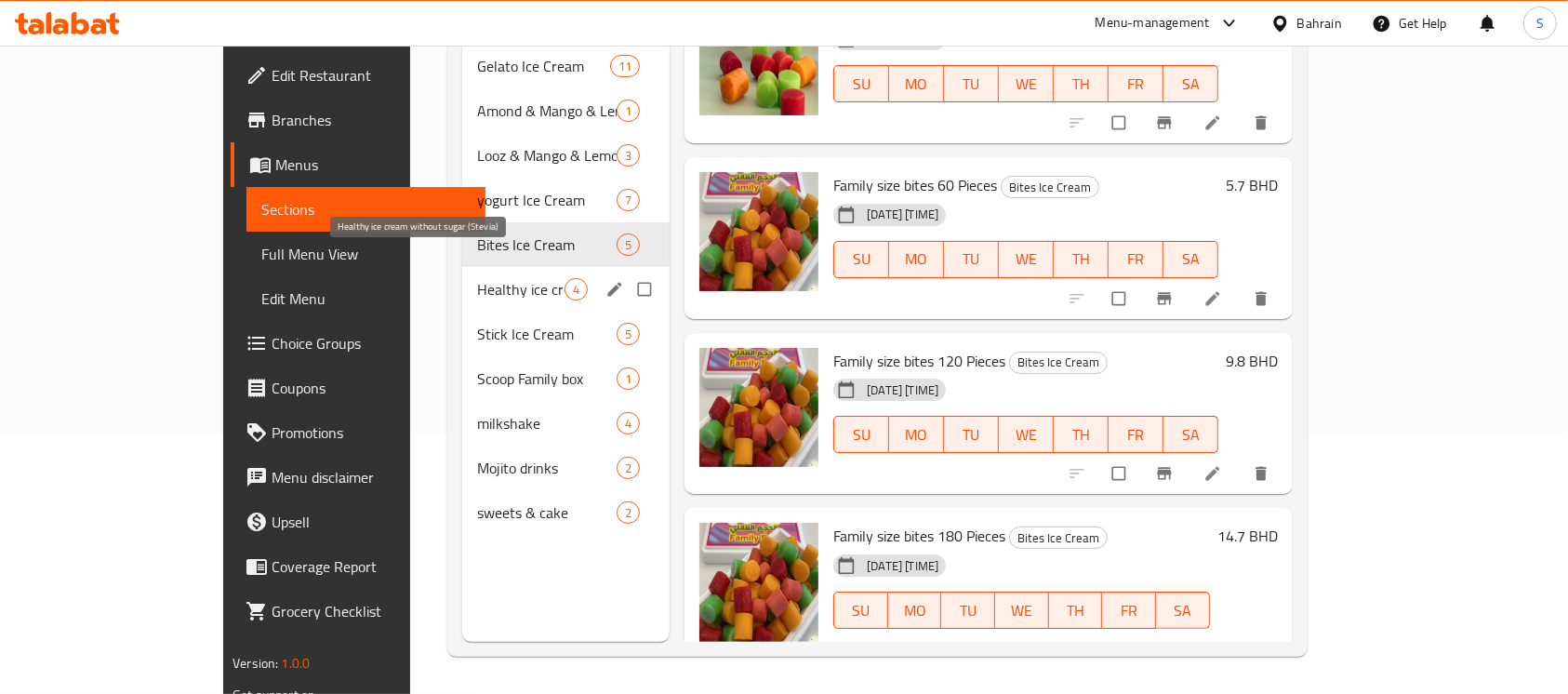 click on "Healthy ice cream without sugar (Stevia)" at bounding box center [521, 289] 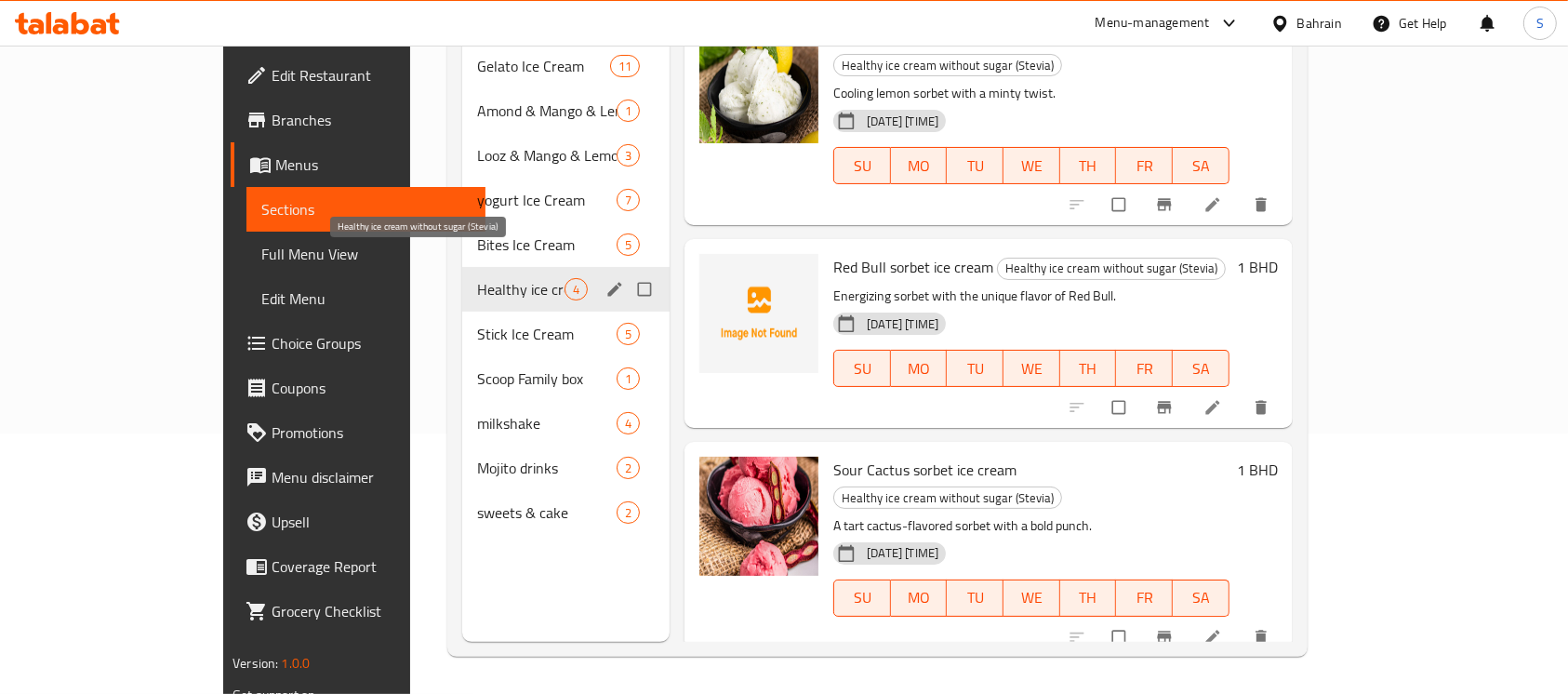 scroll, scrollTop: 165, scrollLeft: 0, axis: vertical 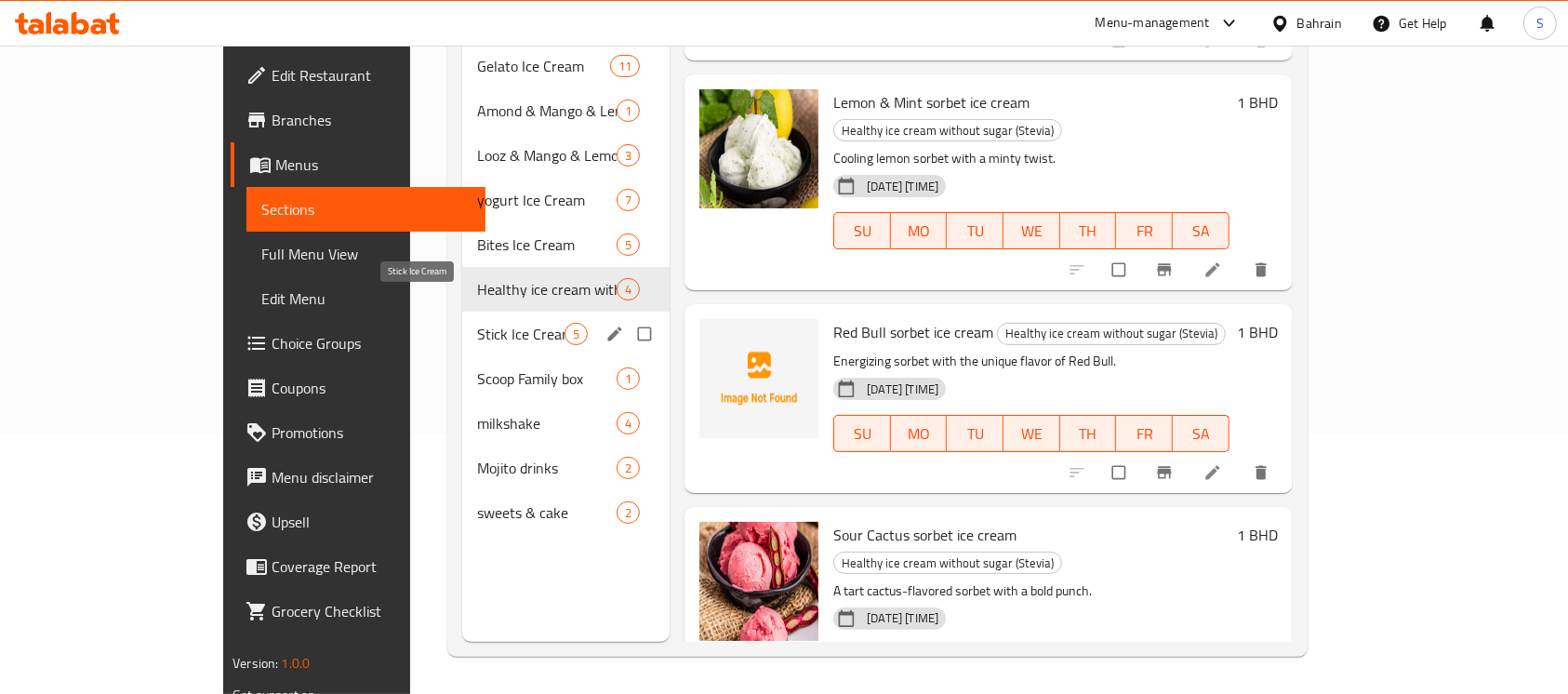 click on "Stick Ice Cream" at bounding box center (521, 334) 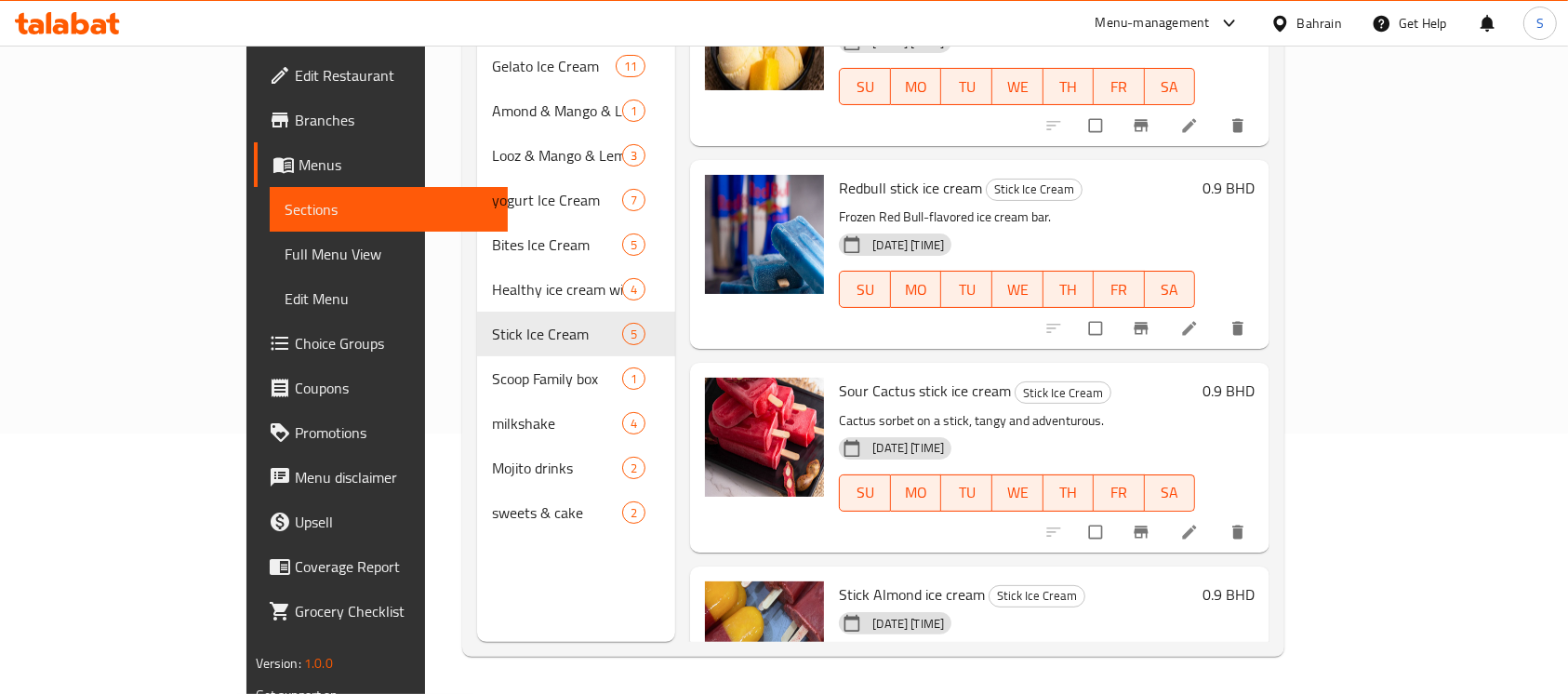 scroll, scrollTop: 340, scrollLeft: 0, axis: vertical 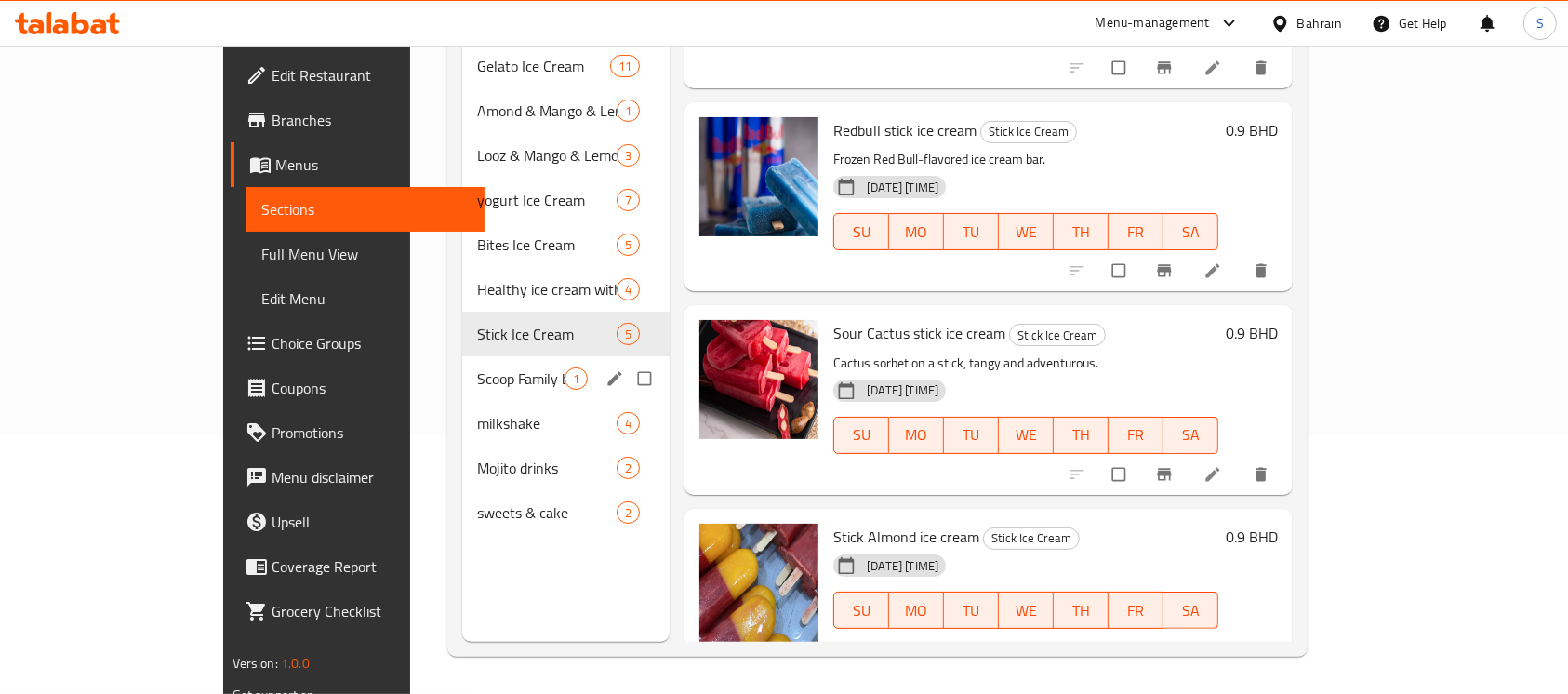 click on "Scoop Family box 1" at bounding box center (565, 379) 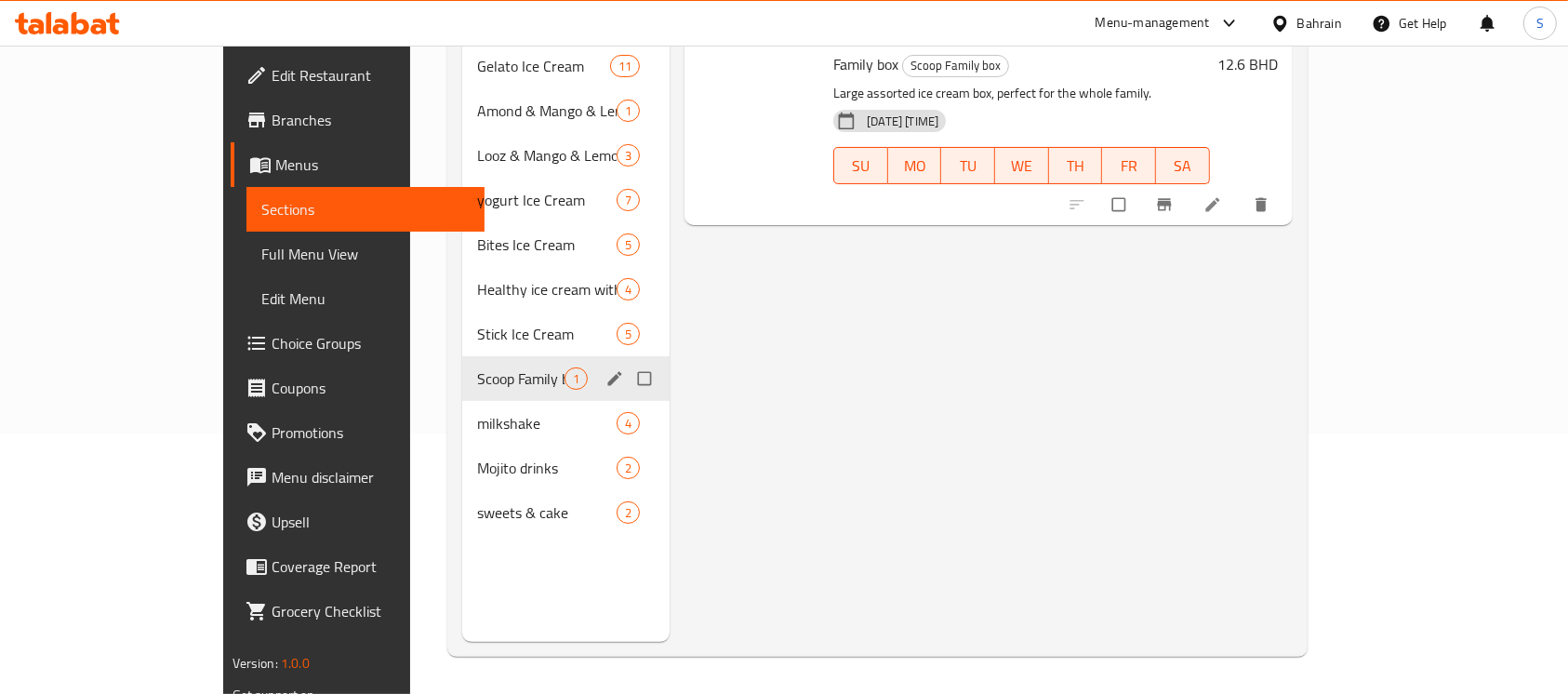 scroll, scrollTop: 0, scrollLeft: 0, axis: both 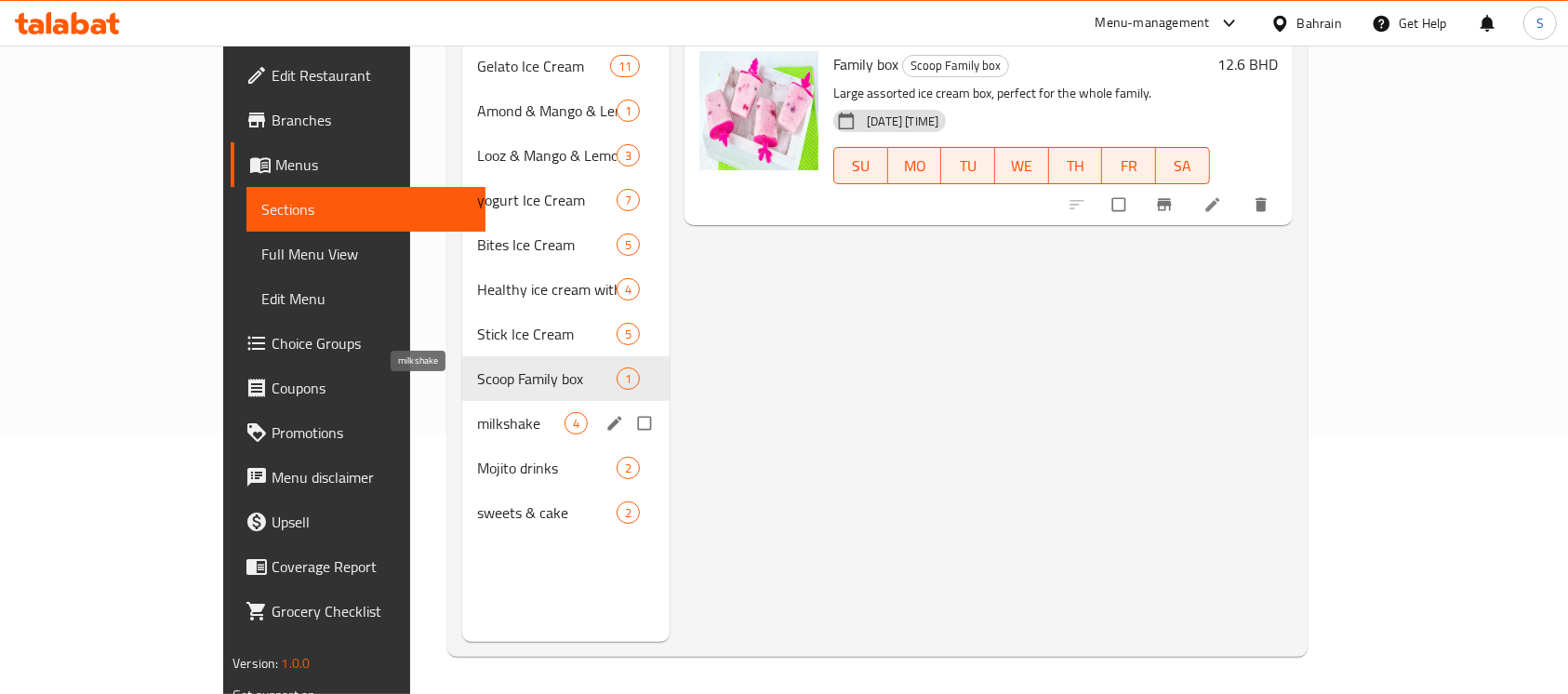 click on "milkshake" at bounding box center (521, 423) 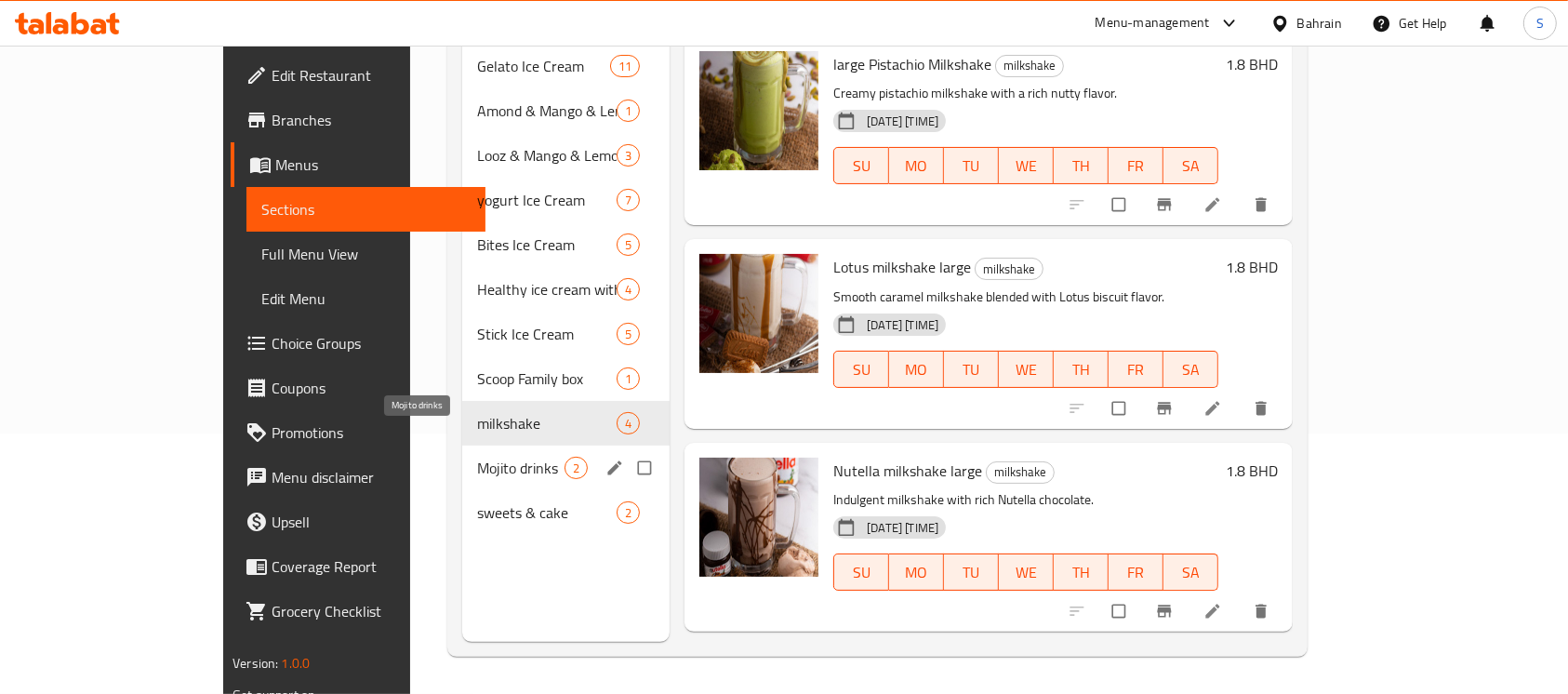 click on "Mojito drinks" at bounding box center [521, 468] 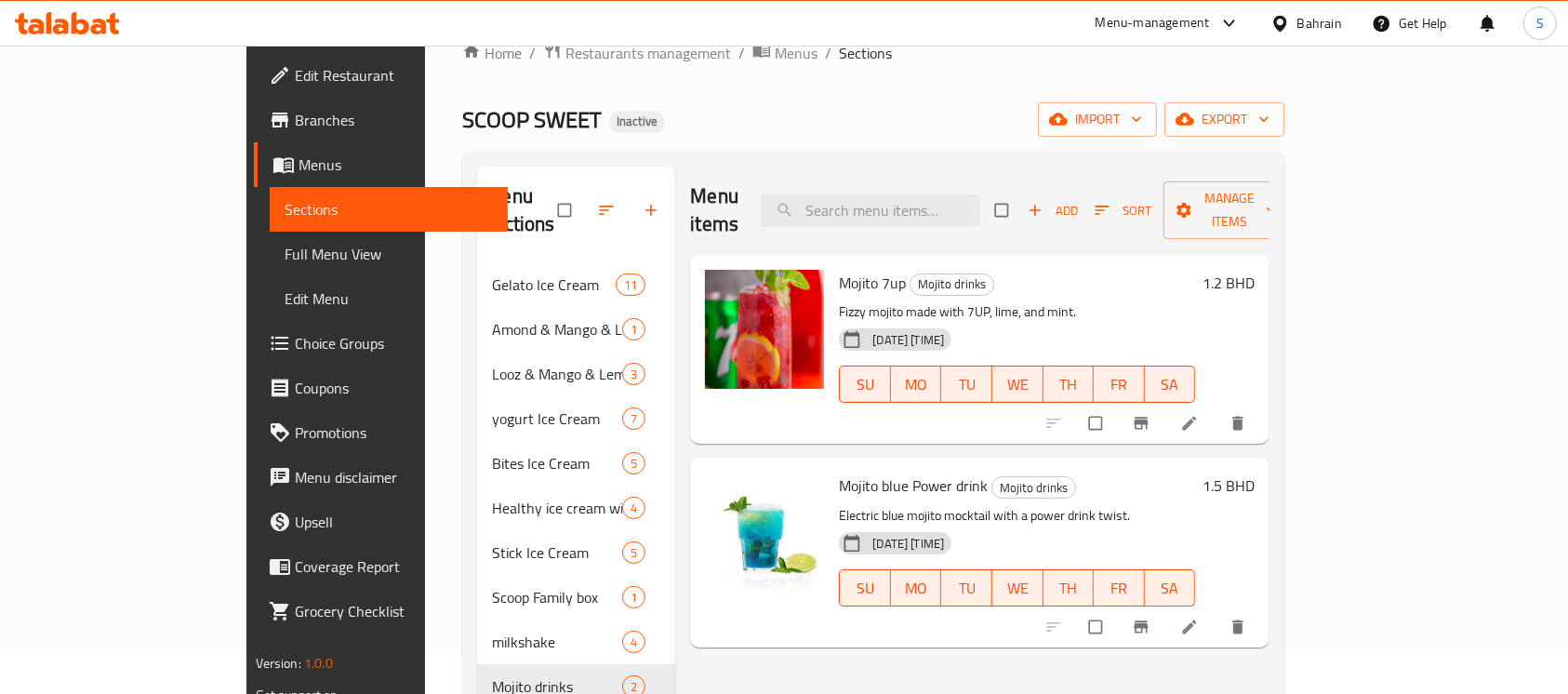 scroll, scrollTop: 0, scrollLeft: 0, axis: both 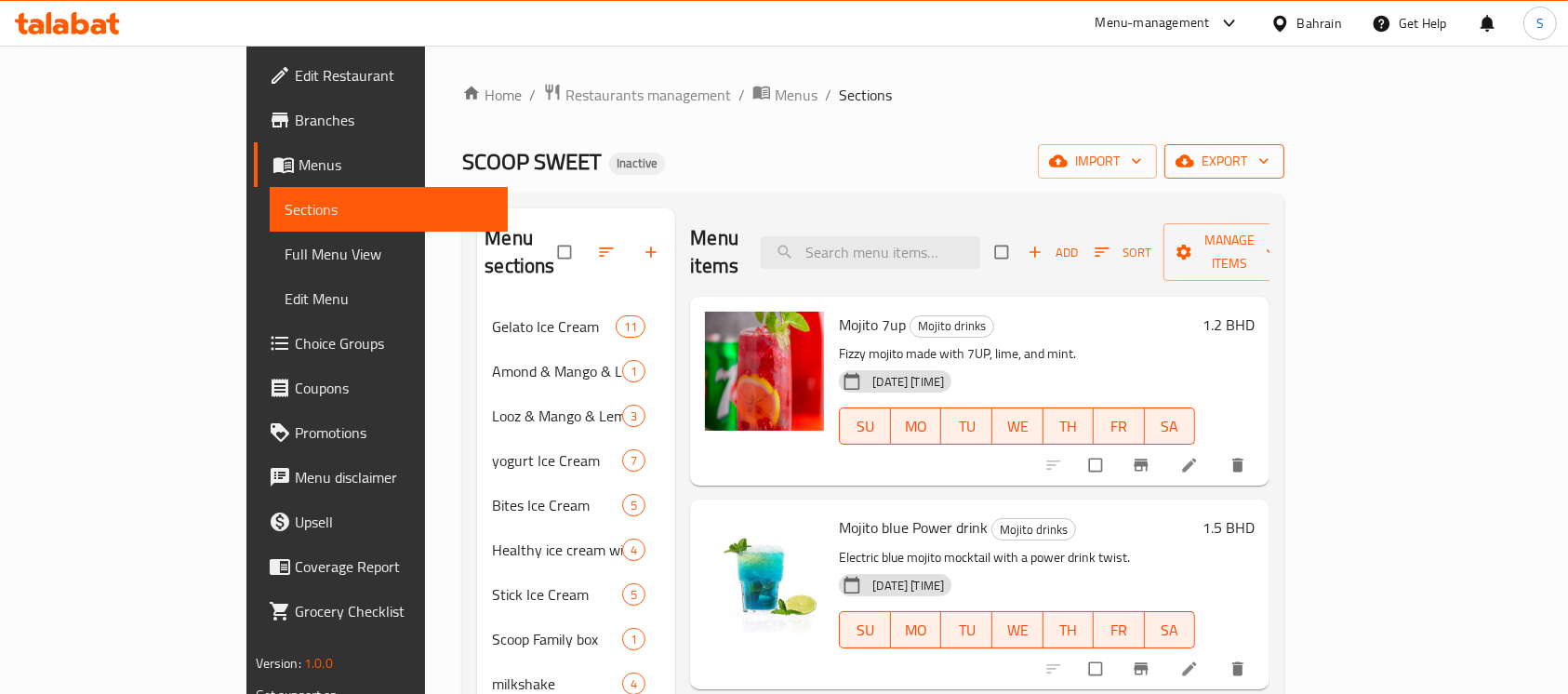 click 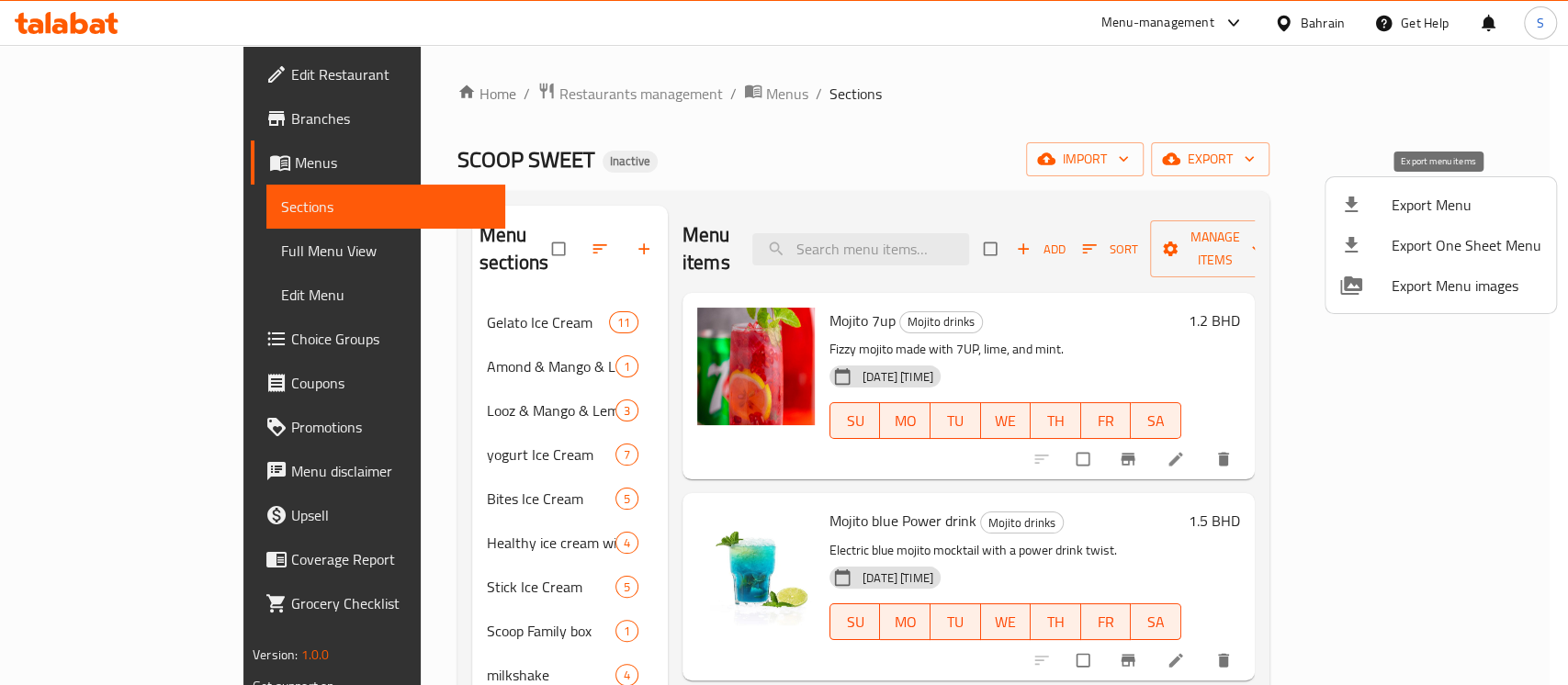click at bounding box center [1366, 205] 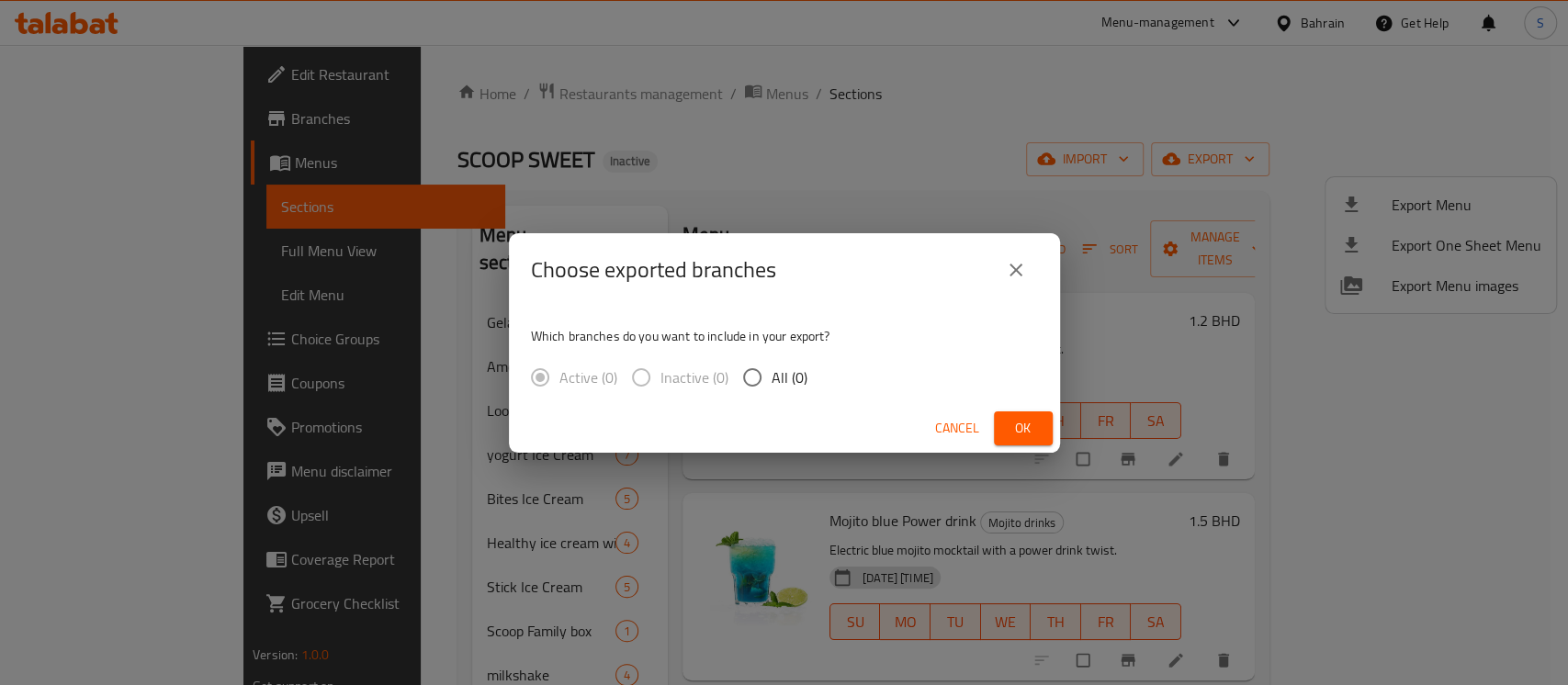 click on "All (0)" at bounding box center [789, 377] 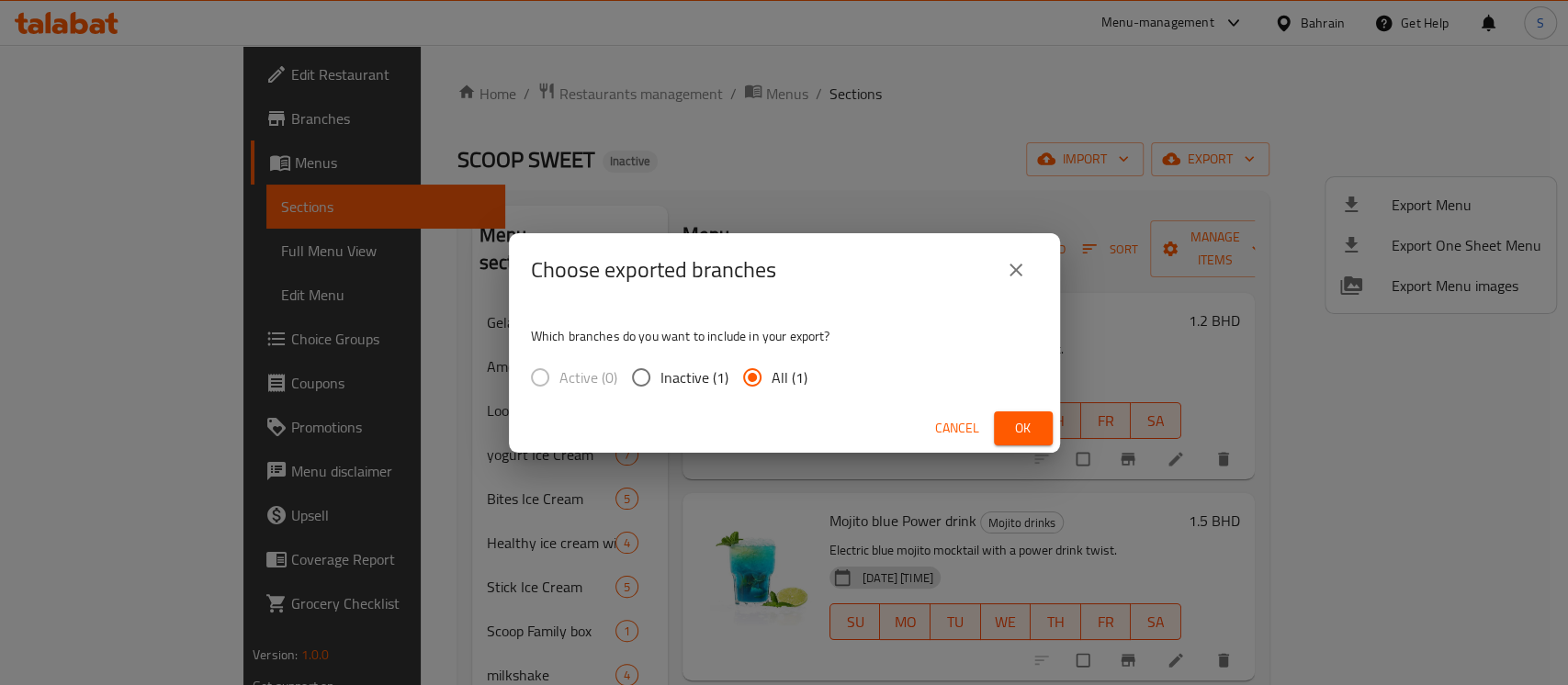 click on "Ok" at bounding box center [1023, 428] 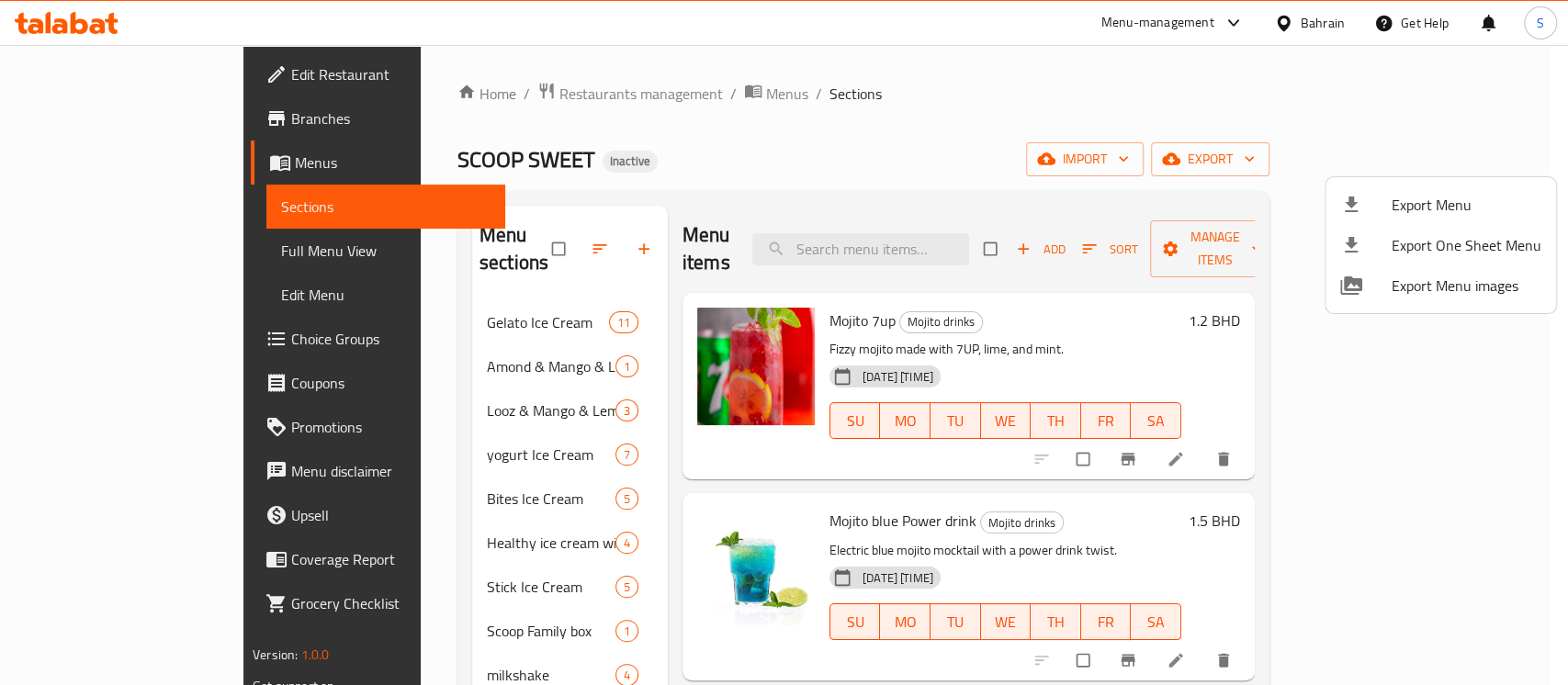 click at bounding box center [784, 342] 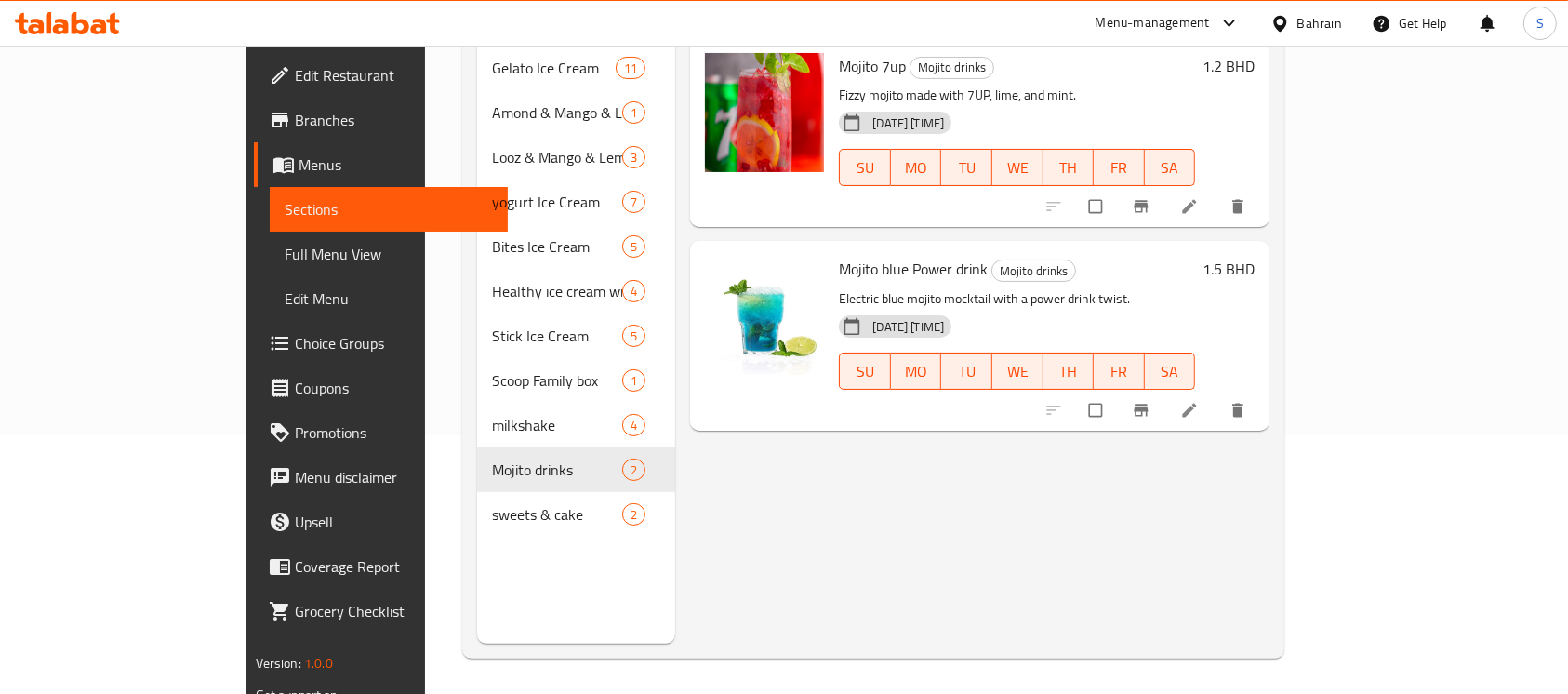 scroll, scrollTop: 260, scrollLeft: 0, axis: vertical 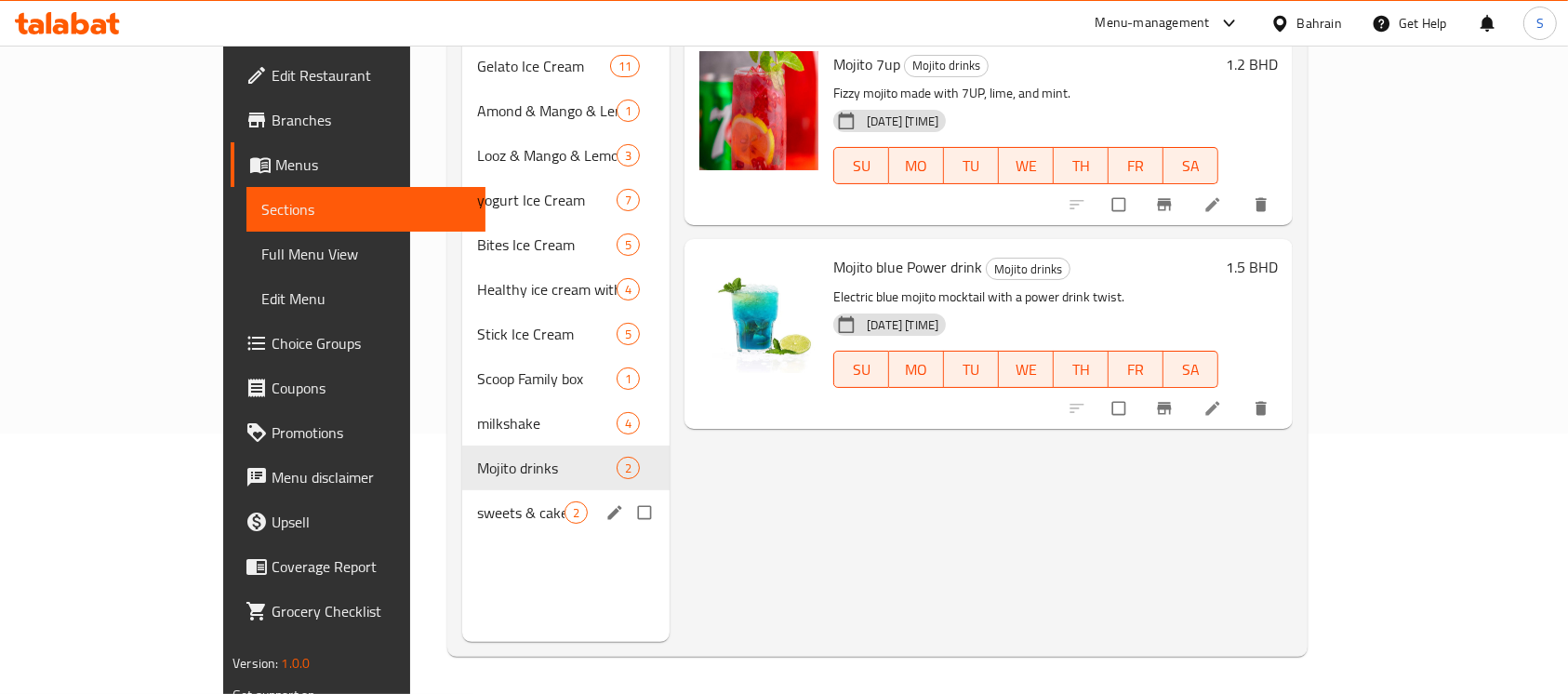 click on "sweets & cake 2" at bounding box center (565, 513) 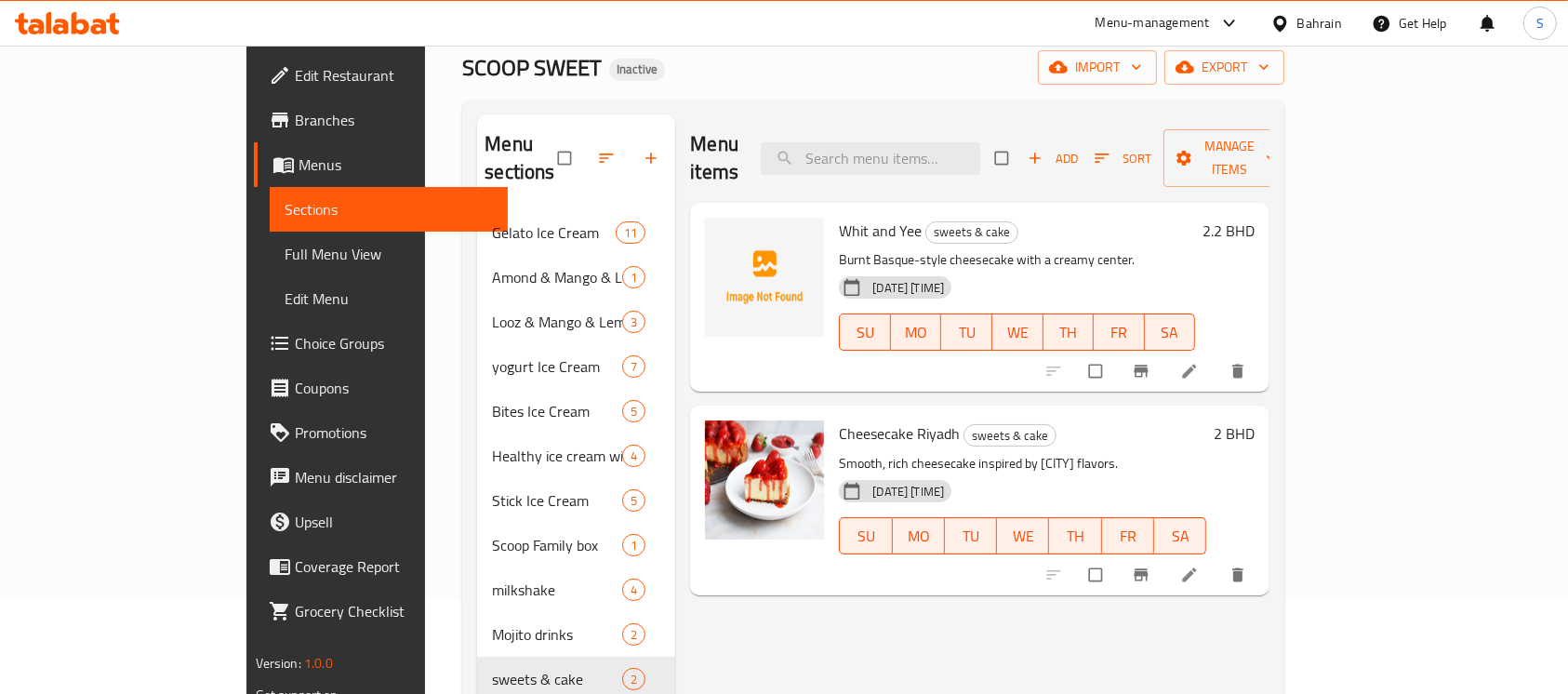 scroll, scrollTop: 53, scrollLeft: 0, axis: vertical 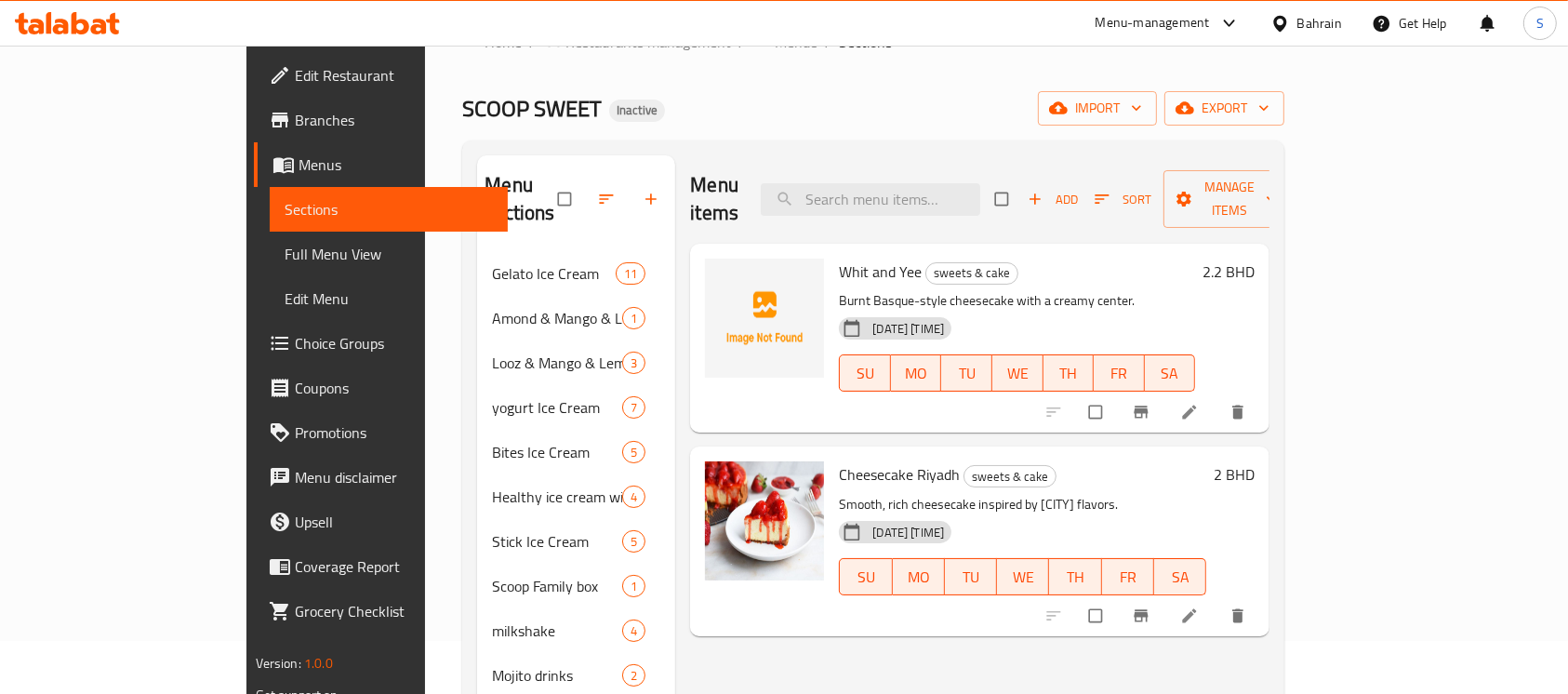 click on "Whit and Yee" at bounding box center (880, 272) 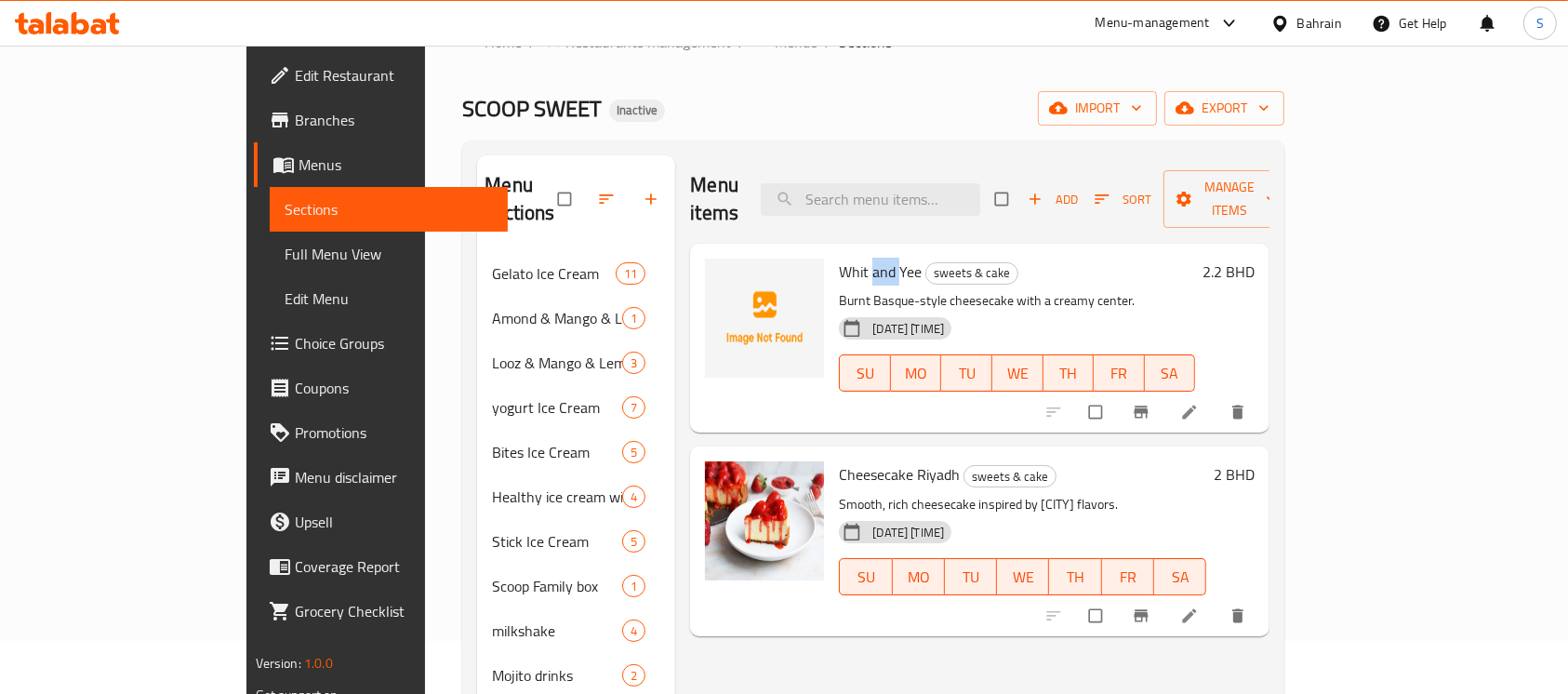 click on "Whit and Yee" at bounding box center (880, 272) 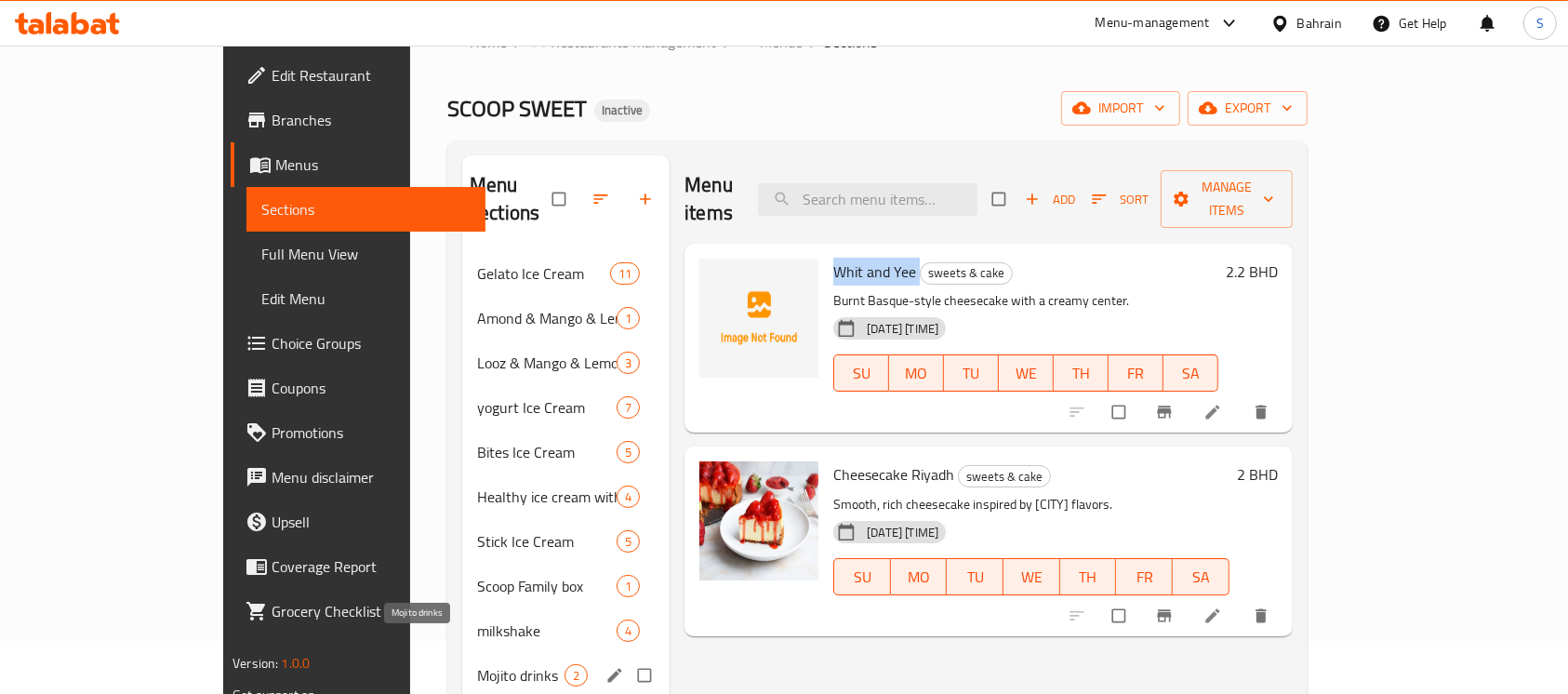 click on "Mojito drinks" at bounding box center [521, 675] 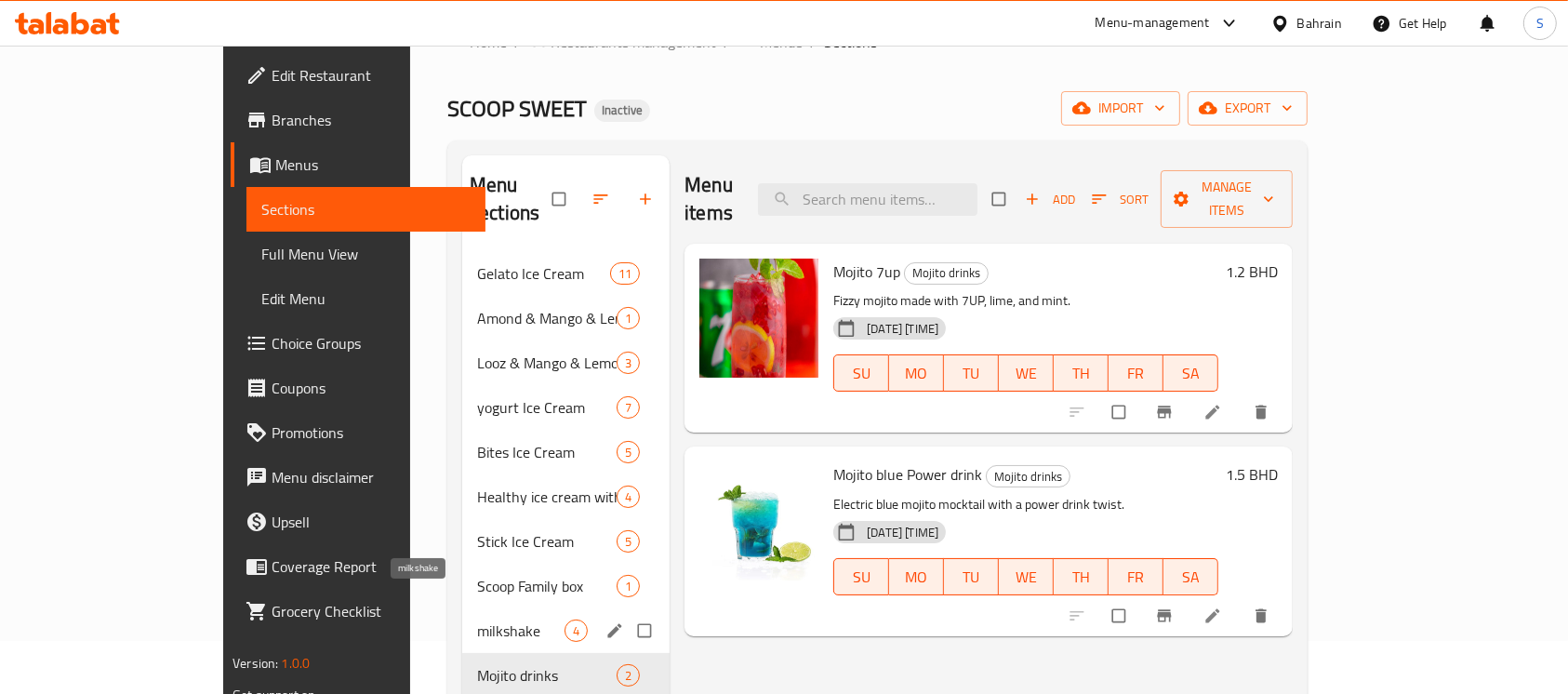click on "milkshake" at bounding box center (521, 631) 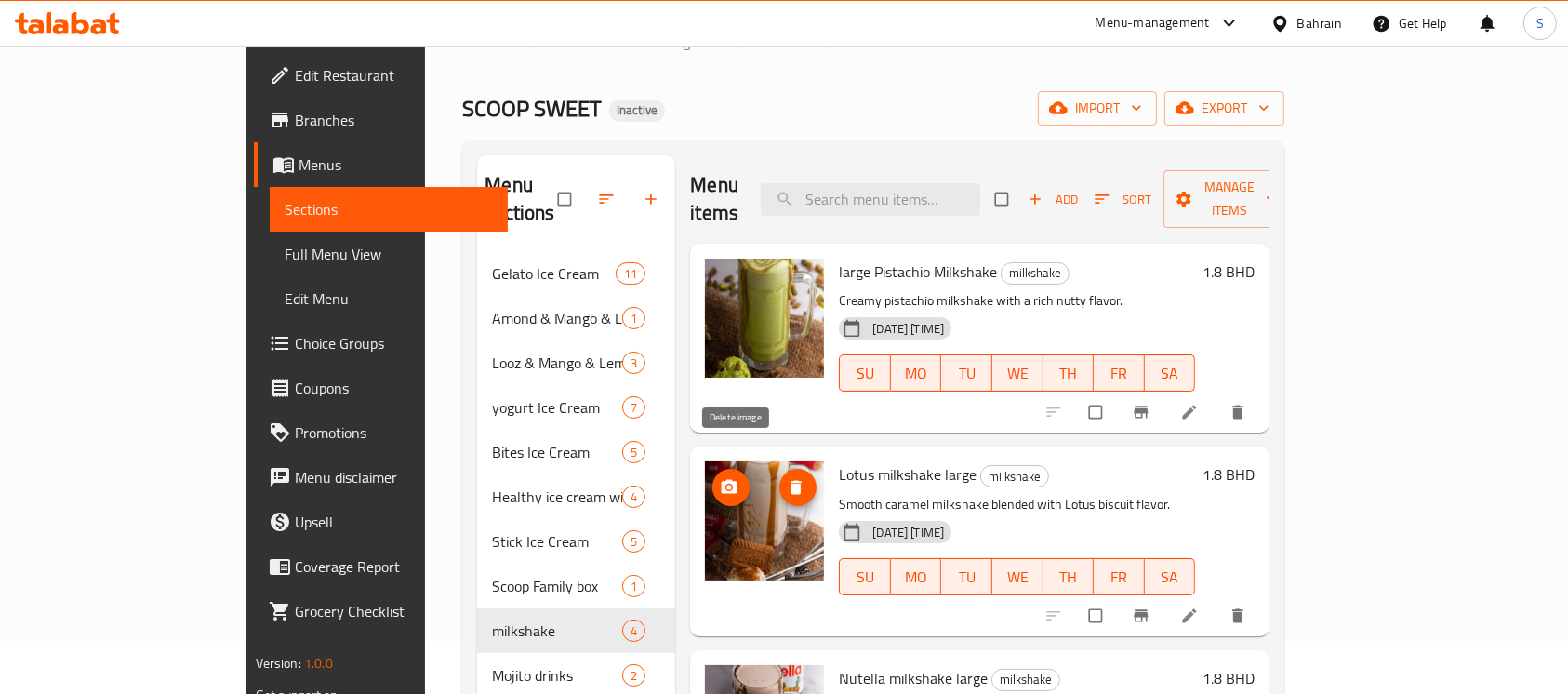 scroll, scrollTop: 165, scrollLeft: 0, axis: vertical 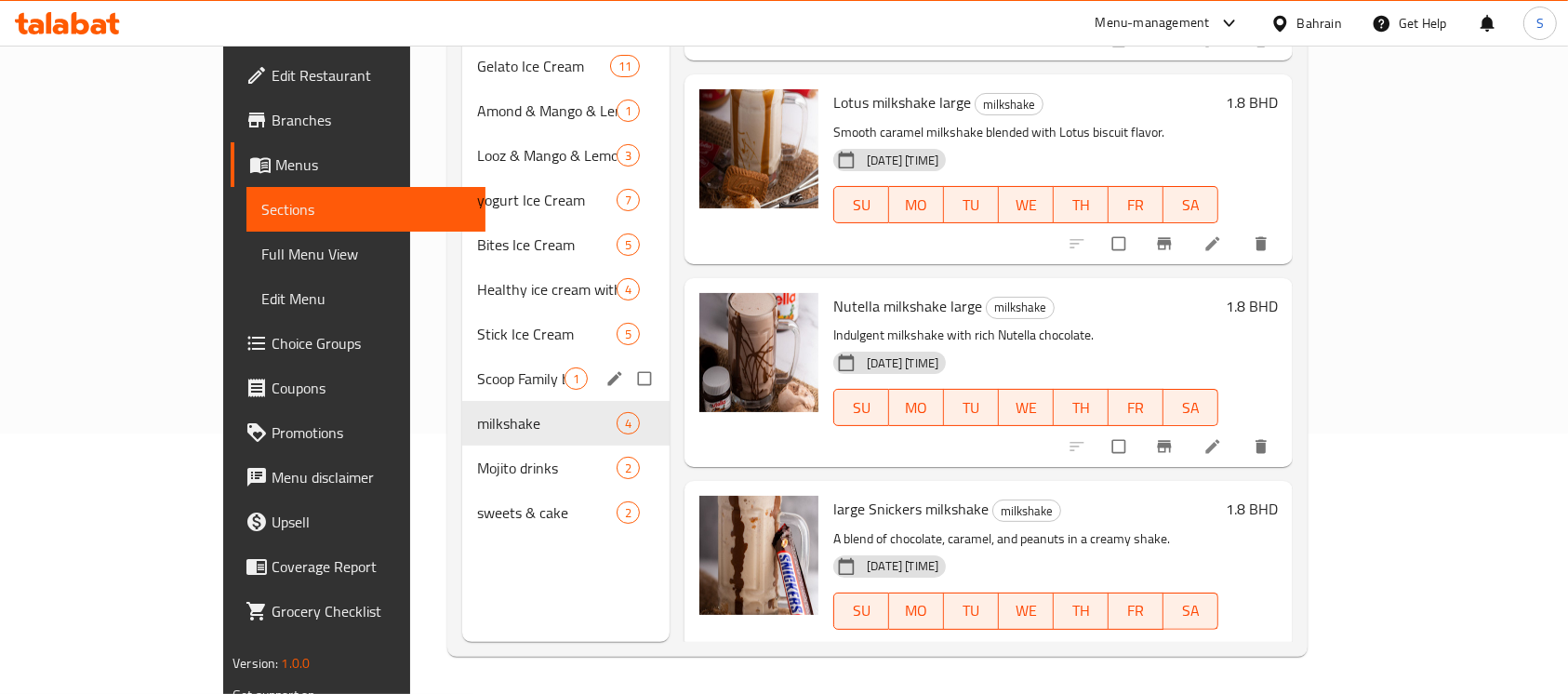 click on "Scoop Family box 1" at bounding box center [565, 379] 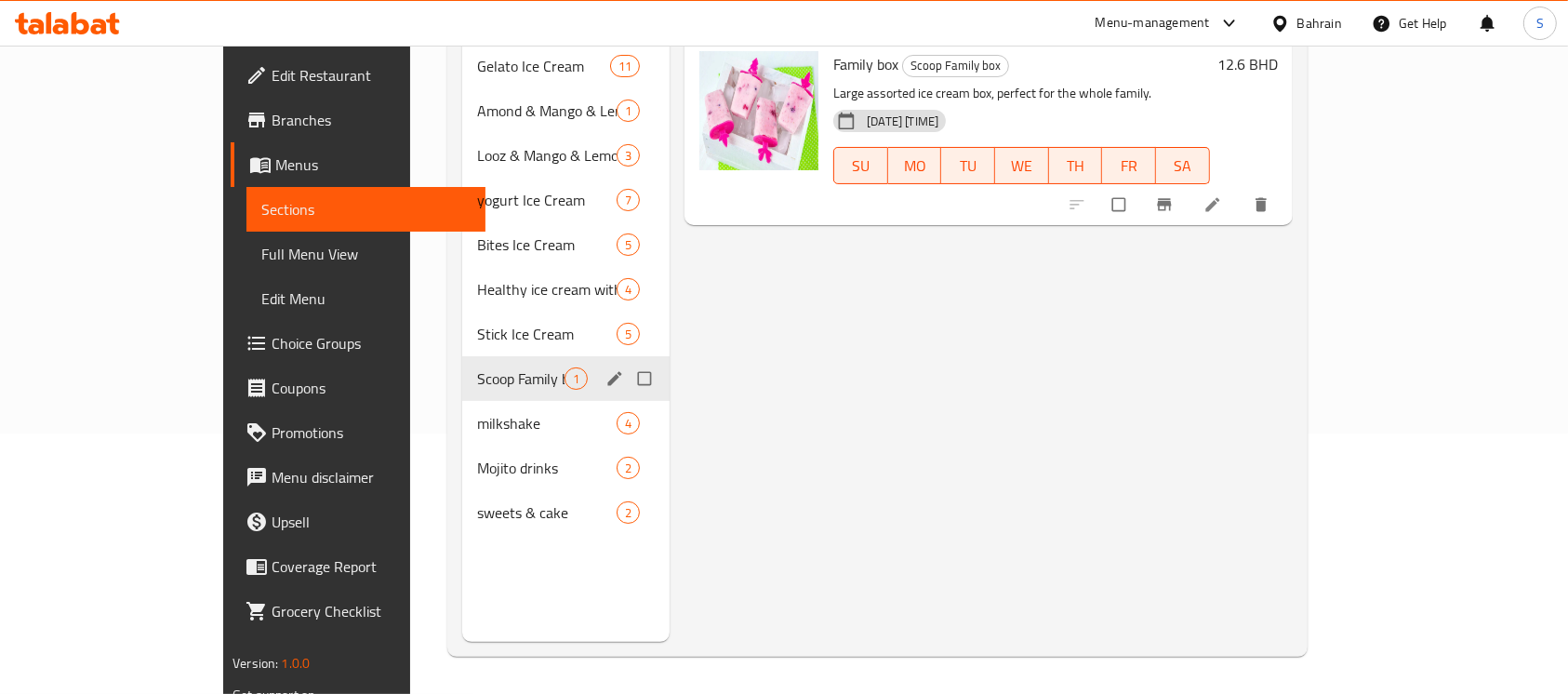 scroll, scrollTop: 0, scrollLeft: 0, axis: both 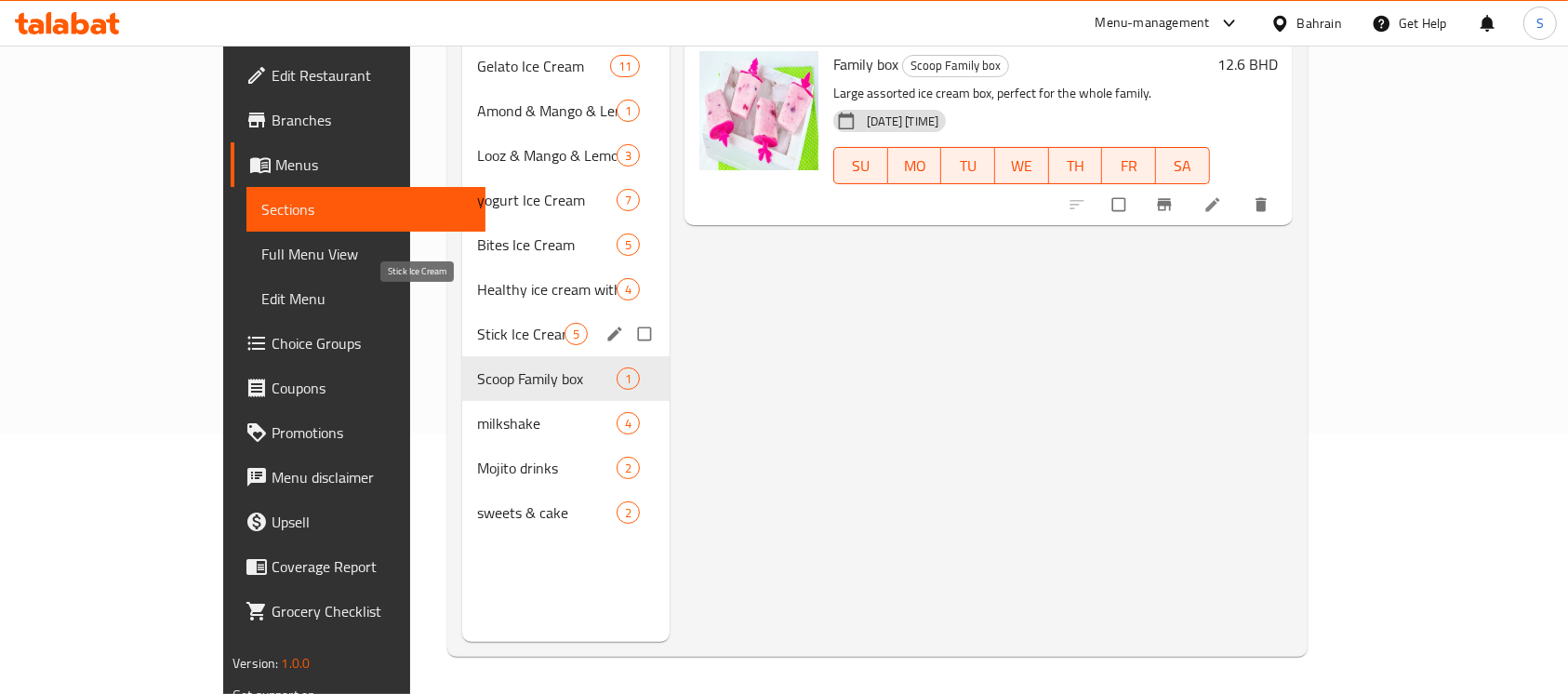 click on "Stick Ice Cream" at bounding box center (521, 334) 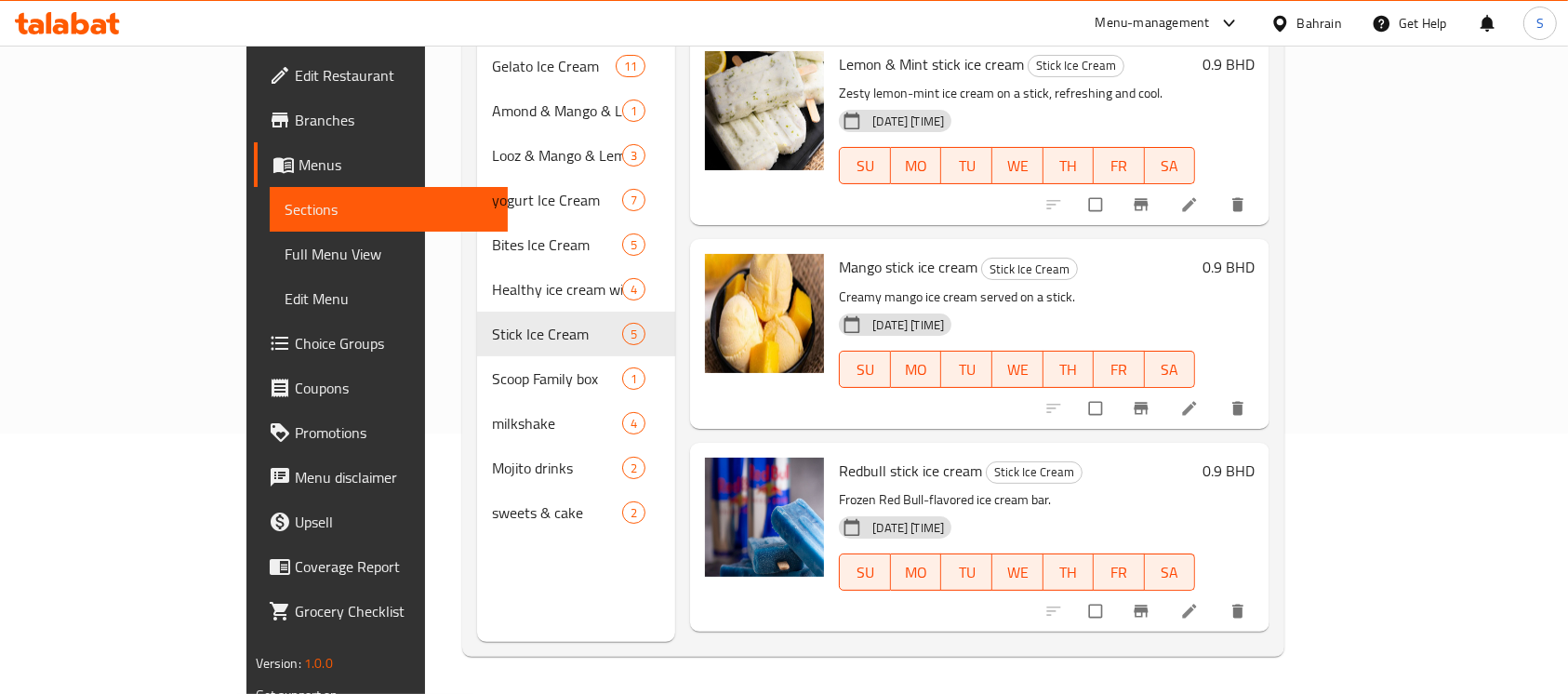 scroll, scrollTop: 340, scrollLeft: 0, axis: vertical 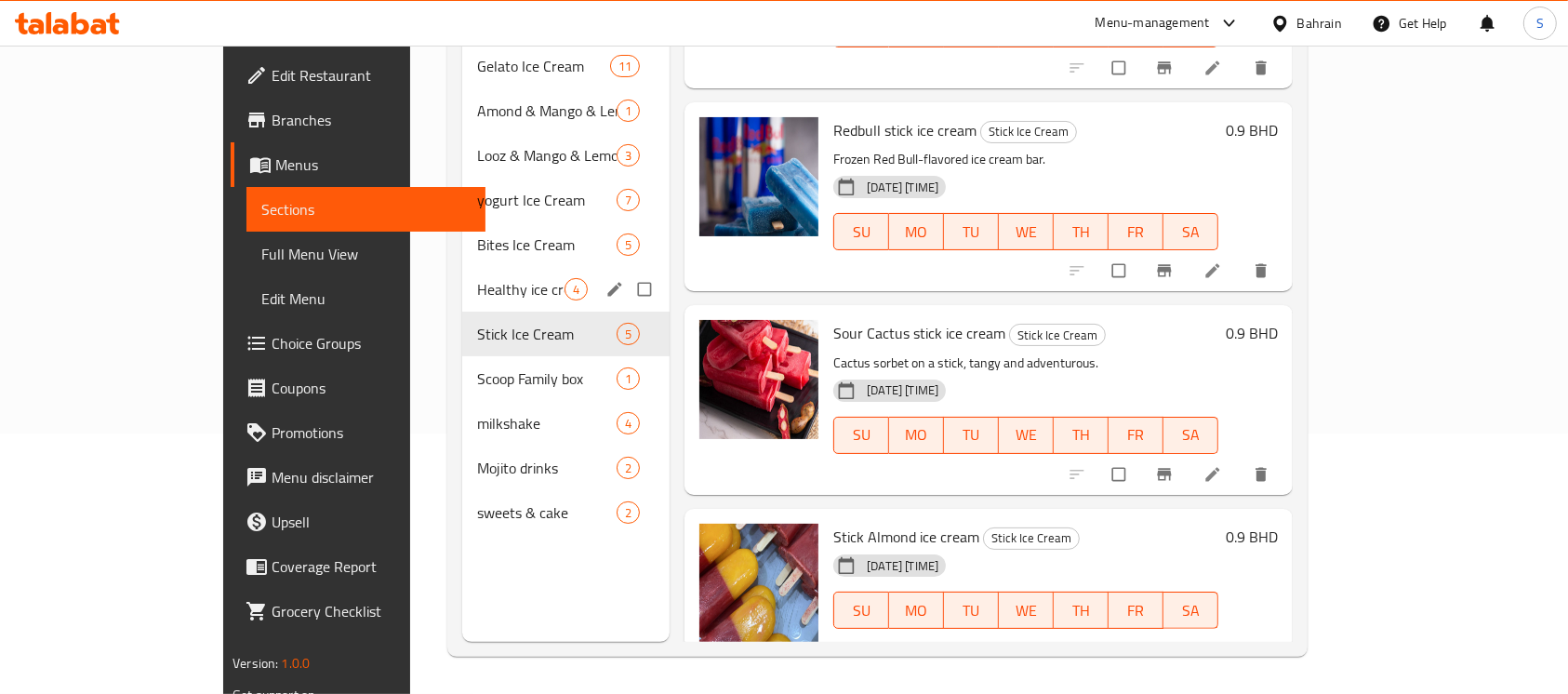 drag, startPoint x: 419, startPoint y: 286, endPoint x: 430, endPoint y: 264, distance: 24.596748 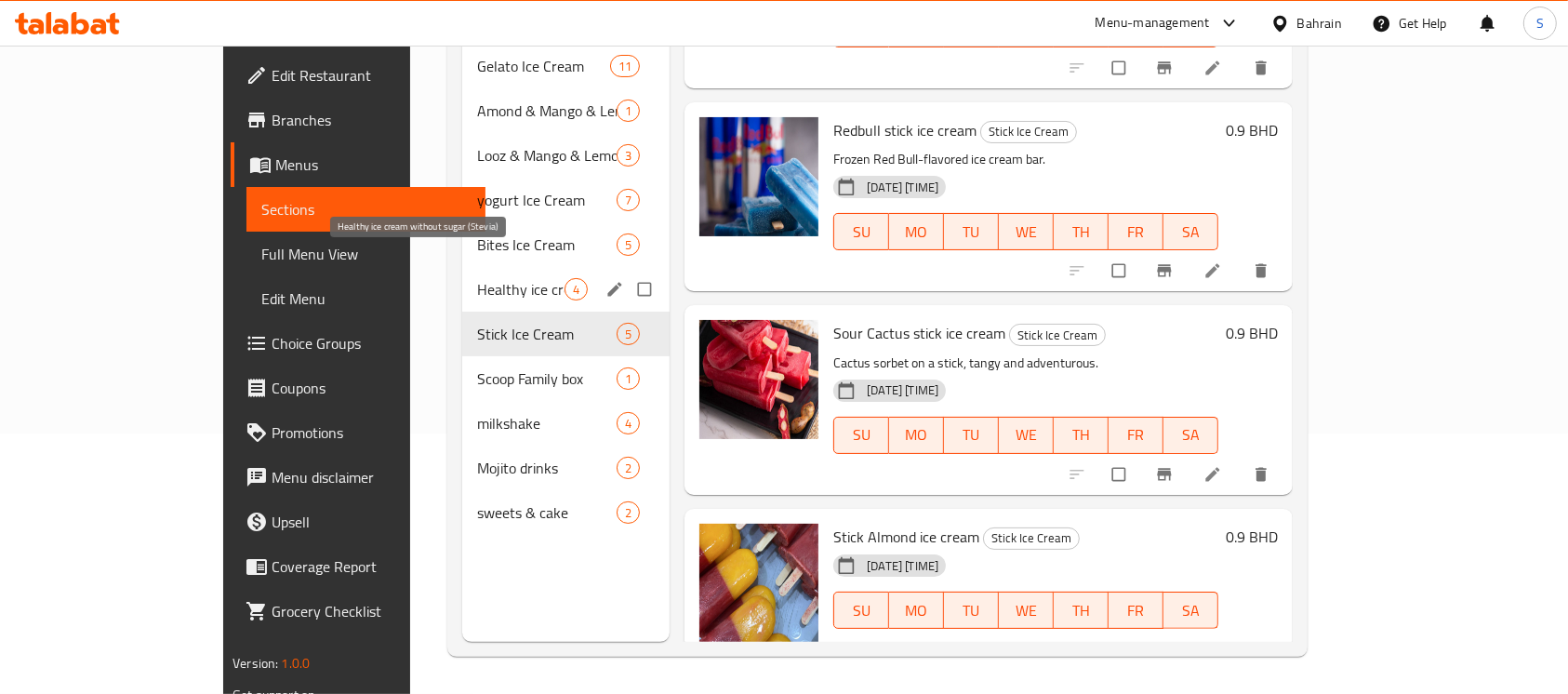 click on "Healthy ice cream without sugar (Stevia)" at bounding box center (521, 289) 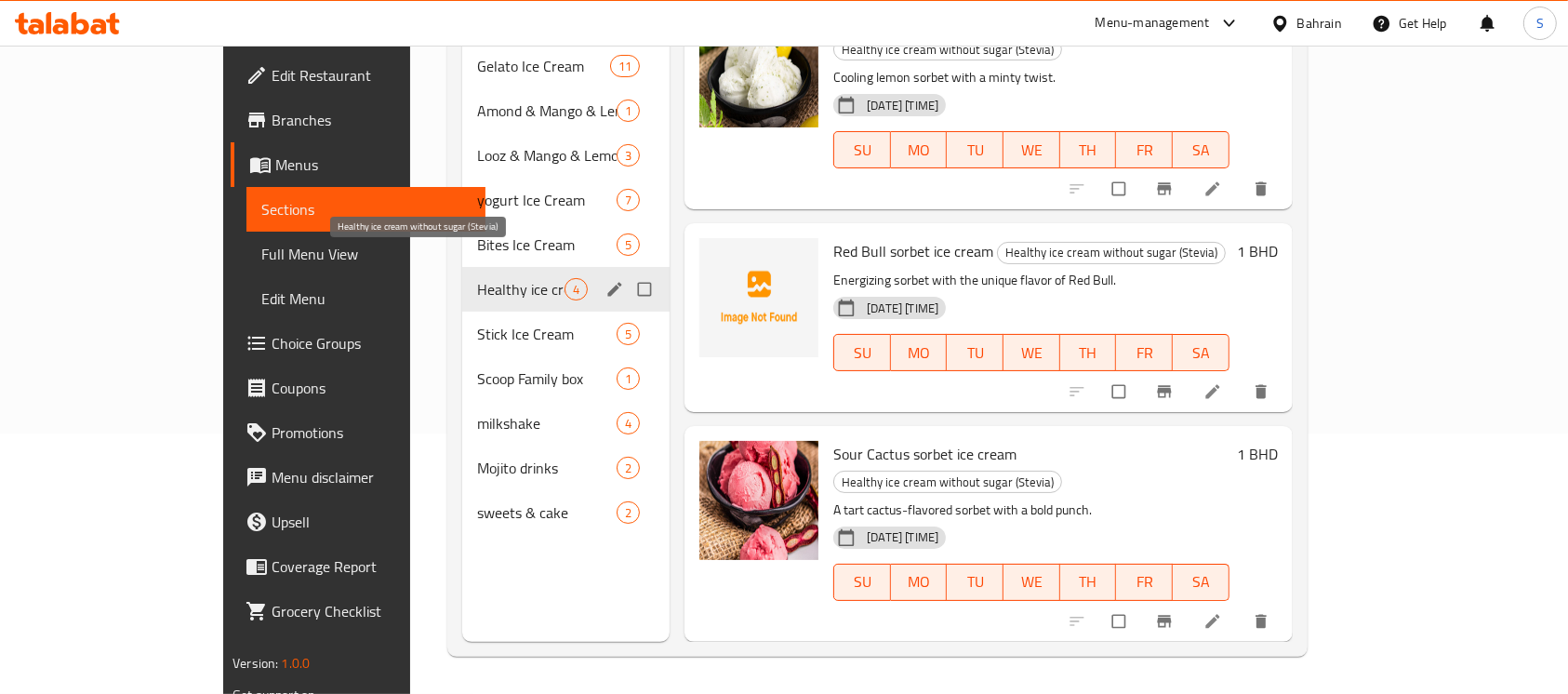 scroll, scrollTop: 165, scrollLeft: 0, axis: vertical 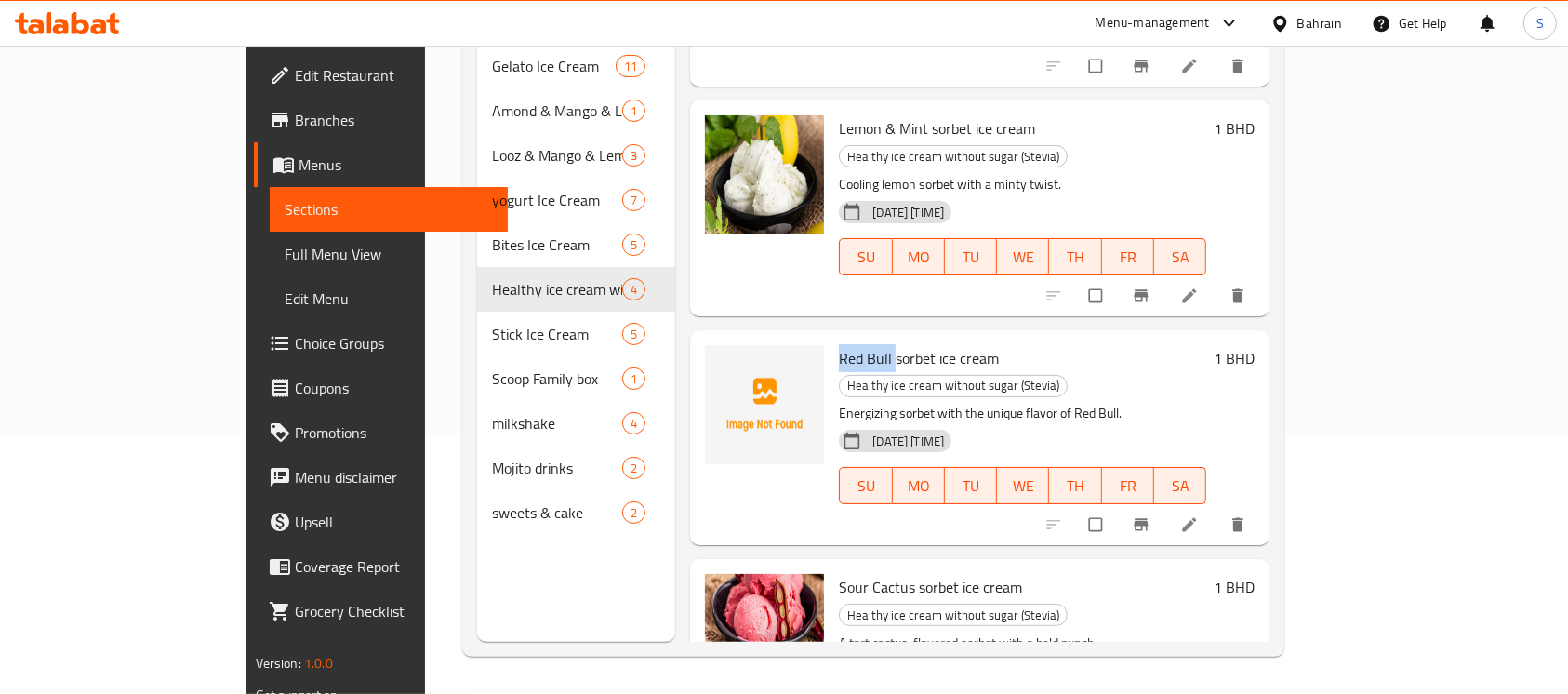 drag, startPoint x: 831, startPoint y: 276, endPoint x: 775, endPoint y: 276, distance: 56 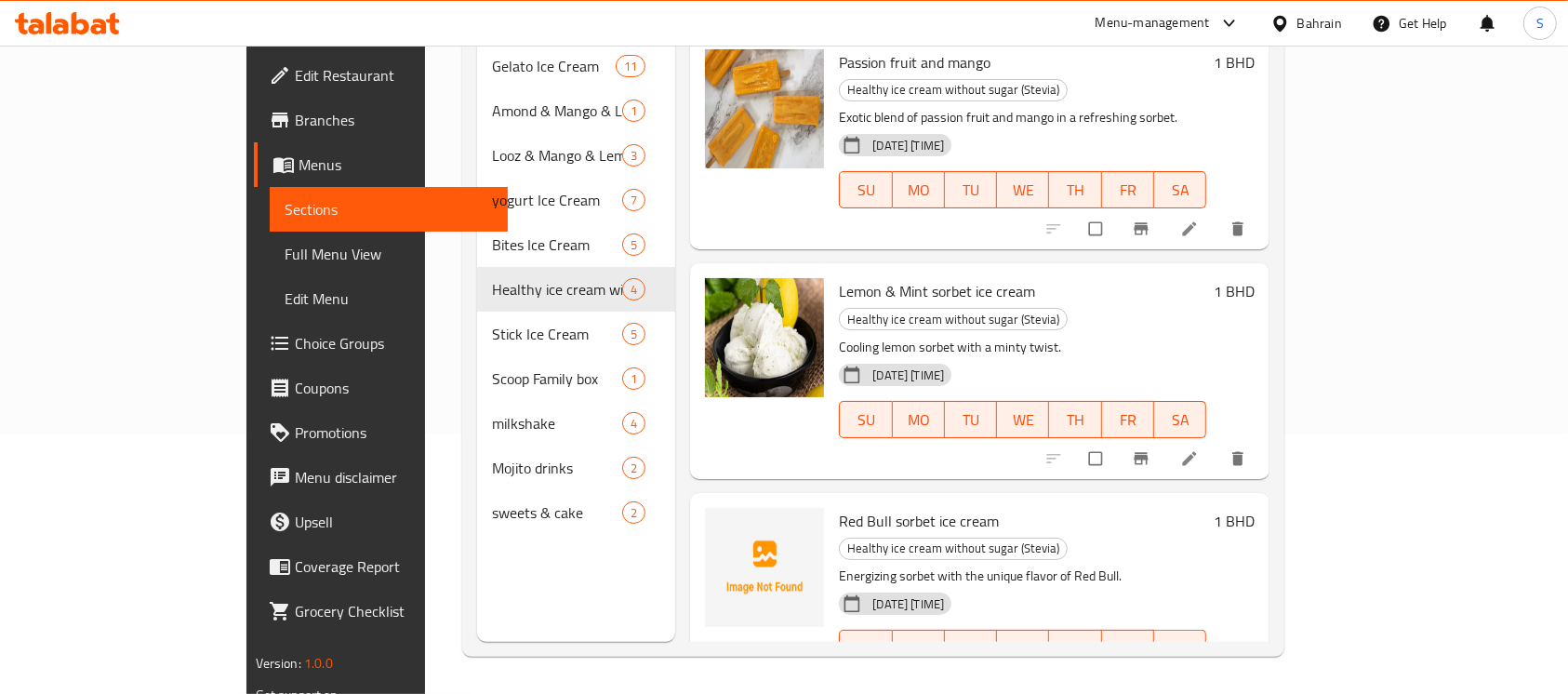 scroll, scrollTop: 0, scrollLeft: 0, axis: both 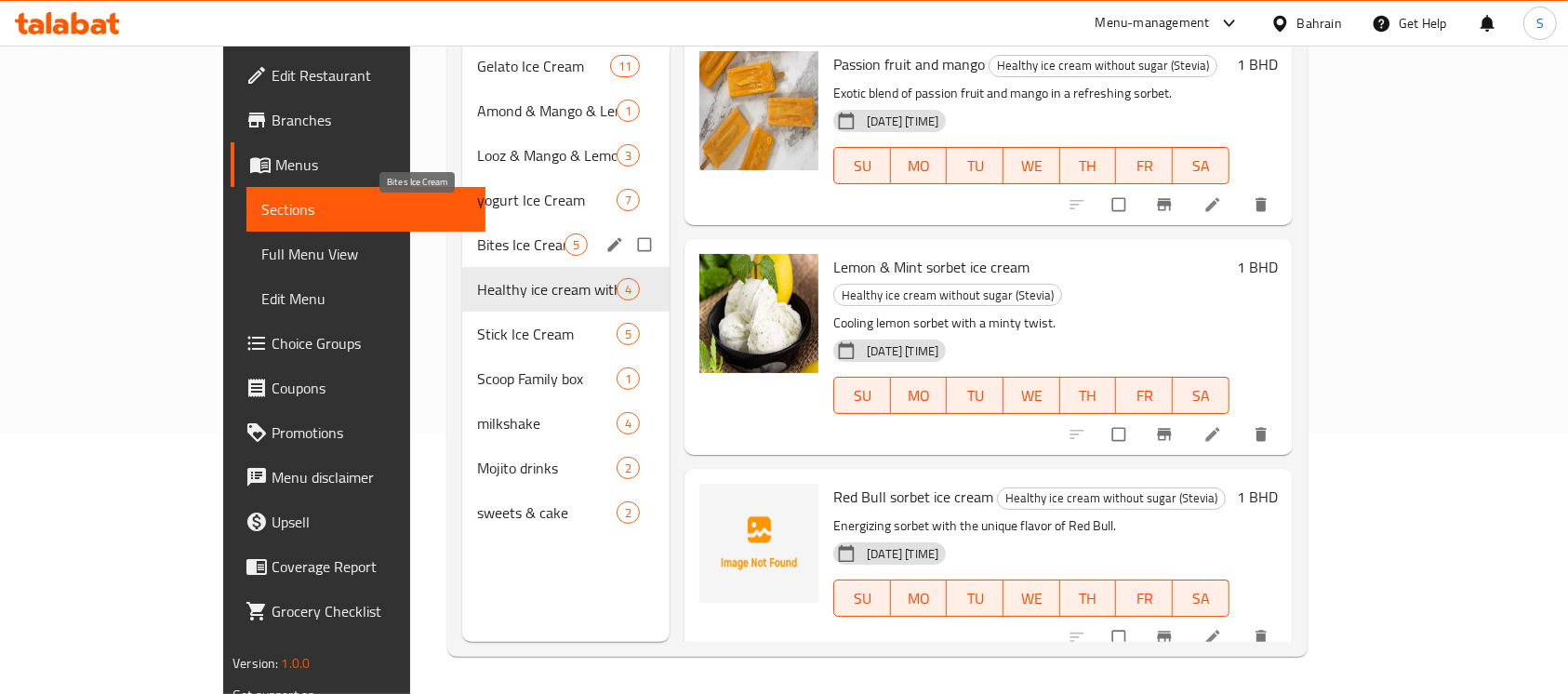 click on "Bites Ice Cream" at bounding box center (521, 245) 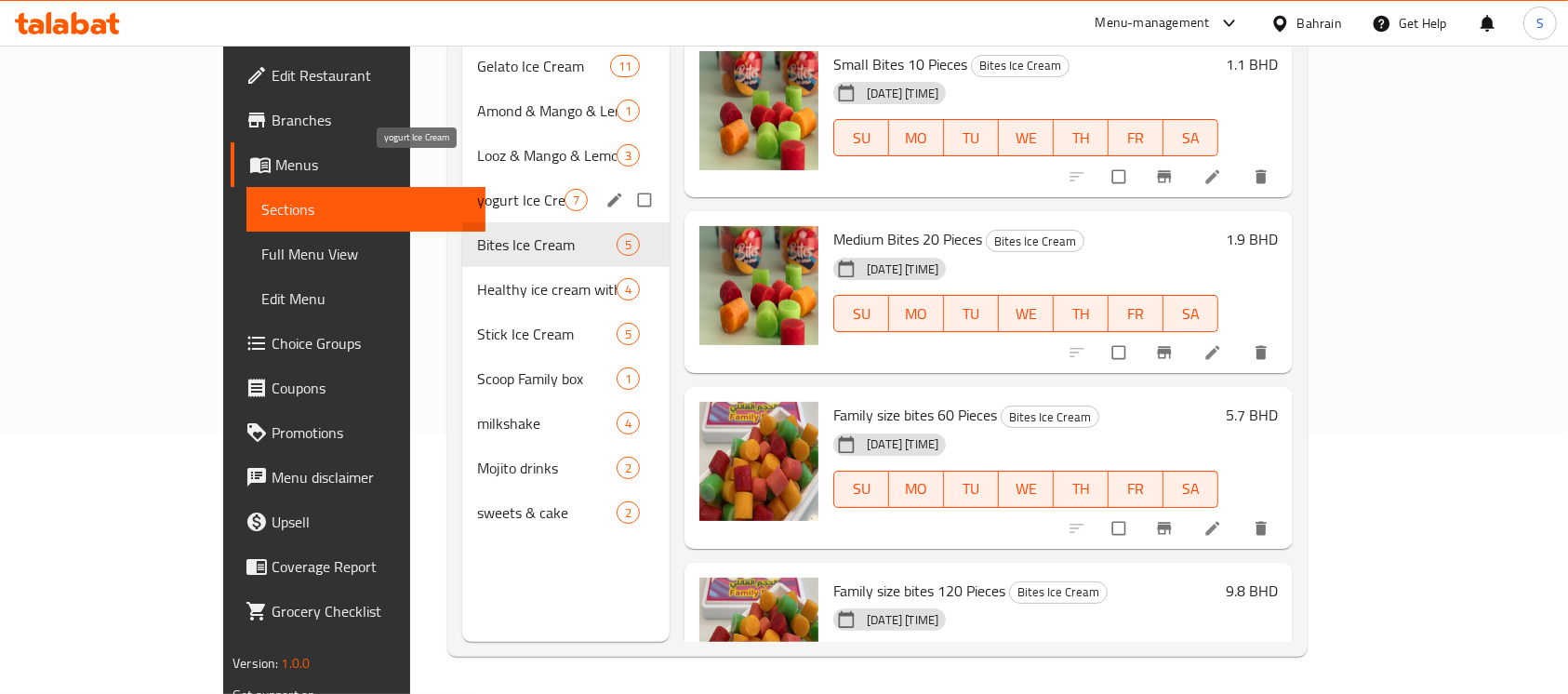 click on "yogurt Ice Cream" at bounding box center [521, 200] 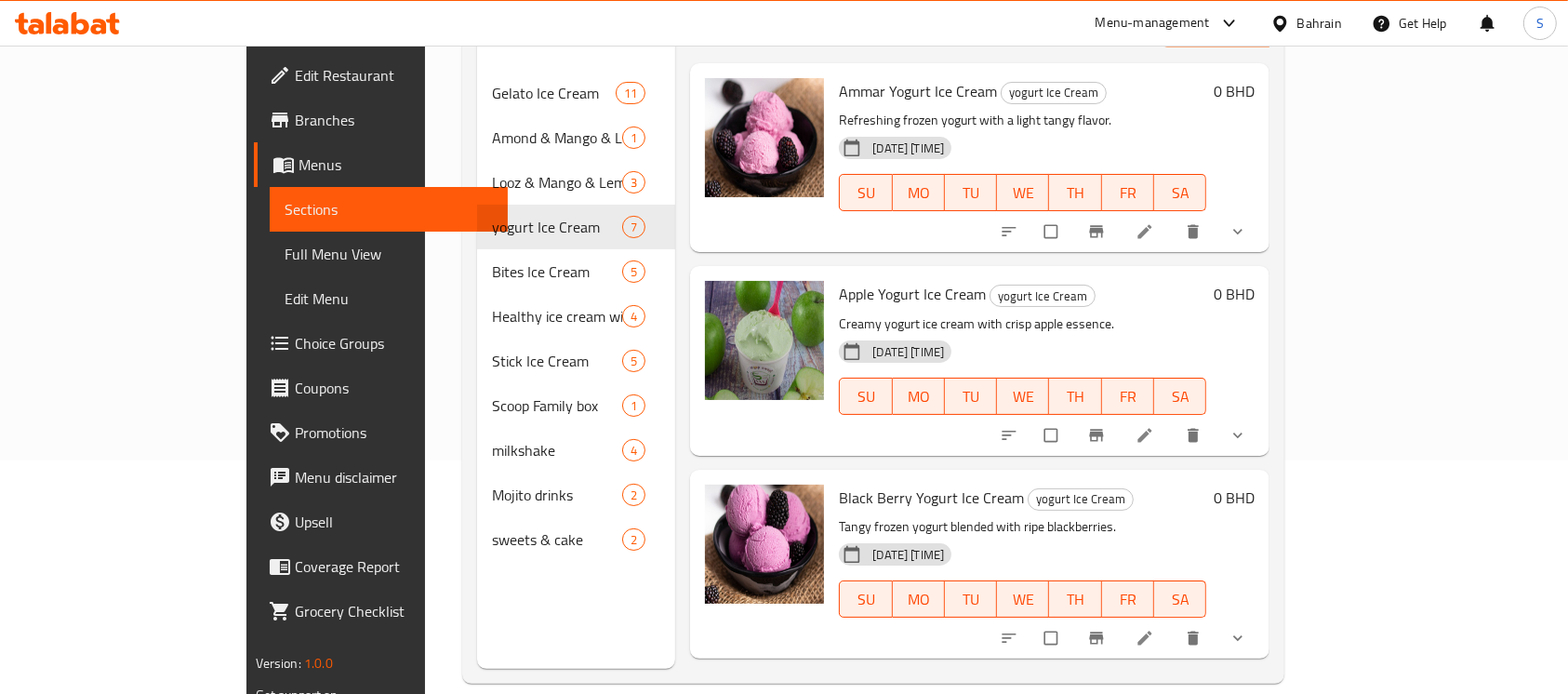 scroll, scrollTop: 260, scrollLeft: 0, axis: vertical 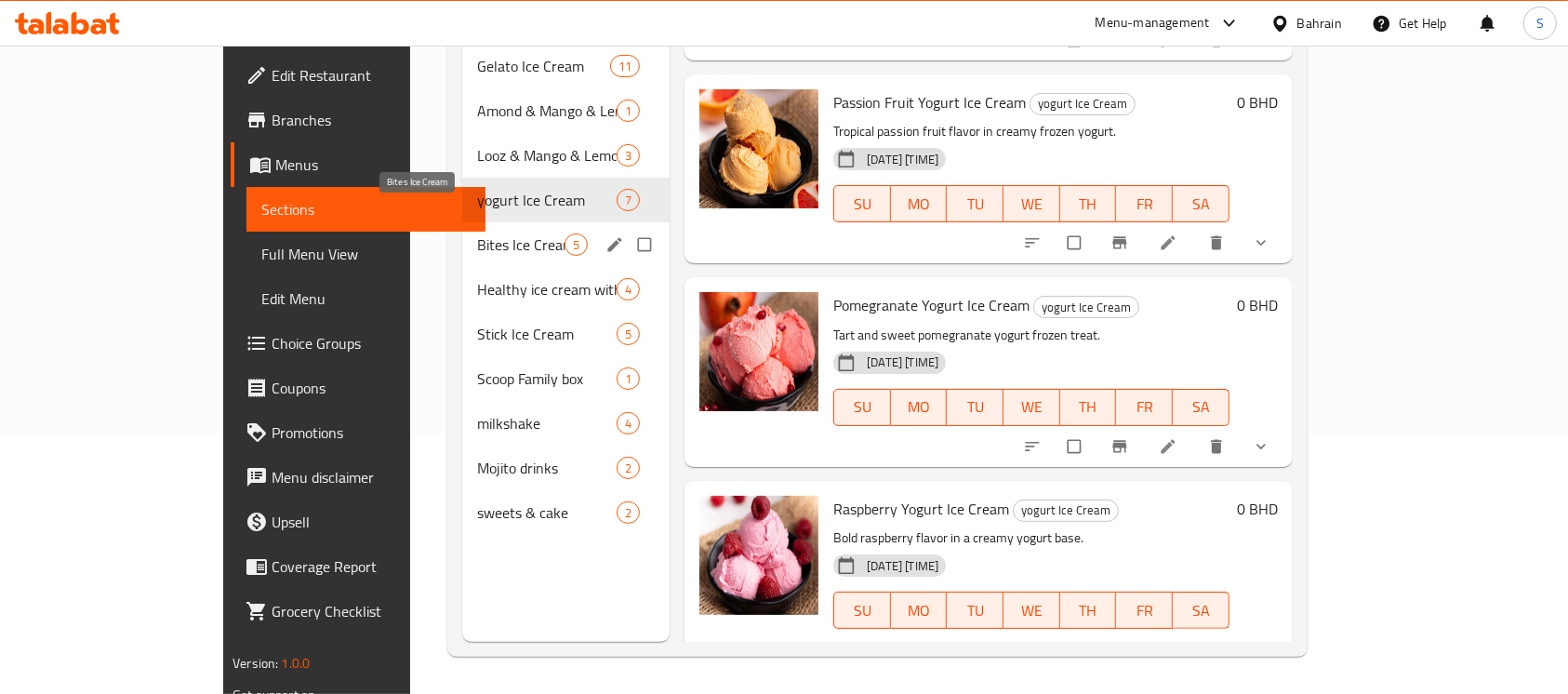 click on "Bites Ice Cream" at bounding box center [521, 245] 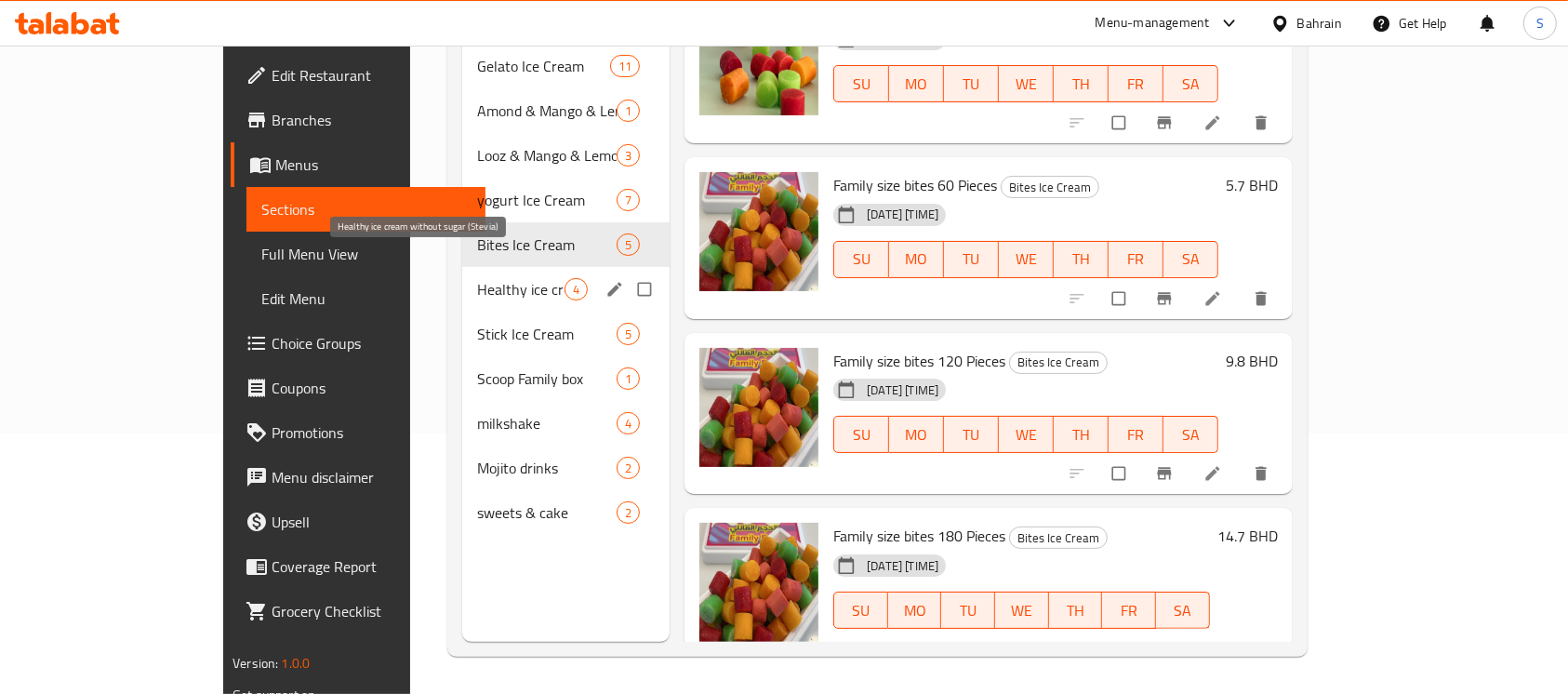 click on "Healthy ice cream without sugar (Stevia)" at bounding box center (521, 289) 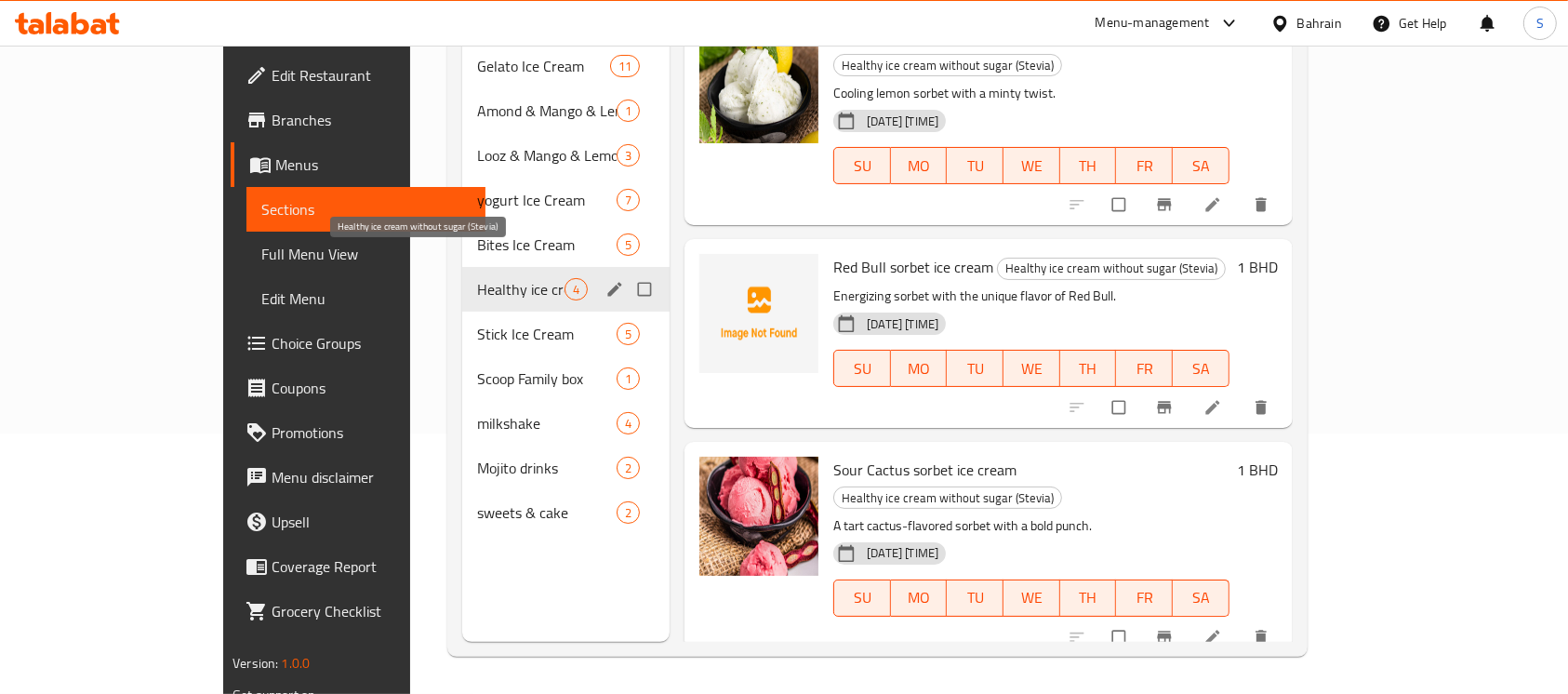 scroll, scrollTop: 165, scrollLeft: 0, axis: vertical 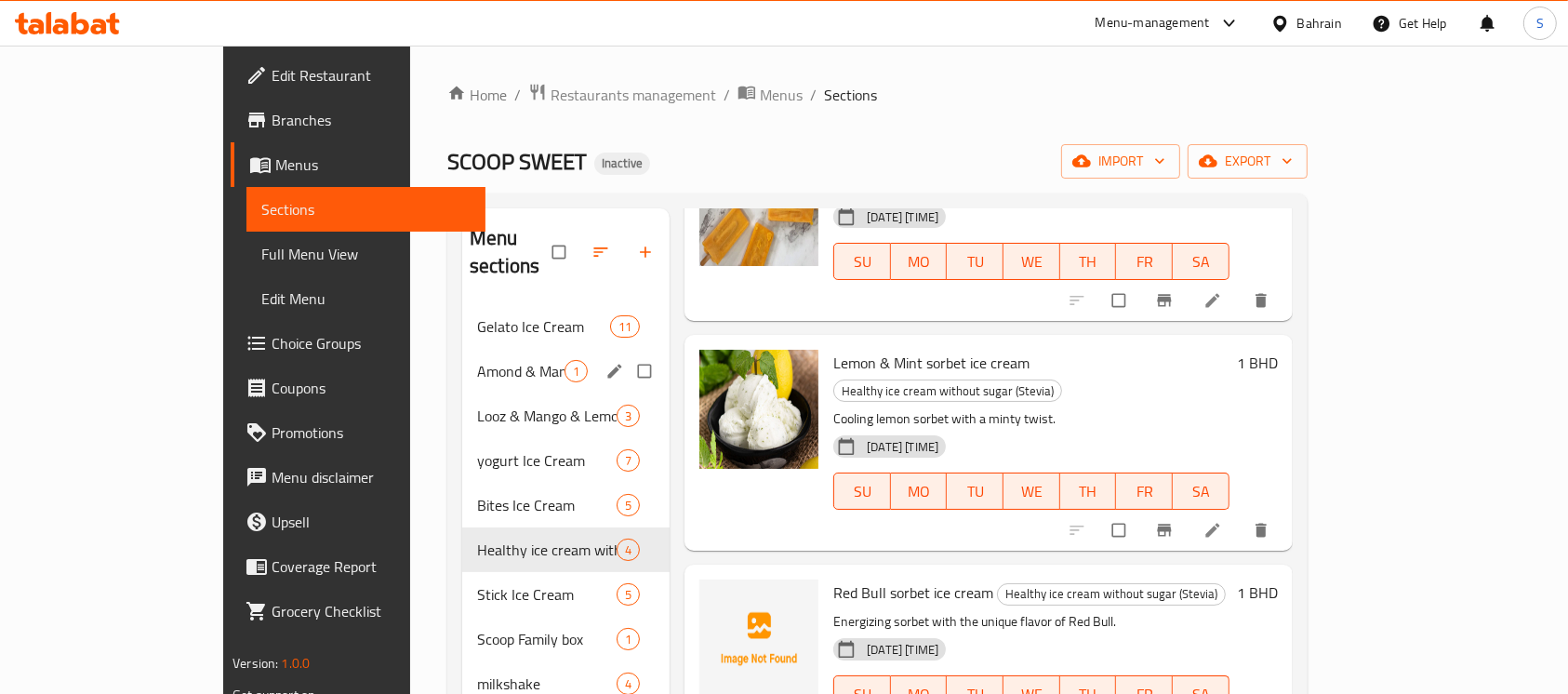 click on "Amond & Mango & Lemon Ice Cream 1" at bounding box center (565, 371) 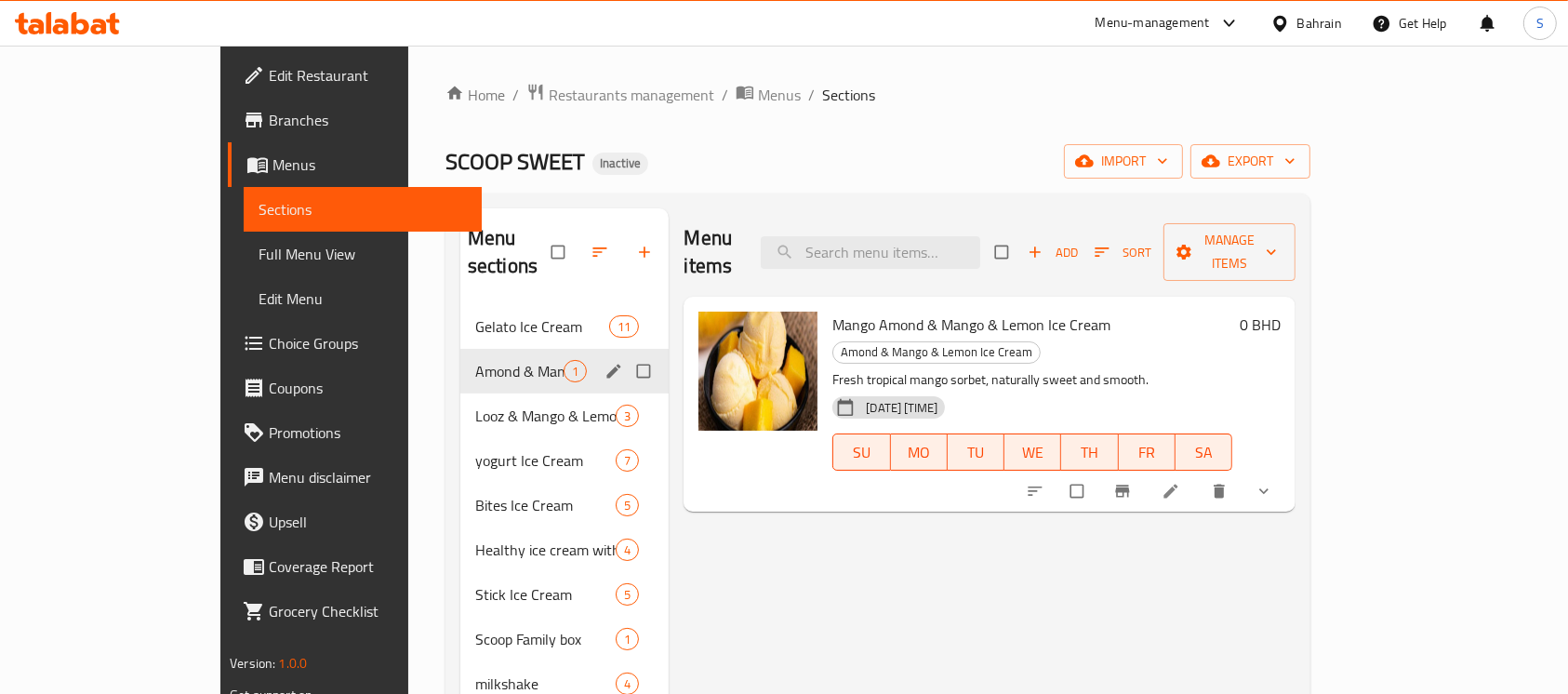 scroll, scrollTop: 0, scrollLeft: 0, axis: both 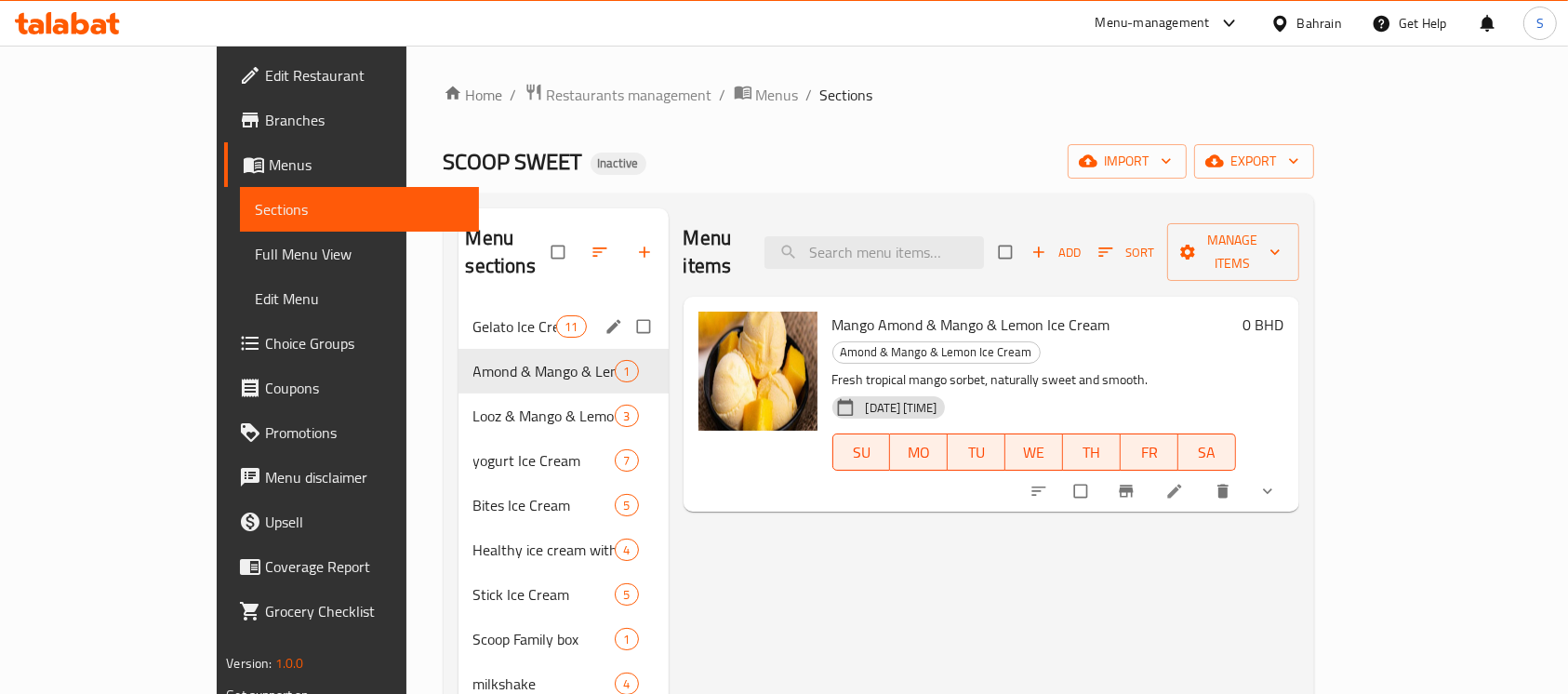 click on "Gelato Ice Cream 11" at bounding box center (564, 327) 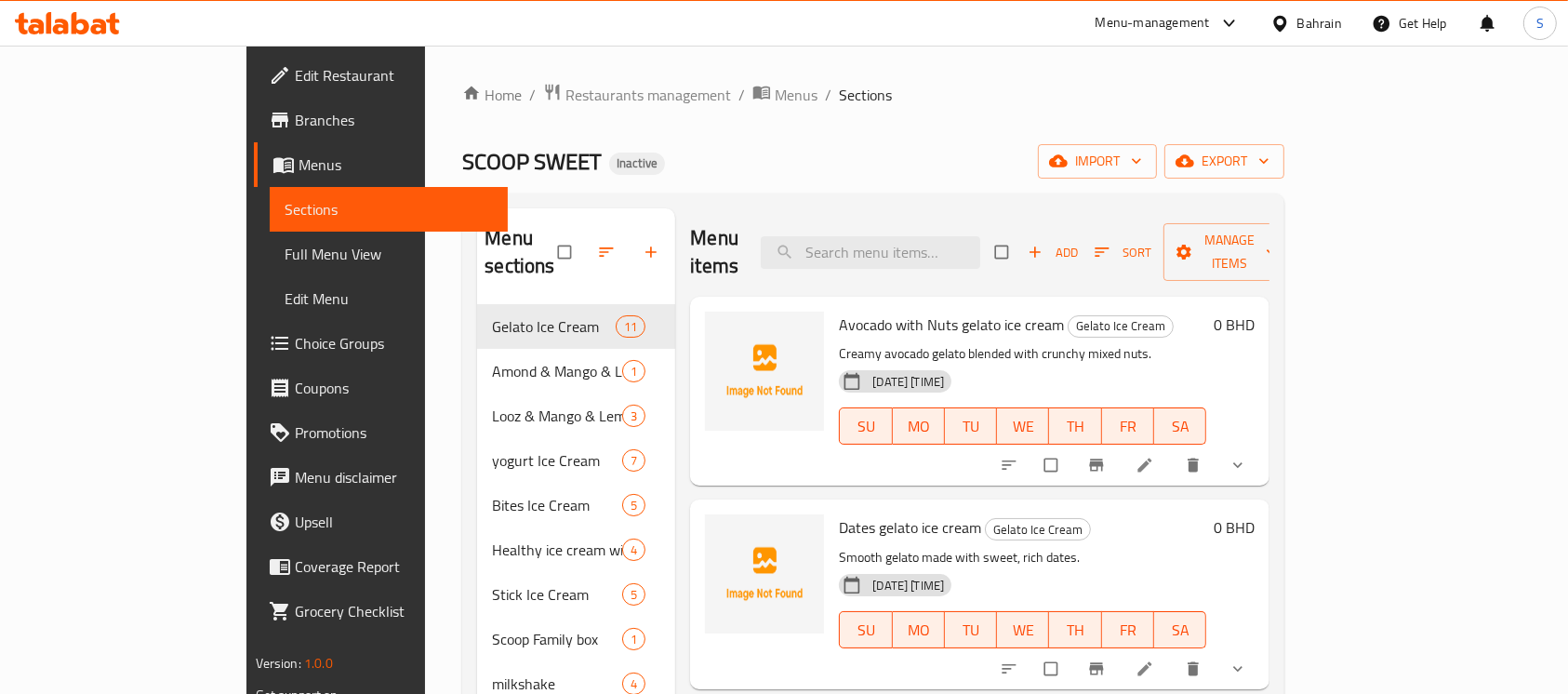 click on "Avocado with Nuts gelato ice cream" at bounding box center [951, 325] 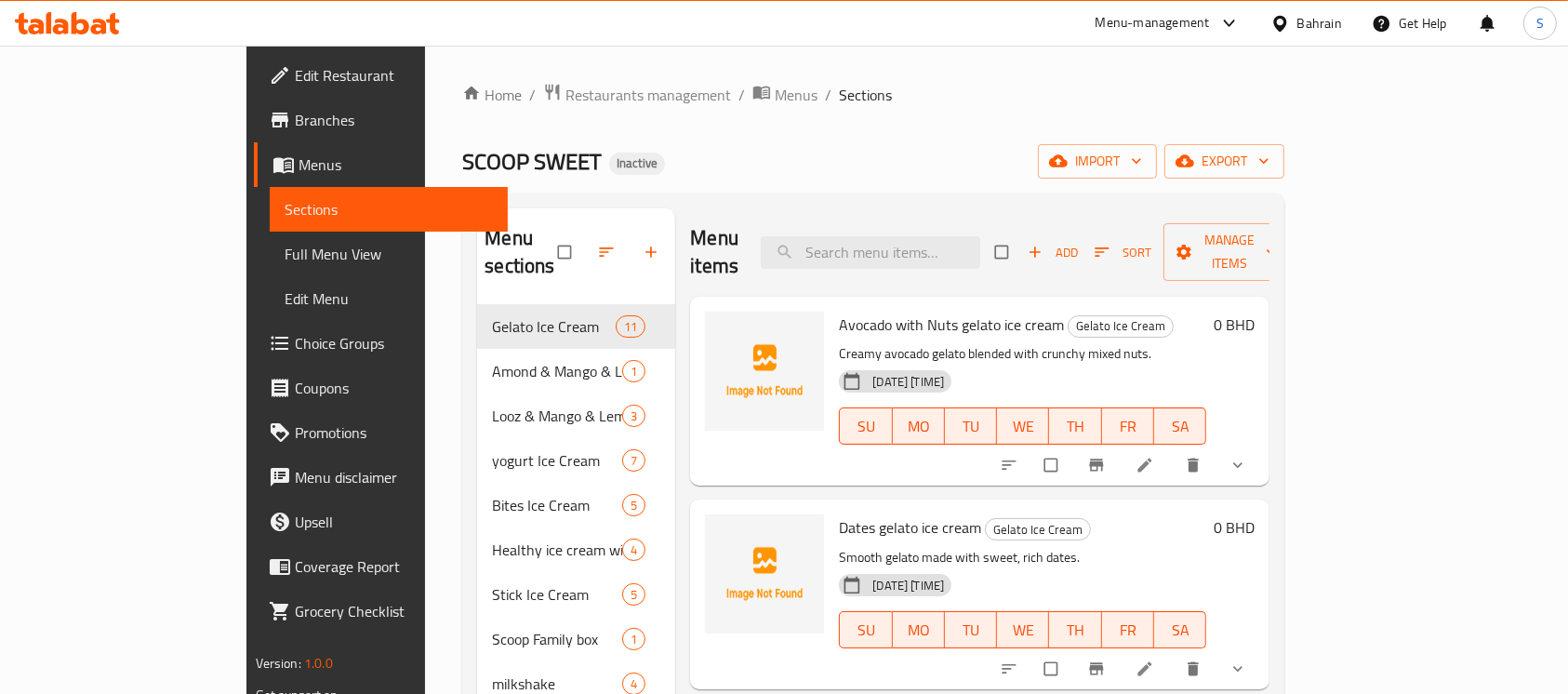 click on "Avocado with Nuts gelato ice cream" at bounding box center (951, 325) 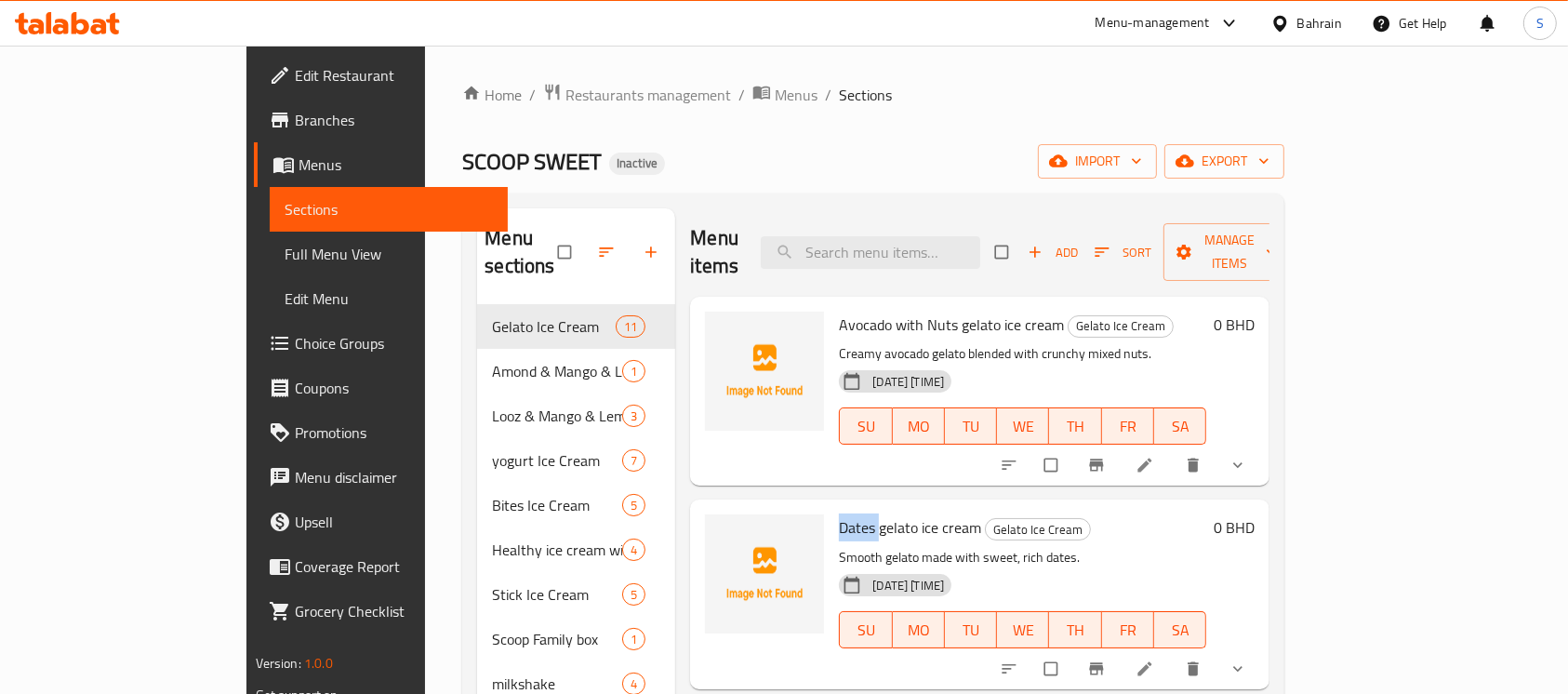 click on "Dates gelato ice cream" at bounding box center (910, 527) 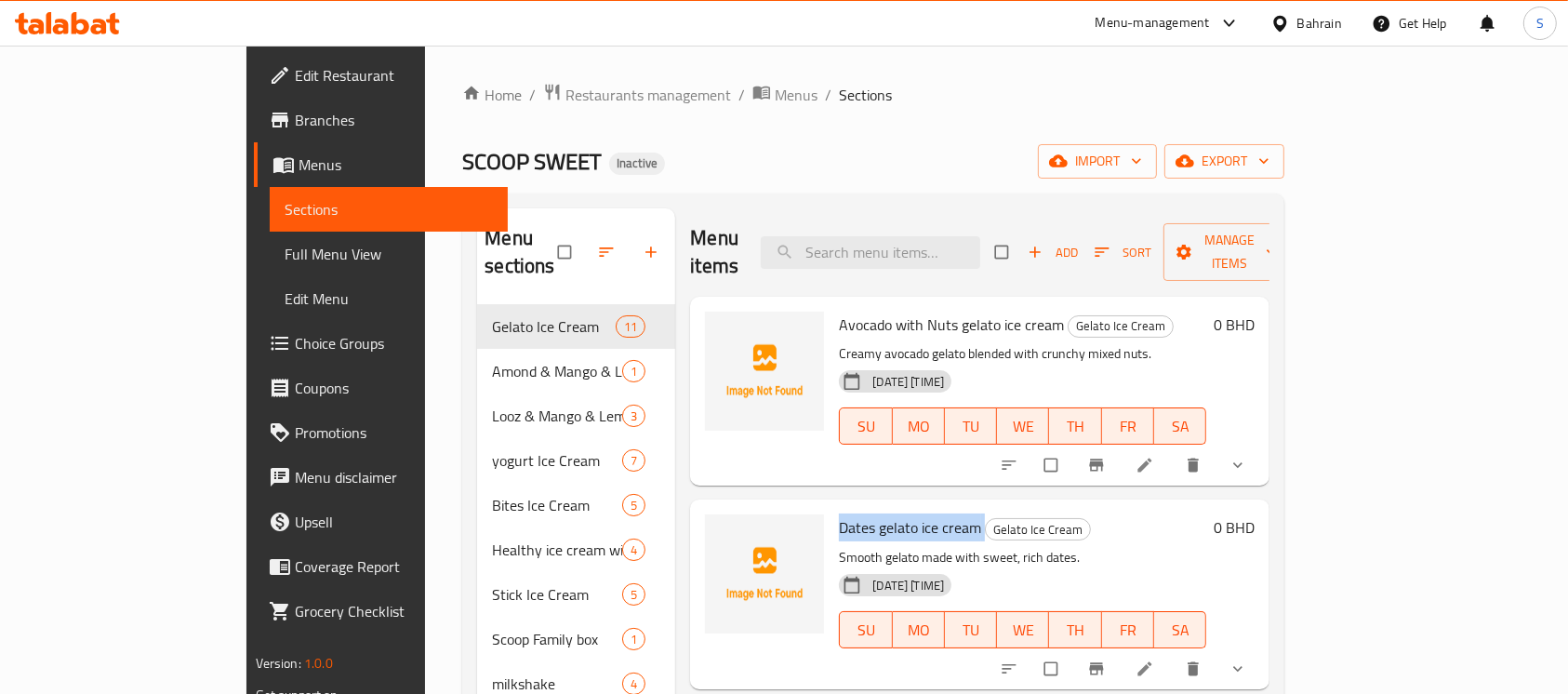 copy on "Dates gelato ice cream" 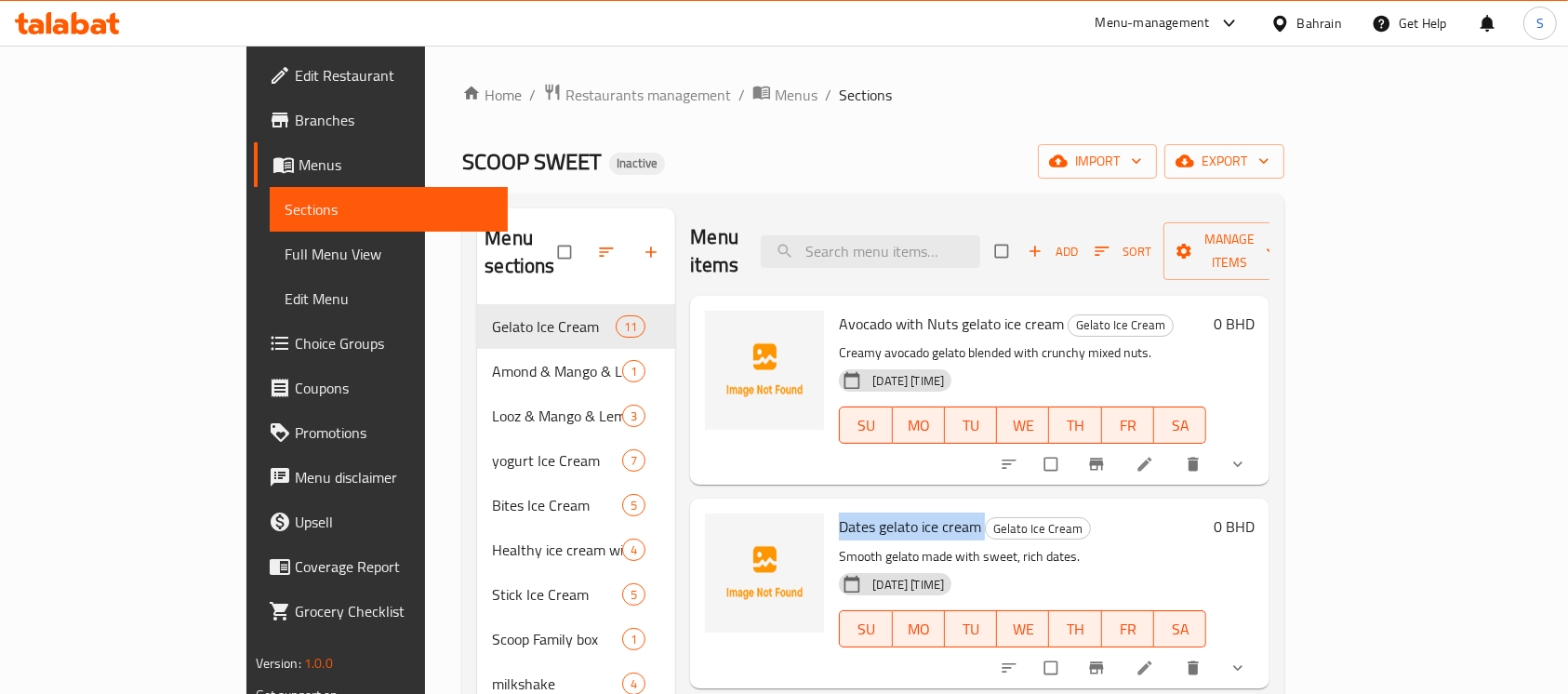 scroll, scrollTop: 0, scrollLeft: 0, axis: both 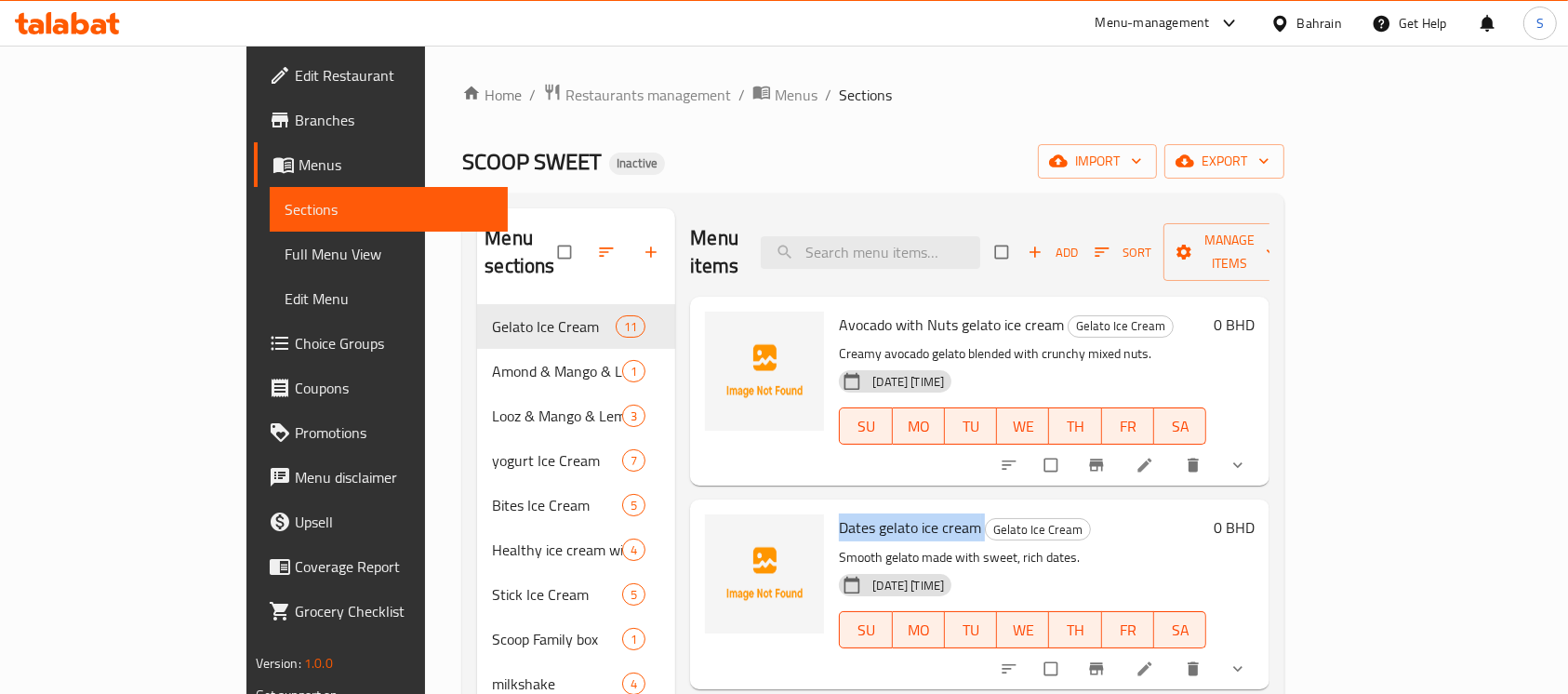 click on "Avocado with Nuts gelato ice cream" at bounding box center [951, 325] 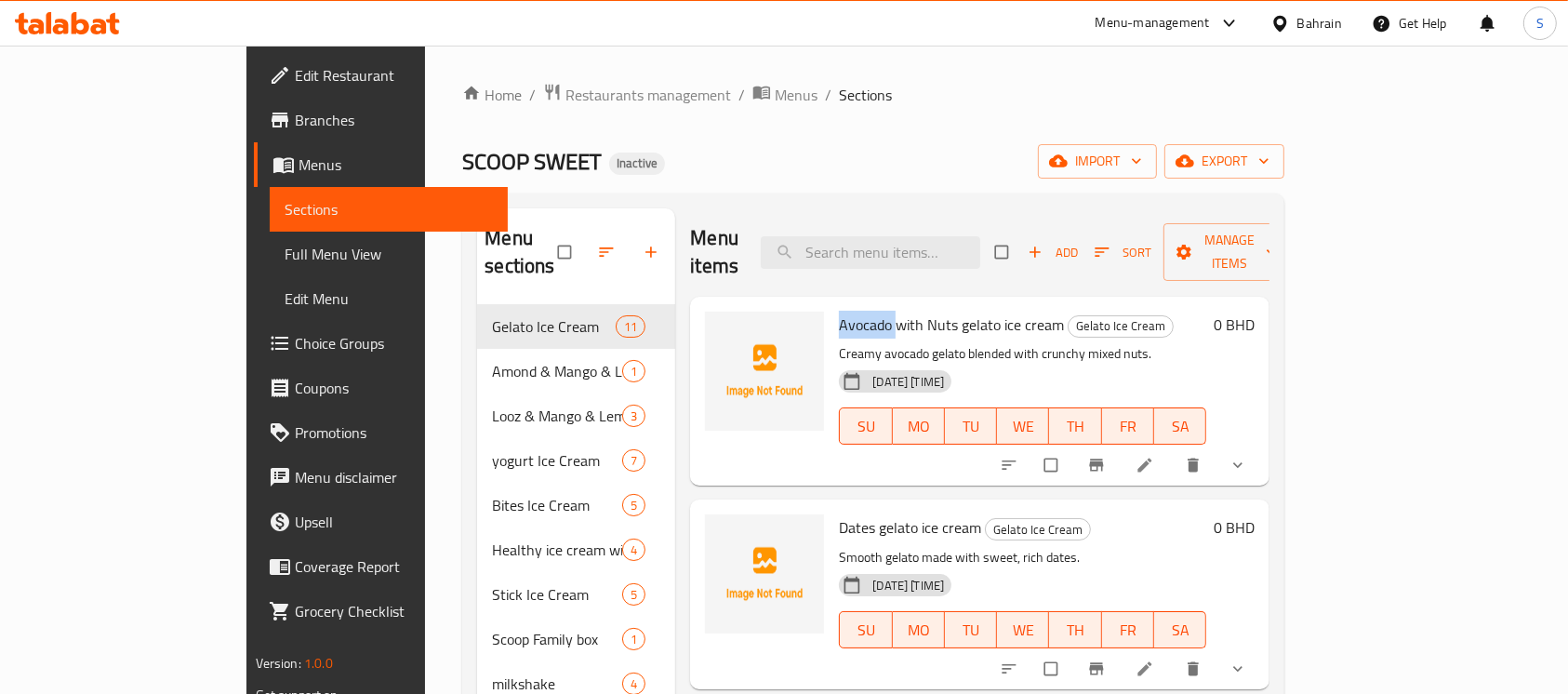 copy on "Avocado" 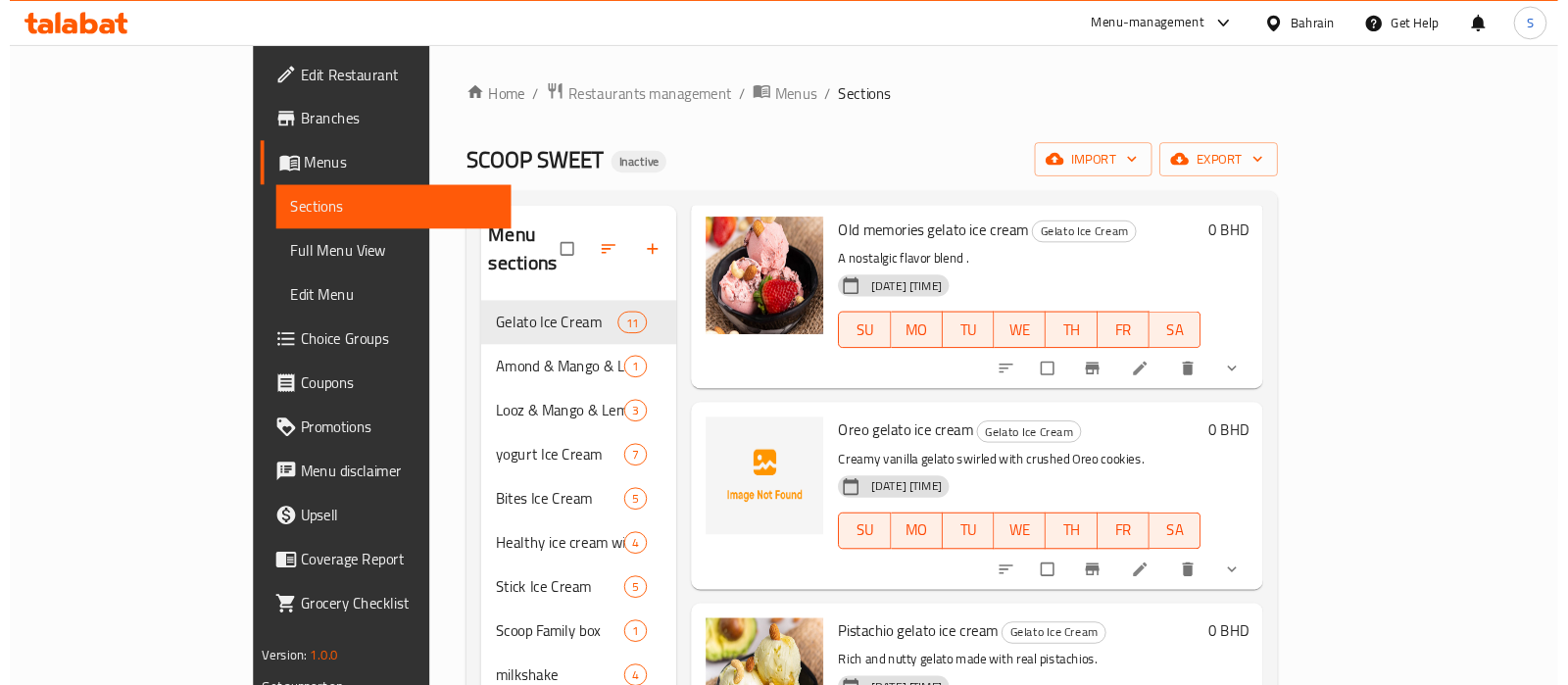 scroll, scrollTop: 1002, scrollLeft: 0, axis: vertical 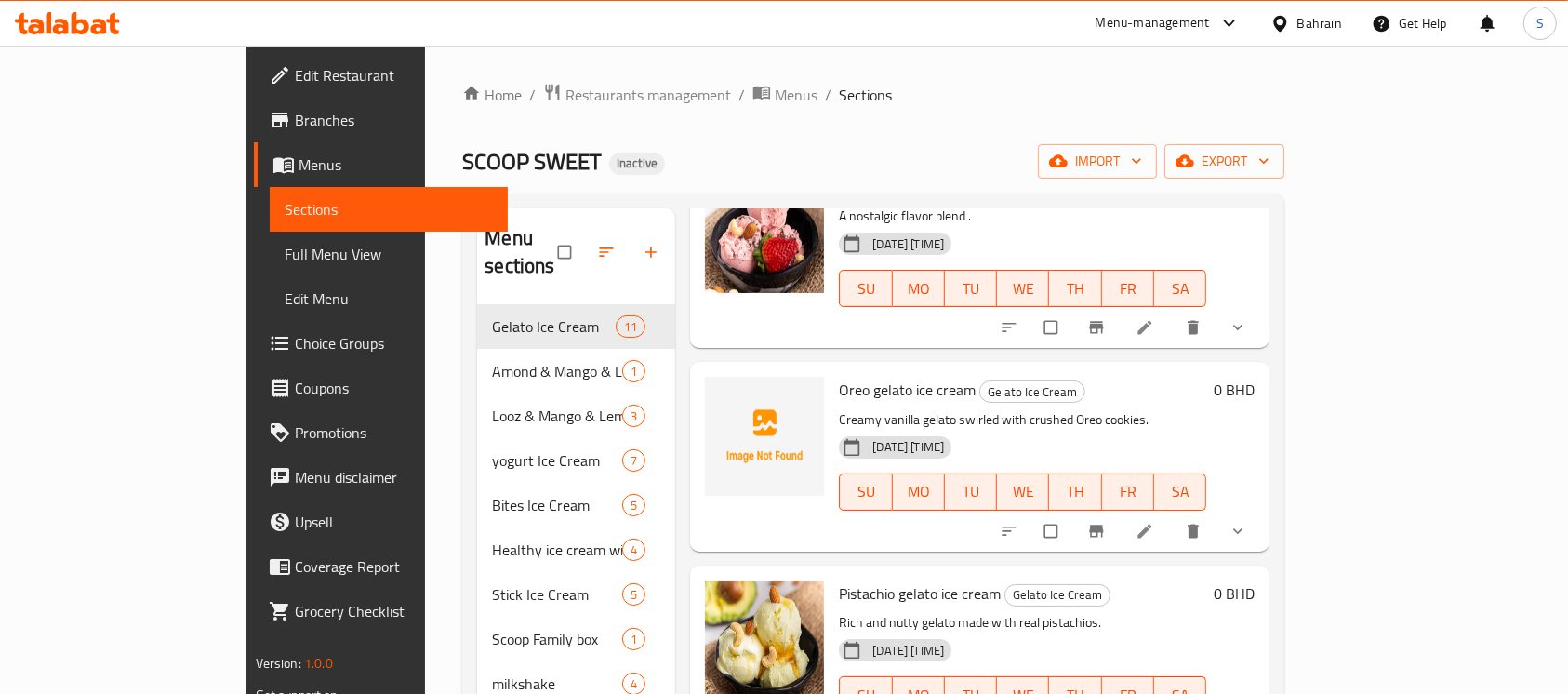 click on "Oreo gelato ice cream" at bounding box center (907, 390) 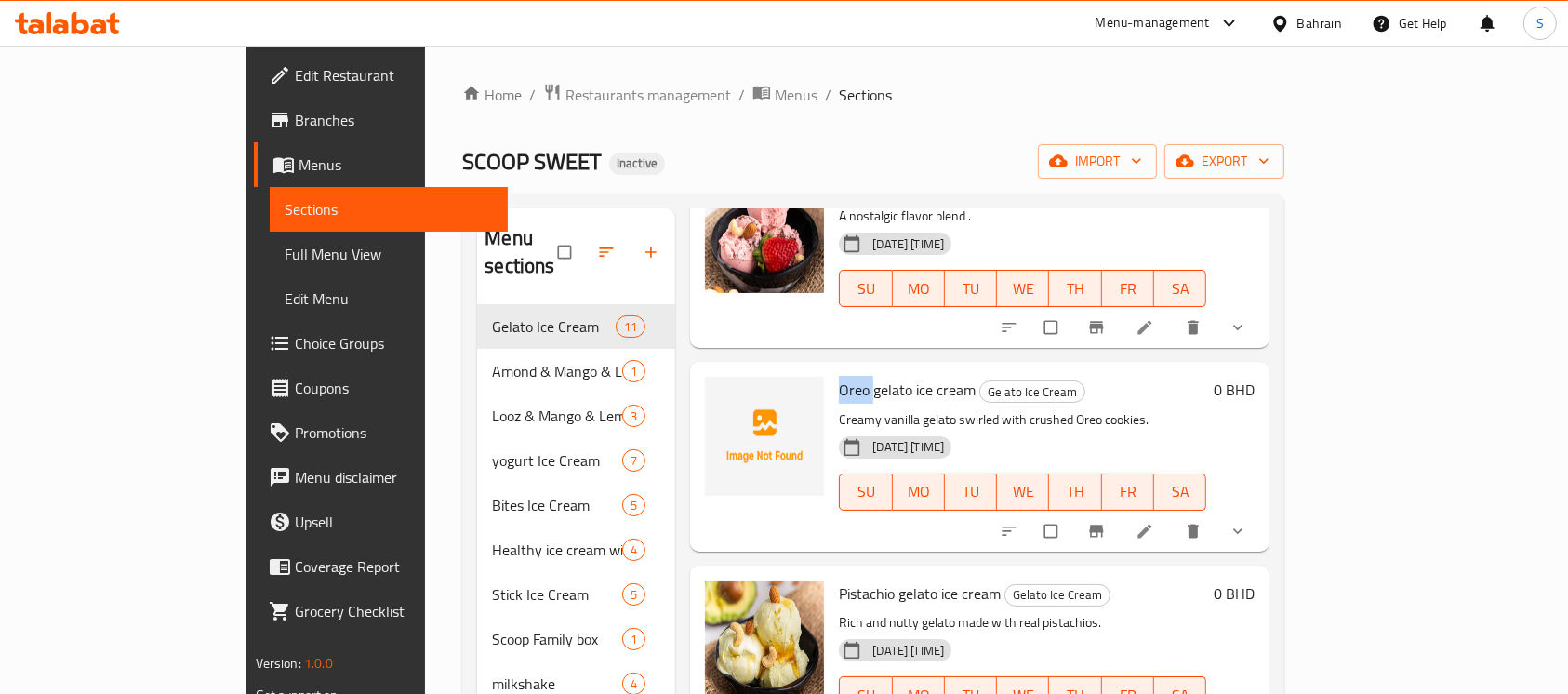 copy on "Oreo" 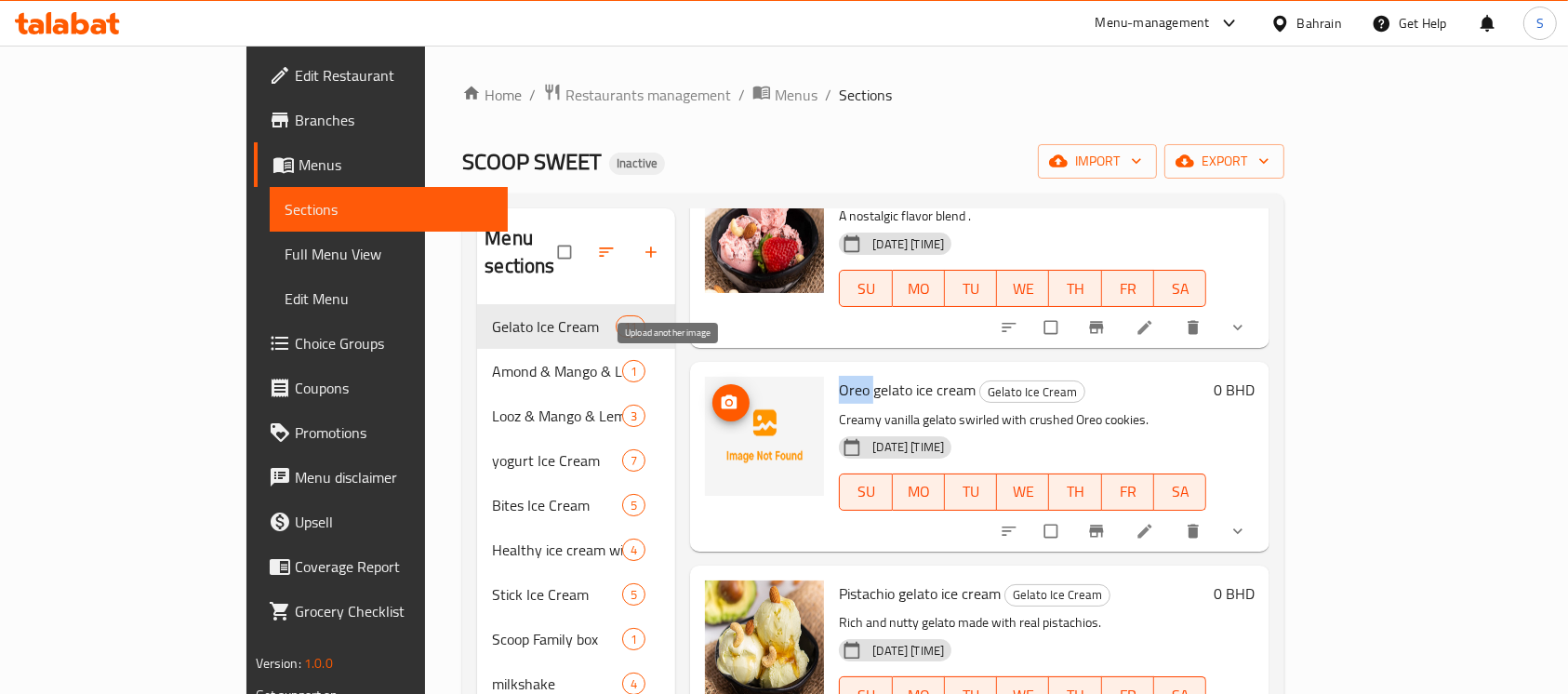 click 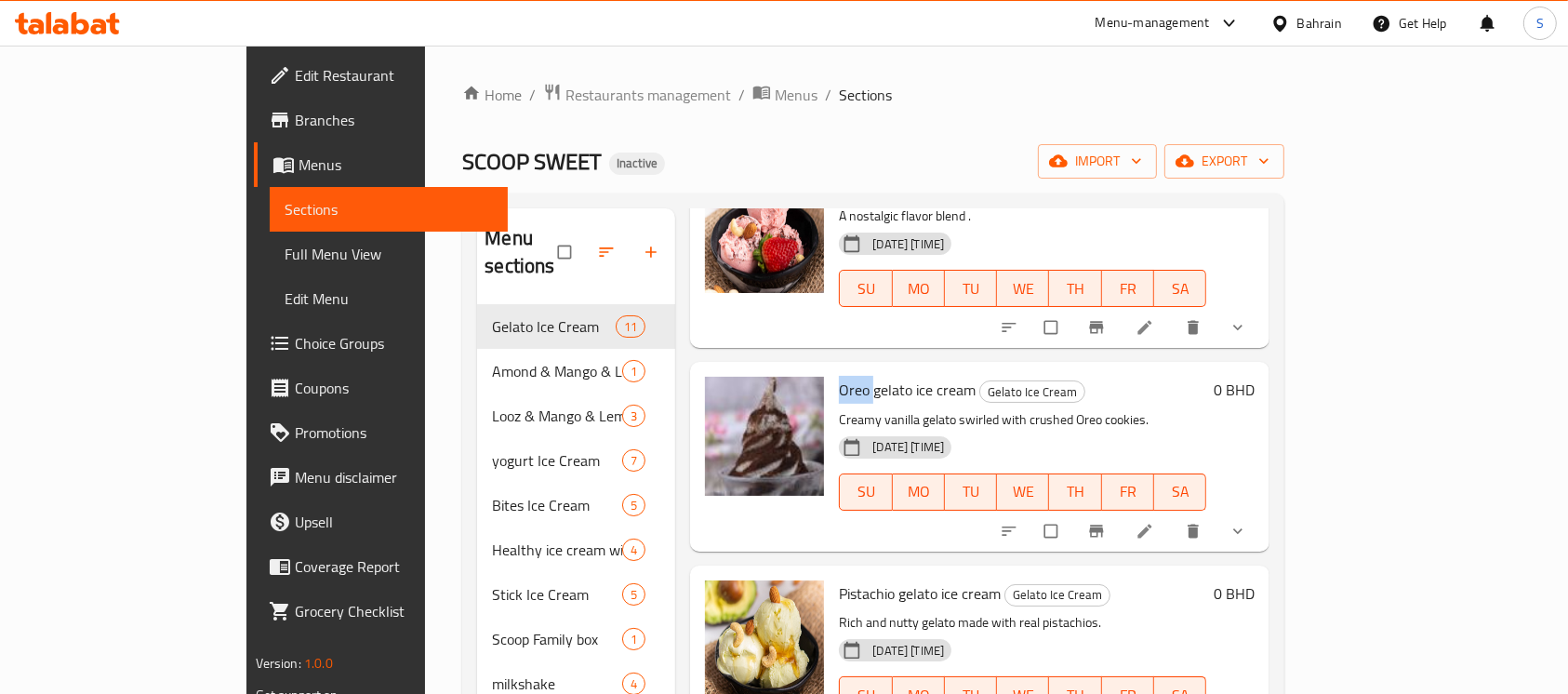 click on "Home / Restaurants management / Menus / Sections SCOOP SWEET Inactive import export Menu sections Gelato Ice Cream 11 Amond & Mango & Lemon Ice Cream 1 Looz & Mango & Lemon Ice Cream 3 yogurt Ice Cream 7 Bites Ice Cream 5 Healthy ice cream without sugar (Stevia) 4 Stick Ice Cream 5 Scoop Family box 1 milkshake 4 Mojito drinks 2 sweets & cake 2 Menu items Add Sort Manage items Avocado with Nuts gelato ice cream   Gelato Ice Cream Creamy avocado gelato blended with crunchy mixed nuts. 30-07-2025 04:21 PM SU MO TU WE TH FR SA 0   BHD Dates gelato ice cream   Gelato Ice Cream Smooth gelato made with sweet, rich dates. 30-07-2025 04:21 PM SU MO TU WE TH FR SA 0   BHD Kinder gelato ice cream   Gelato Ice Cream Decadent gelato with Kinder chocolate swirls. 30-07-2025 04:21 PM SU MO TU WE TH FR SA 0   BHD Nutella gelato ice cream   Gelato Ice Cream Silky gelato packed with Nutella hazelnut goodness. 30-07-2025 04:21 PM SU MO TU WE TH FR SA 0   BHD Old memories gelato ice cream   Gelato Ice Cream 30-07-2025 04:21 PM 0" at bounding box center [873, 500] 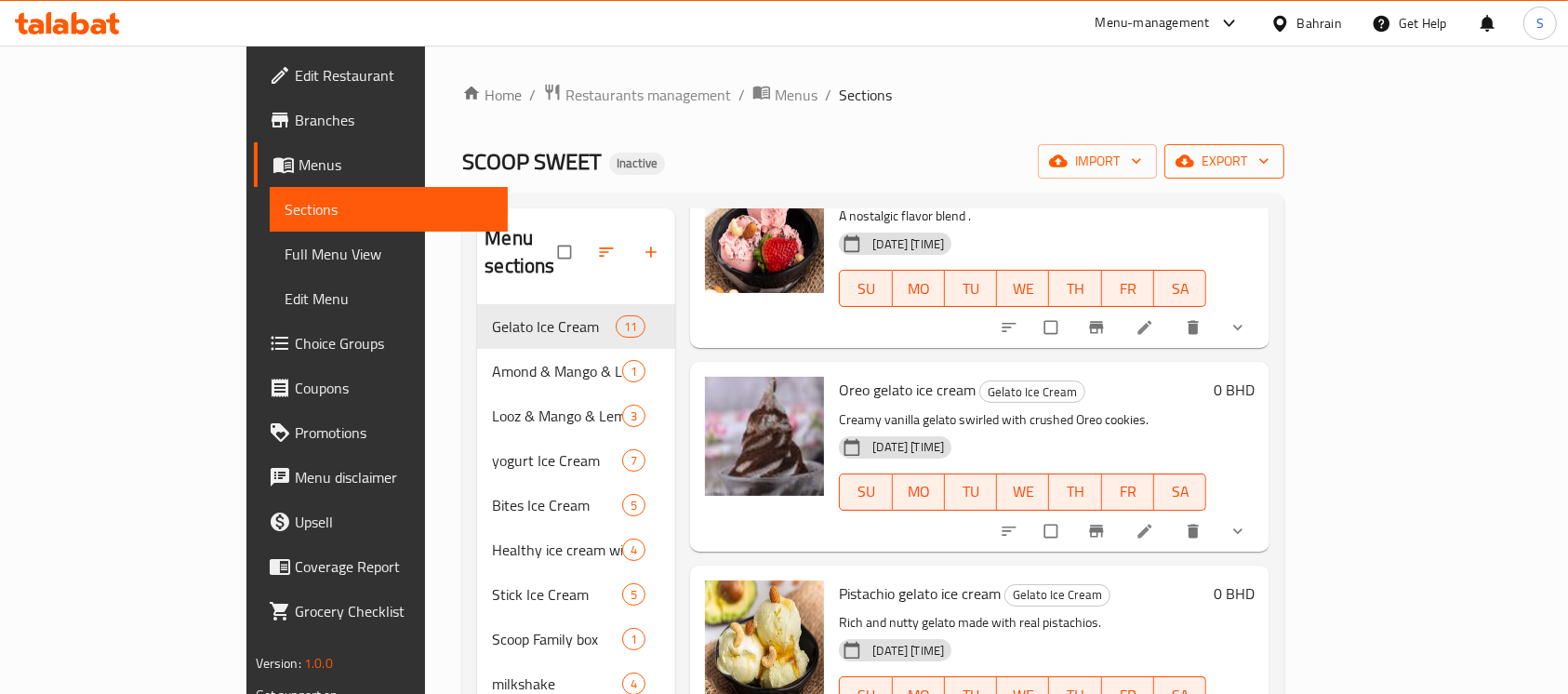 drag, startPoint x: 1464, startPoint y: 141, endPoint x: 1463, endPoint y: 153, distance: 12.0415946 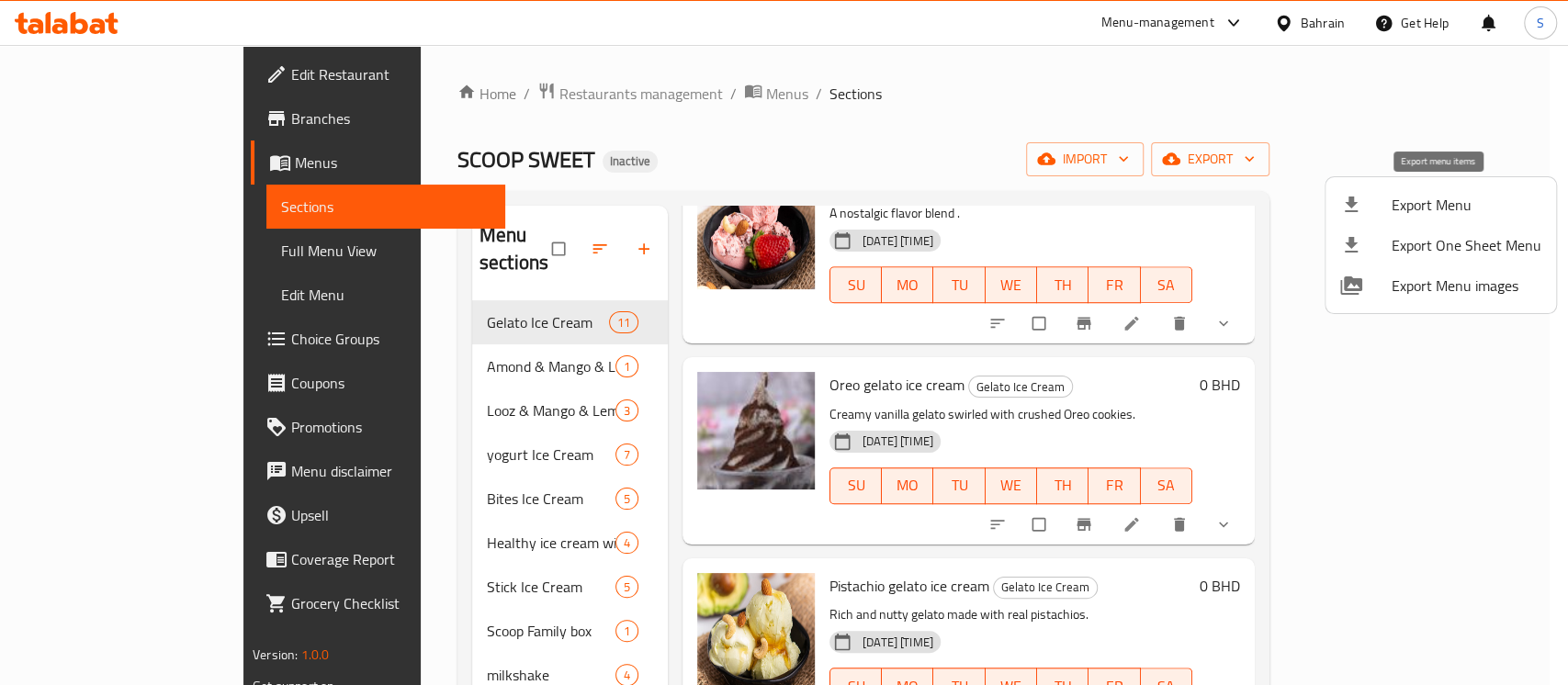 click on "Export Menu" at bounding box center [1440, 205] 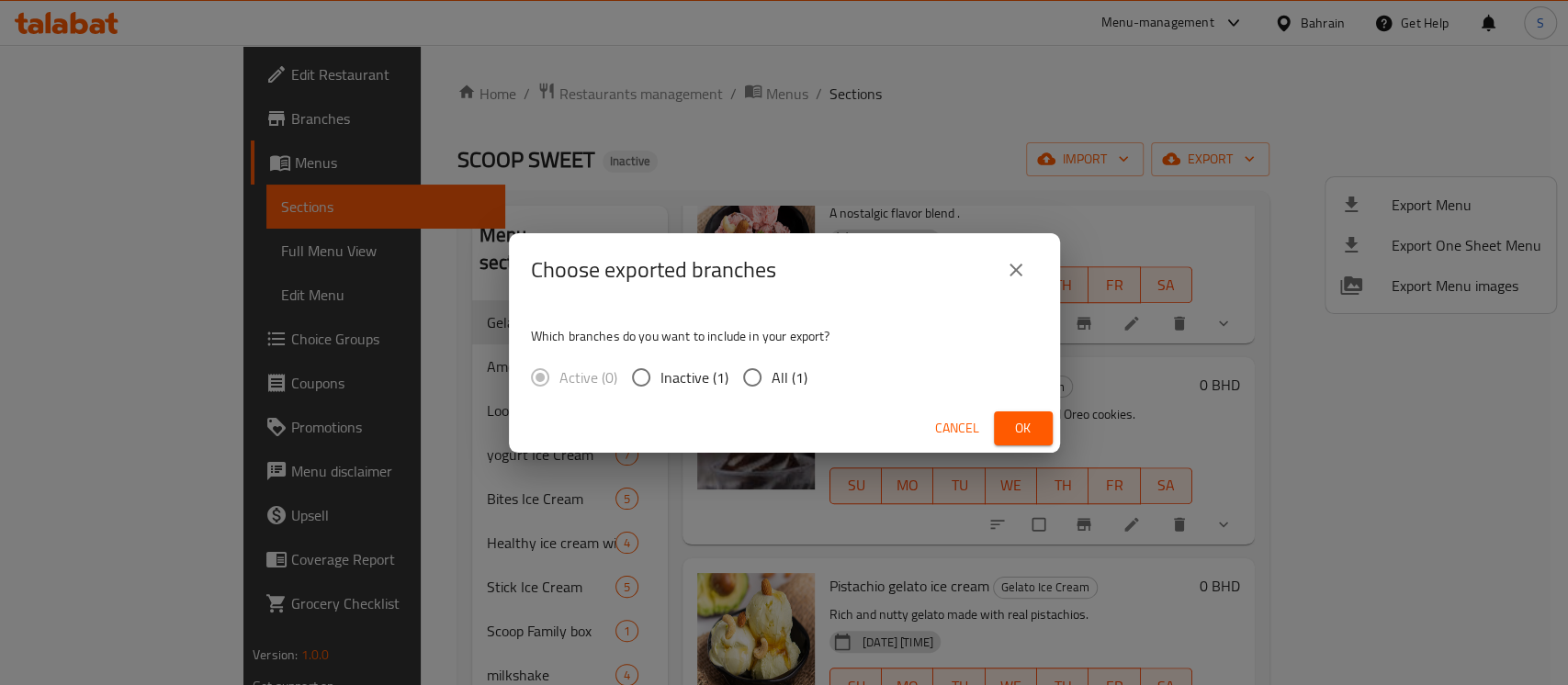 click on "All (1)" at bounding box center (789, 377) 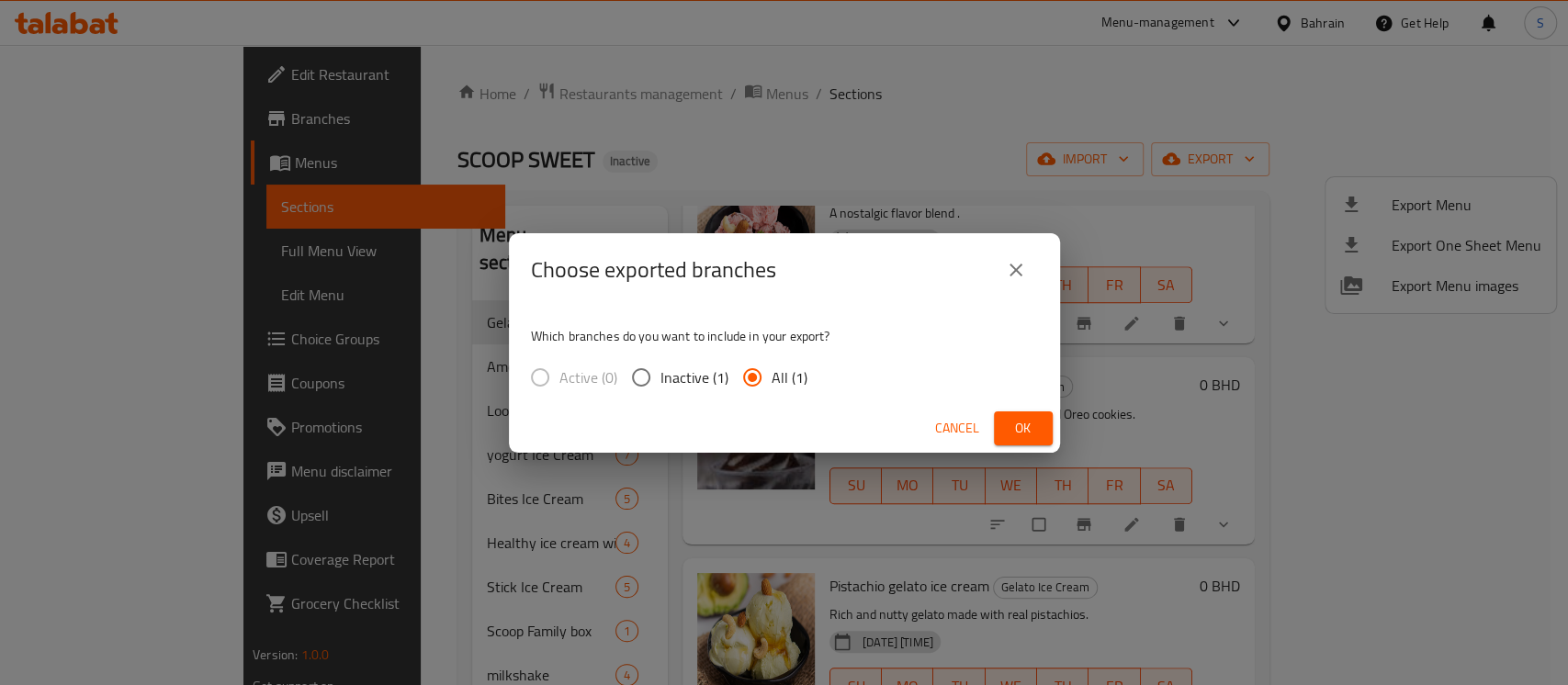 click on "Ok" at bounding box center [1023, 428] 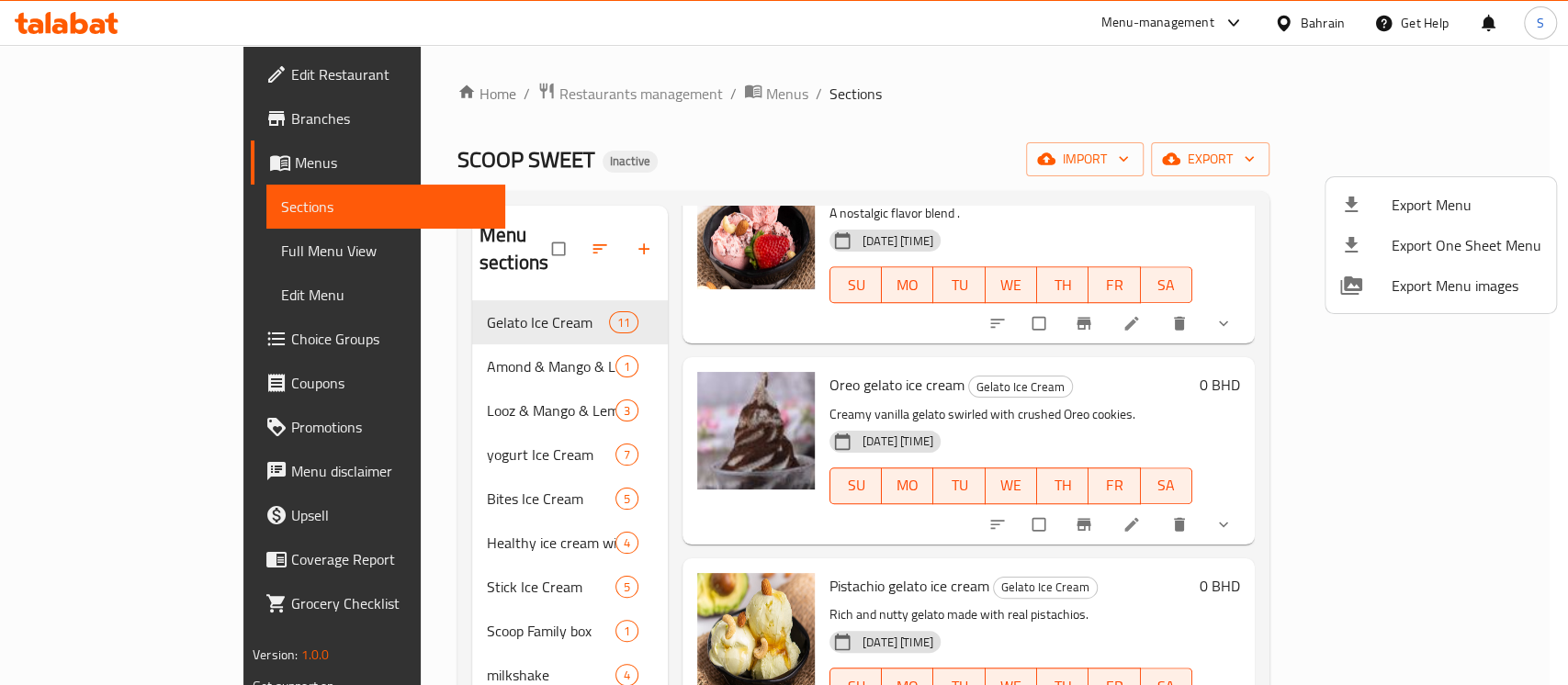 type 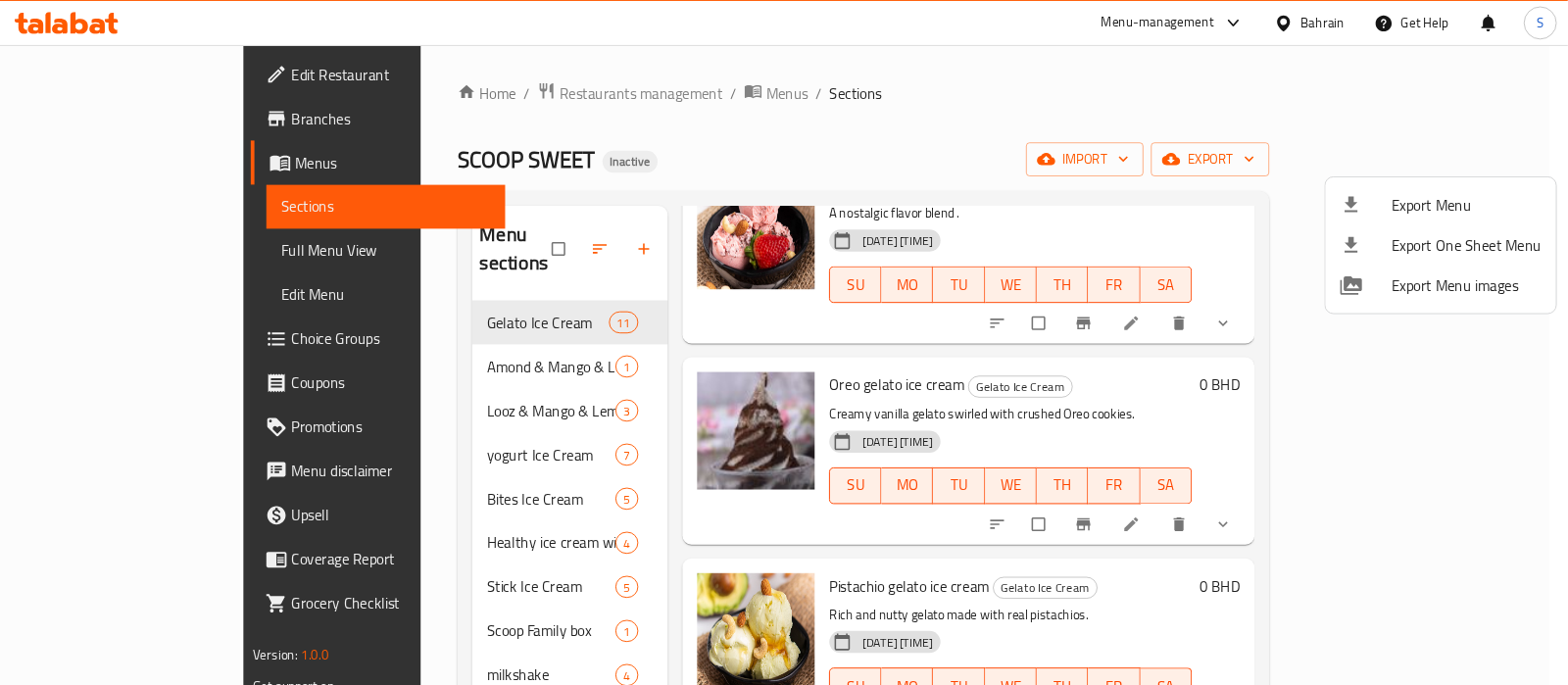scroll, scrollTop: 1002, scrollLeft: 0, axis: vertical 